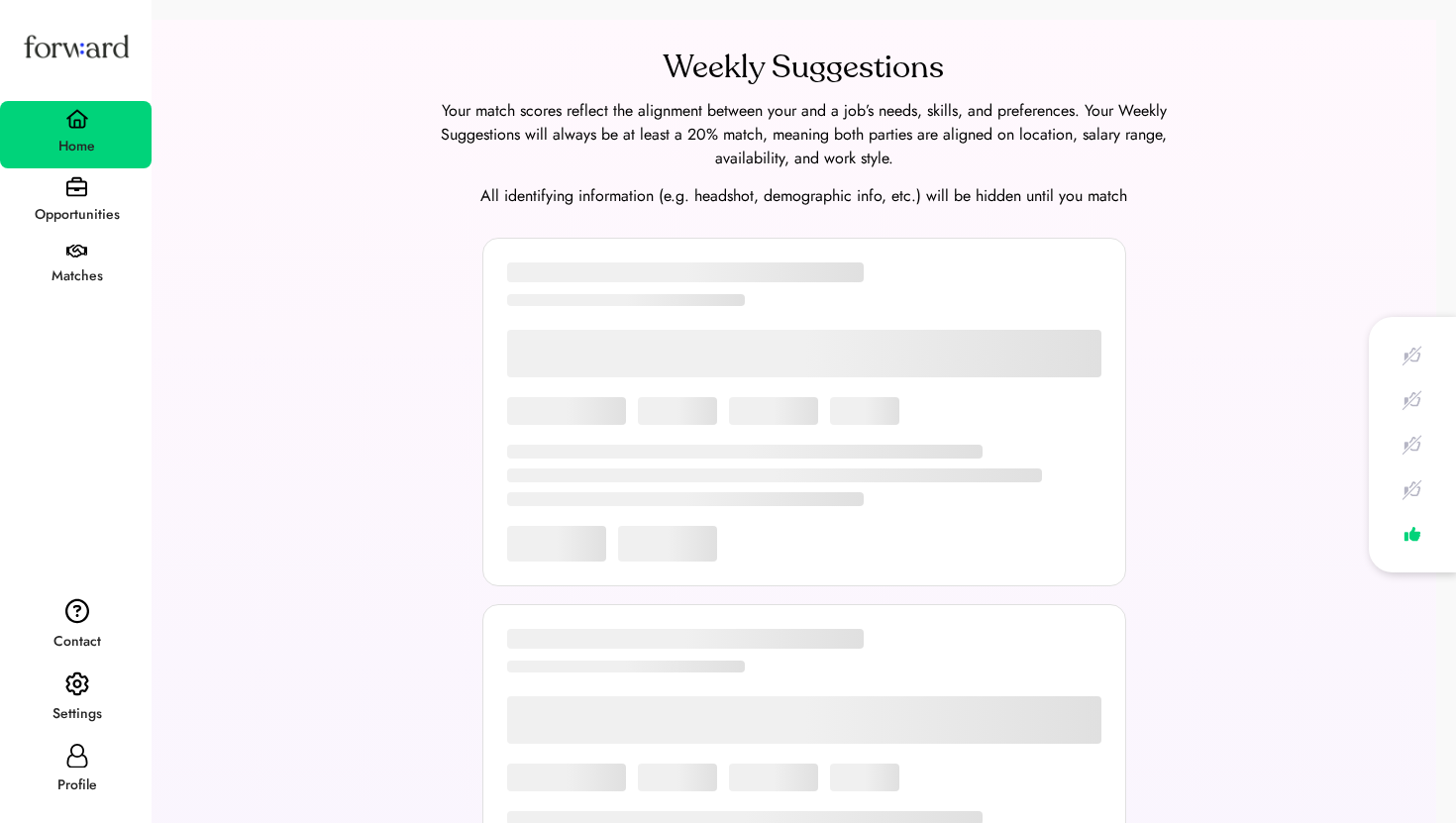 scroll, scrollTop: 0, scrollLeft: 0, axis: both 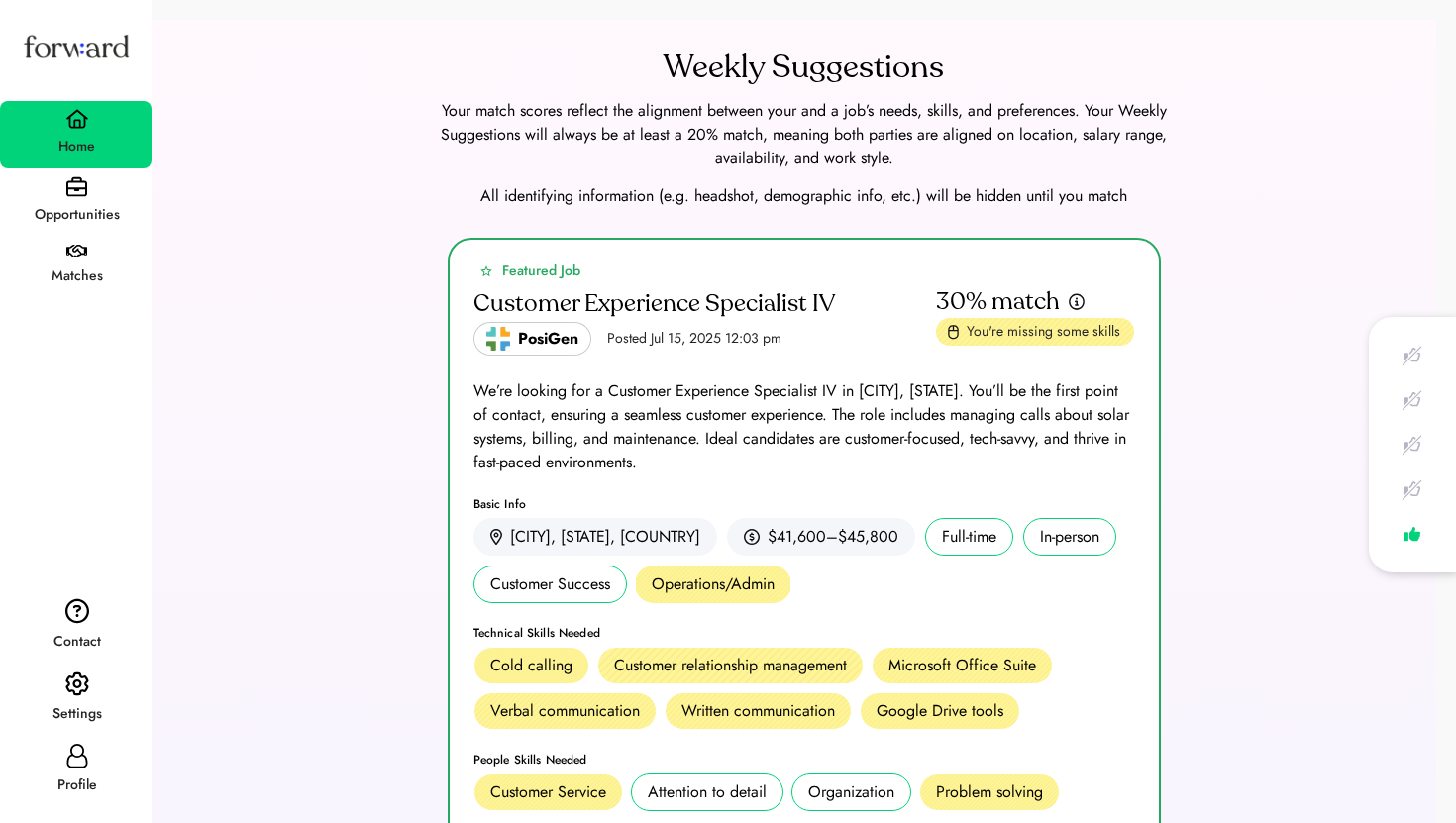 click on "Profile" at bounding box center (76, 785) 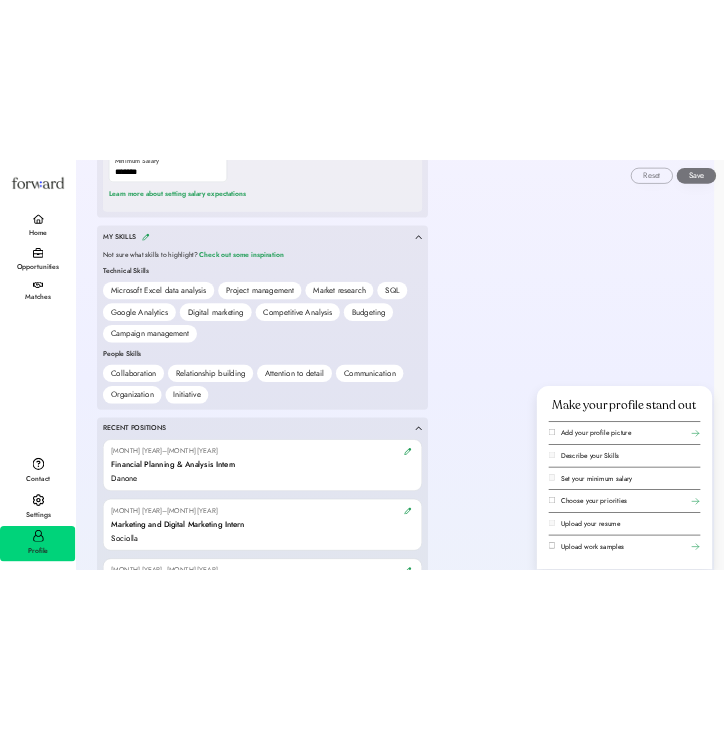 scroll, scrollTop: 1300, scrollLeft: 0, axis: vertical 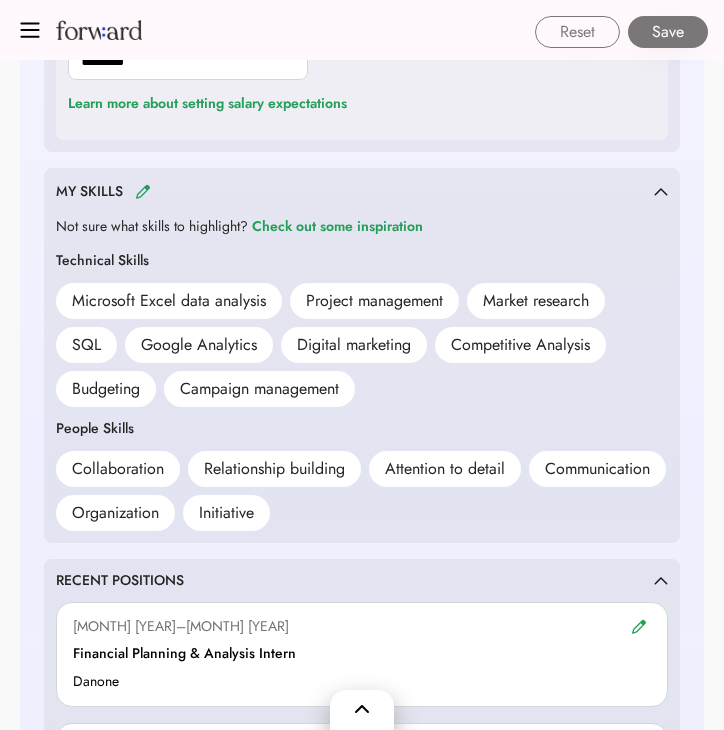 click at bounding box center (30, 30) 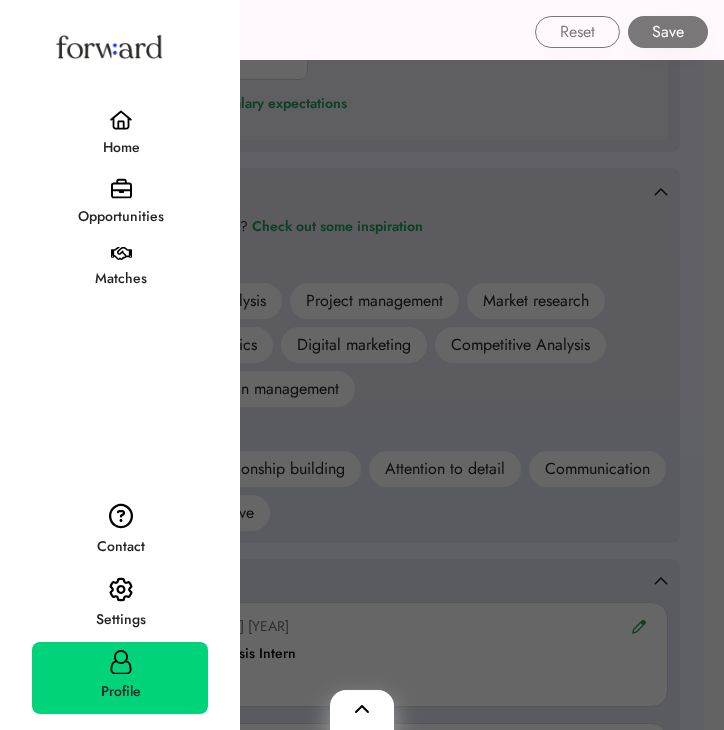 click on "Matches" at bounding box center (121, 279) 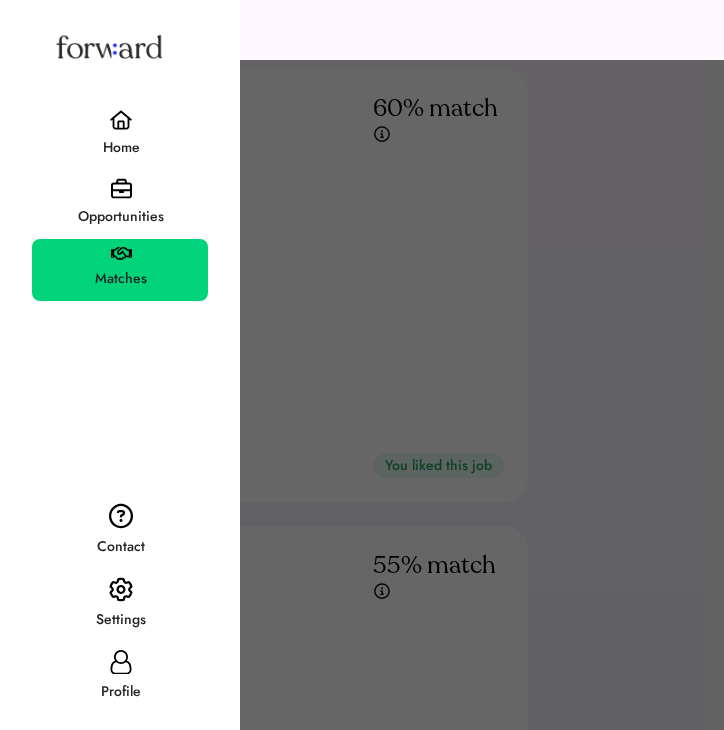 scroll, scrollTop: 79, scrollLeft: 0, axis: vertical 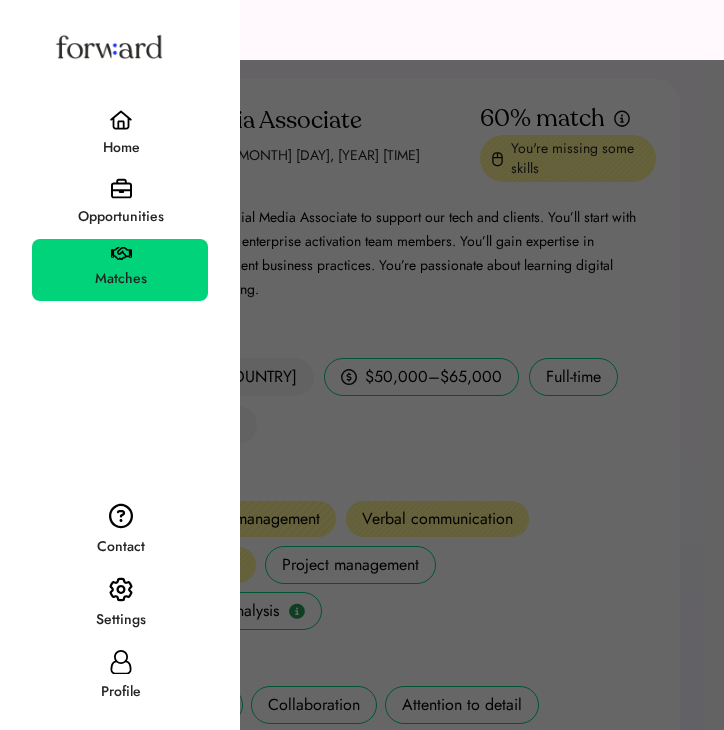 click at bounding box center (362, 365) 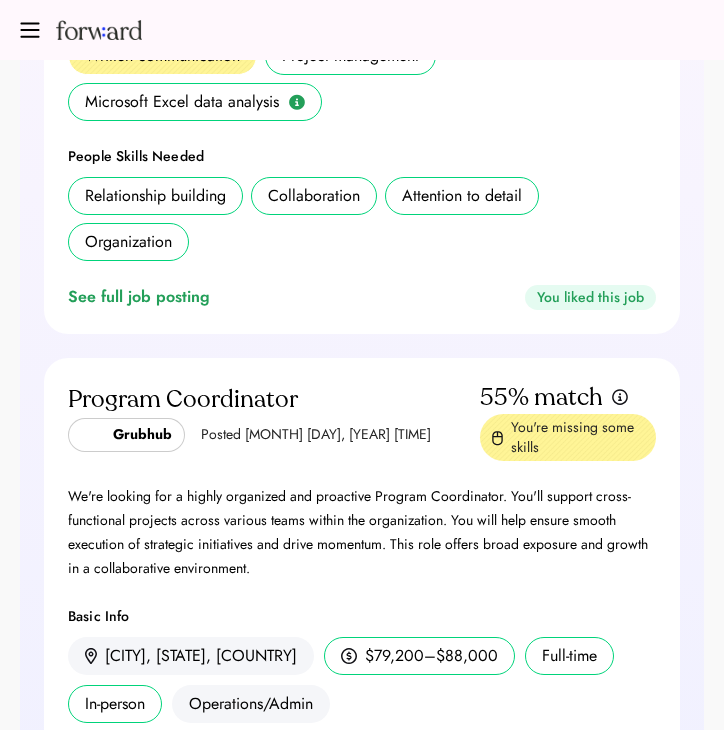 scroll, scrollTop: 586, scrollLeft: 0, axis: vertical 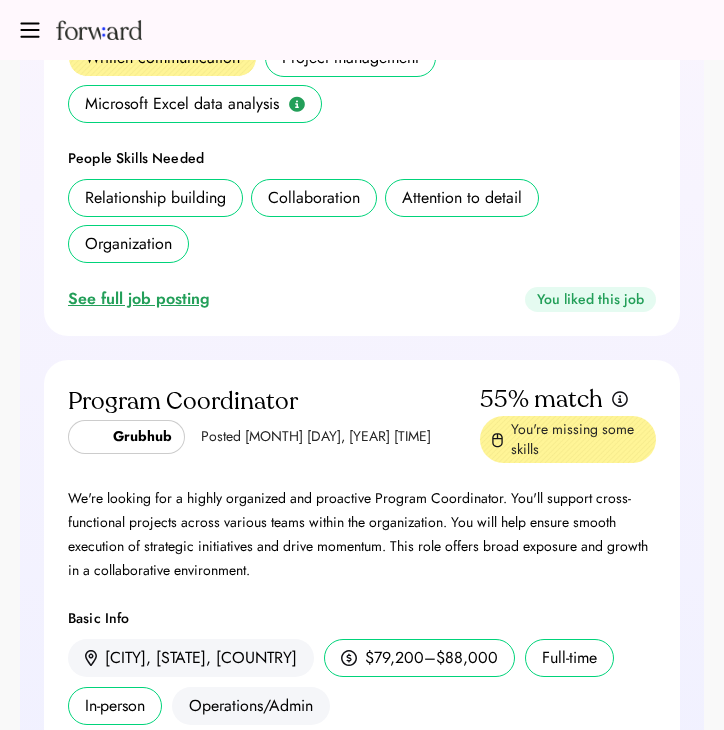 click on "See full job posting" at bounding box center [143, 299] 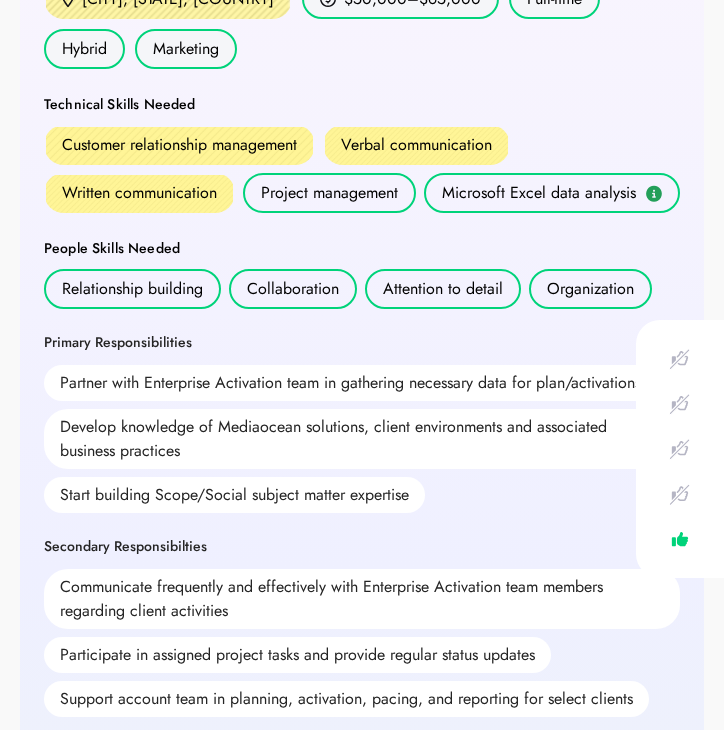 scroll, scrollTop: 472, scrollLeft: 0, axis: vertical 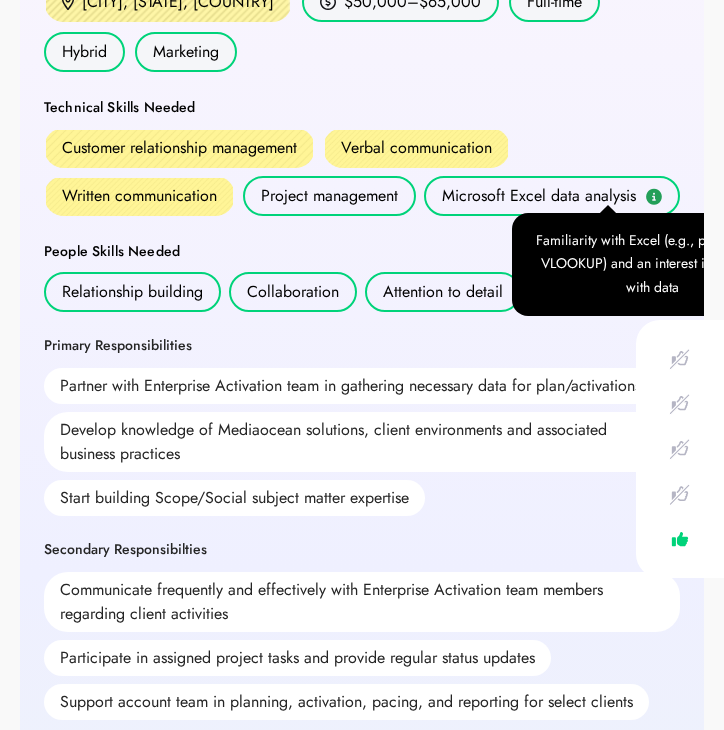 click at bounding box center (654, 196) 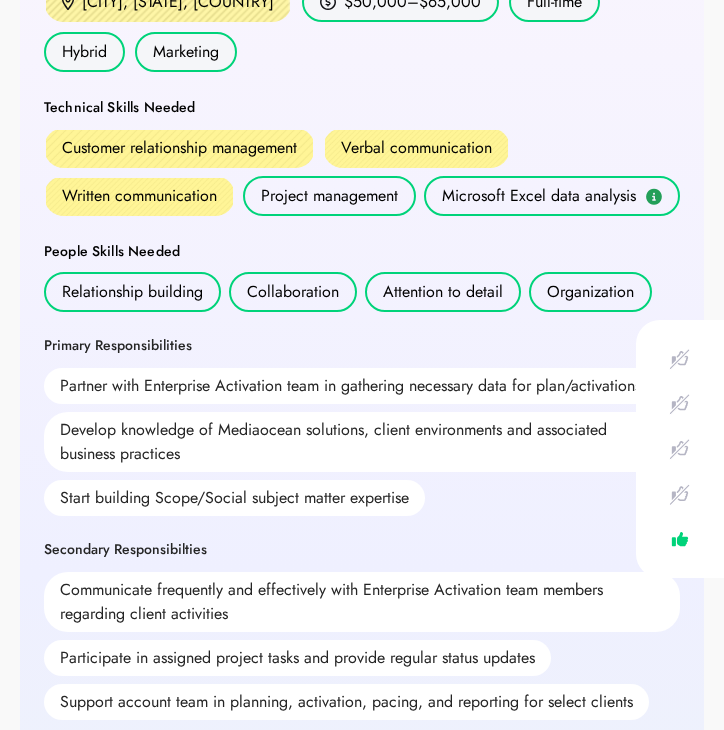click on "Microsoft Excel data analysis" at bounding box center [539, 196] 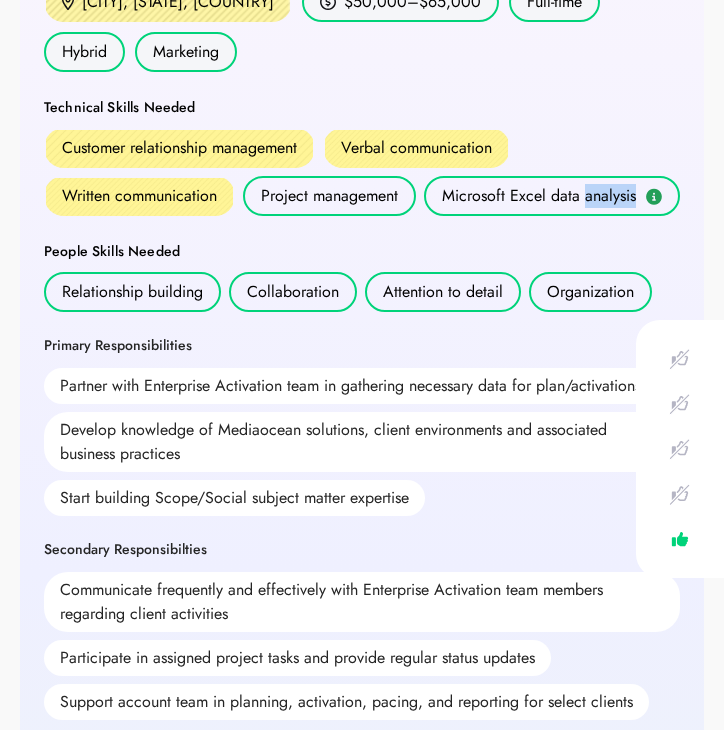 click on "Microsoft Excel data analysis" at bounding box center (539, 196) 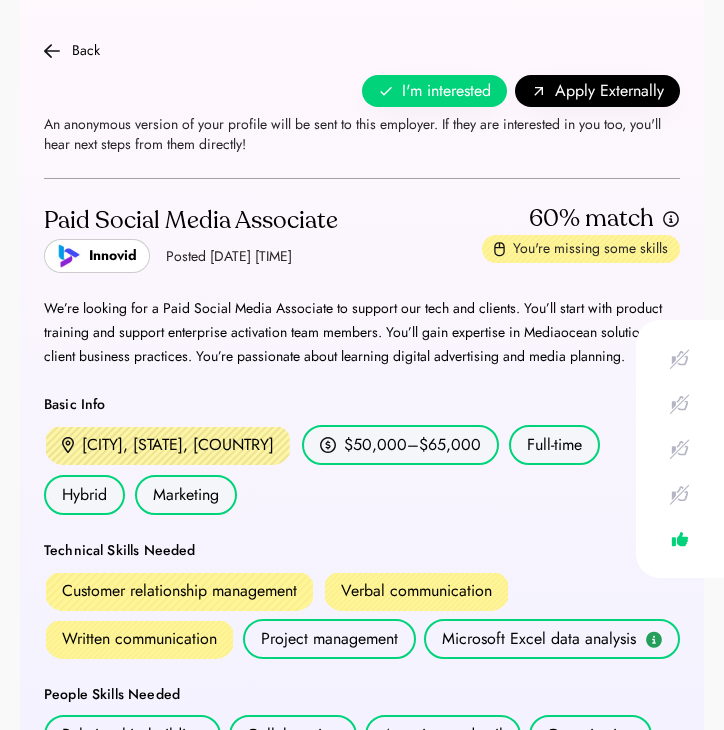 scroll, scrollTop: 0, scrollLeft: 0, axis: both 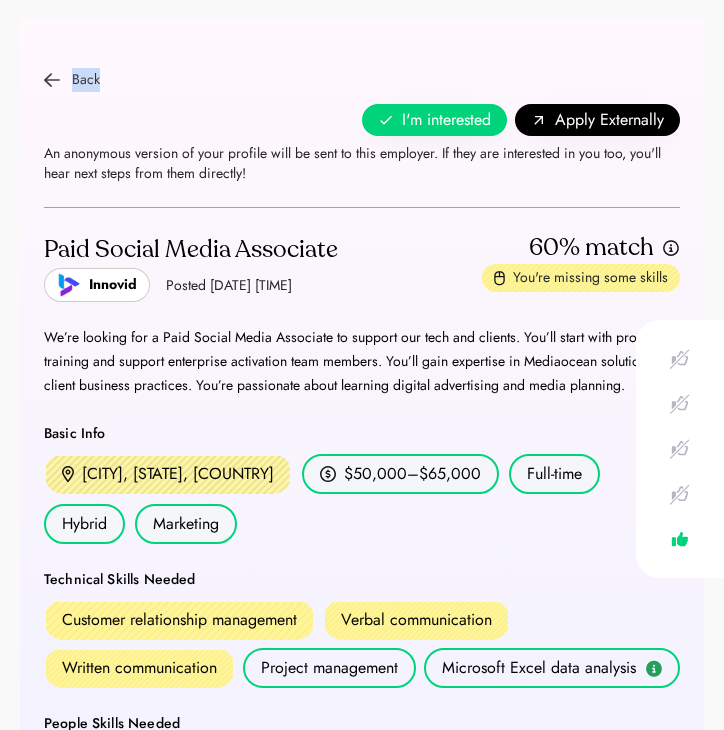 click at bounding box center (52, 80) 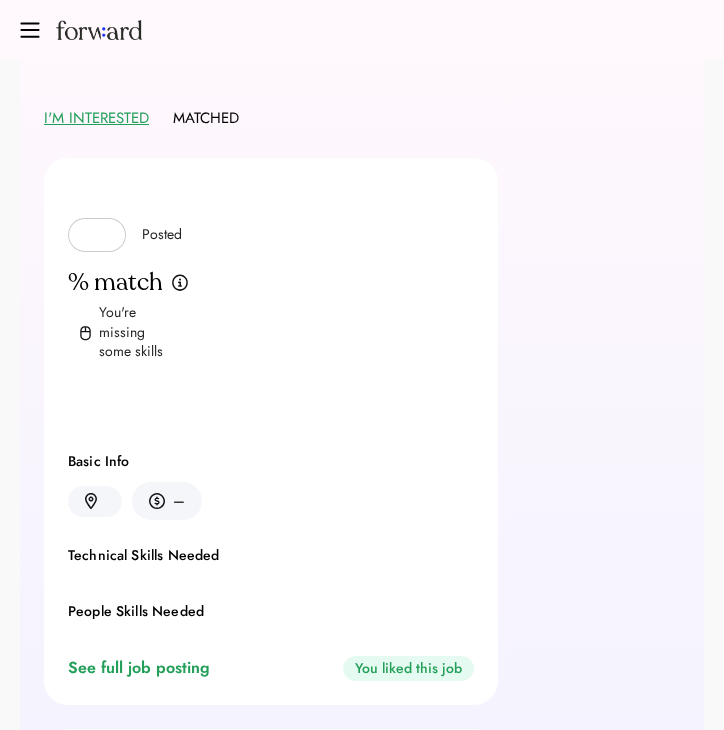 scroll, scrollTop: 90, scrollLeft: 0, axis: vertical 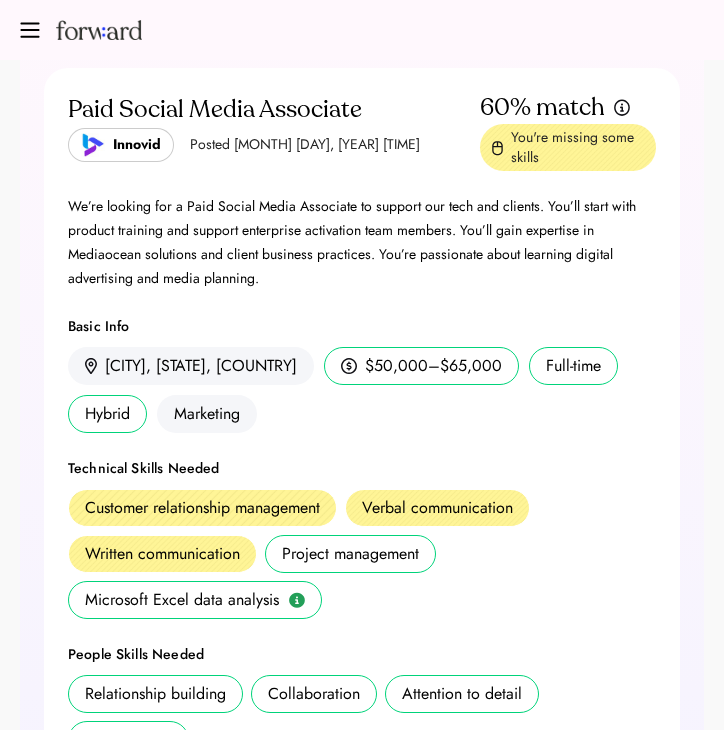 click at bounding box center (30, 30) 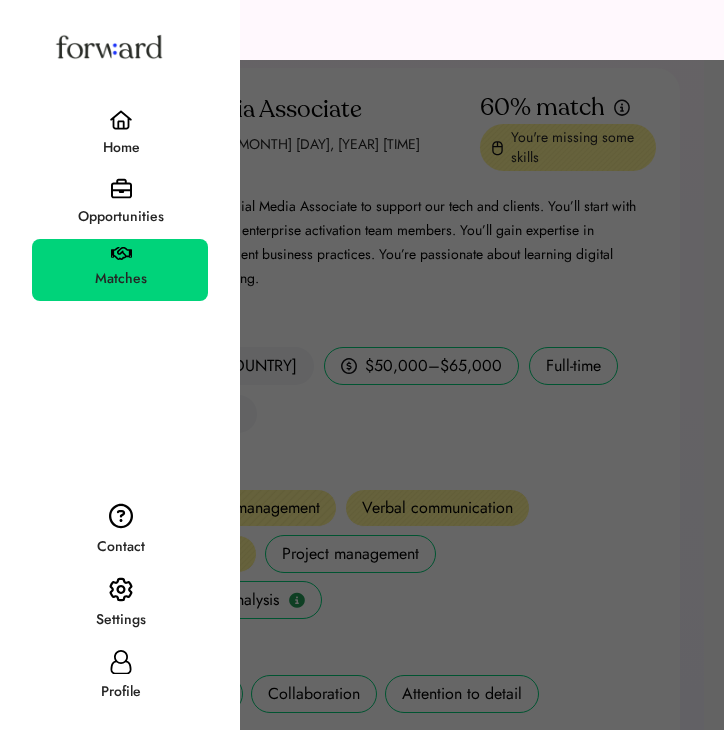 click on "Profile" at bounding box center (121, 692) 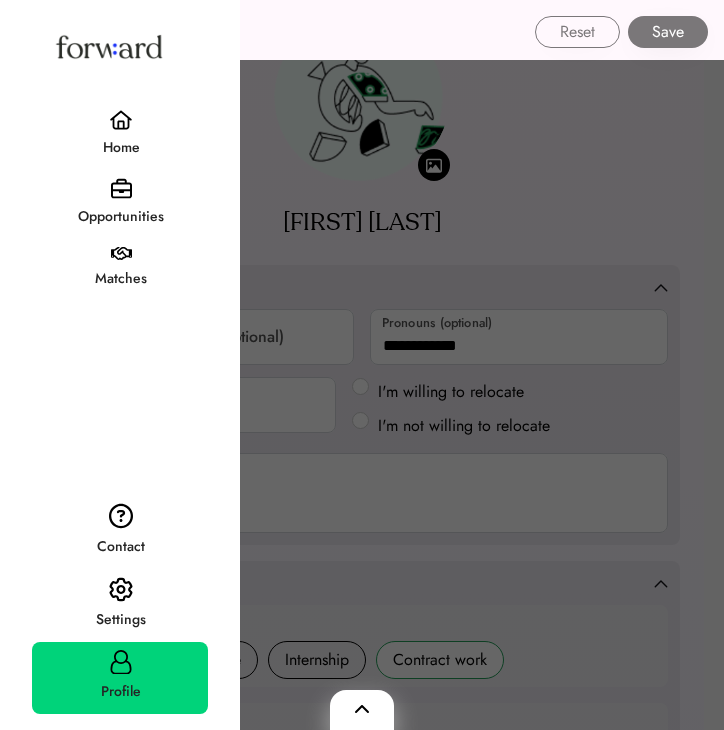 click at bounding box center [362, 365] 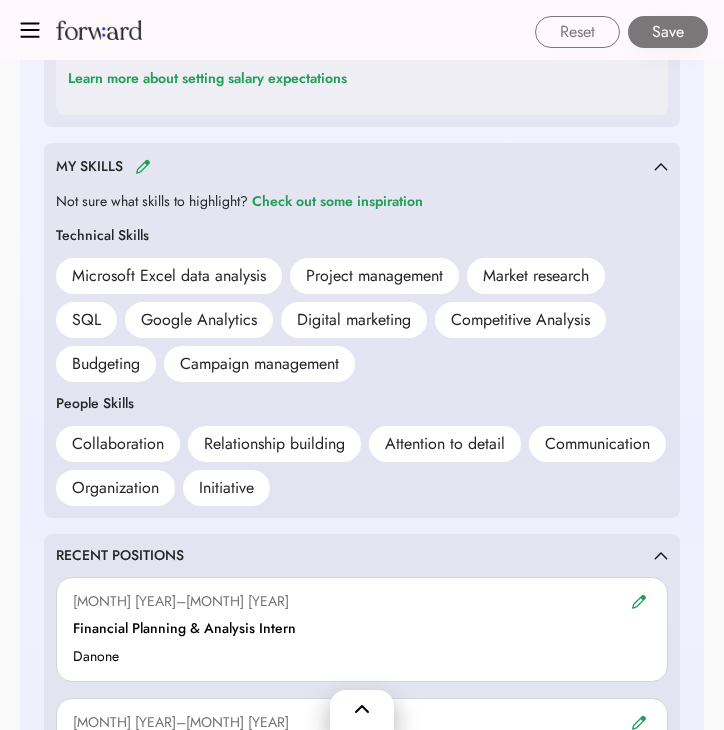 scroll, scrollTop: 1296, scrollLeft: 0, axis: vertical 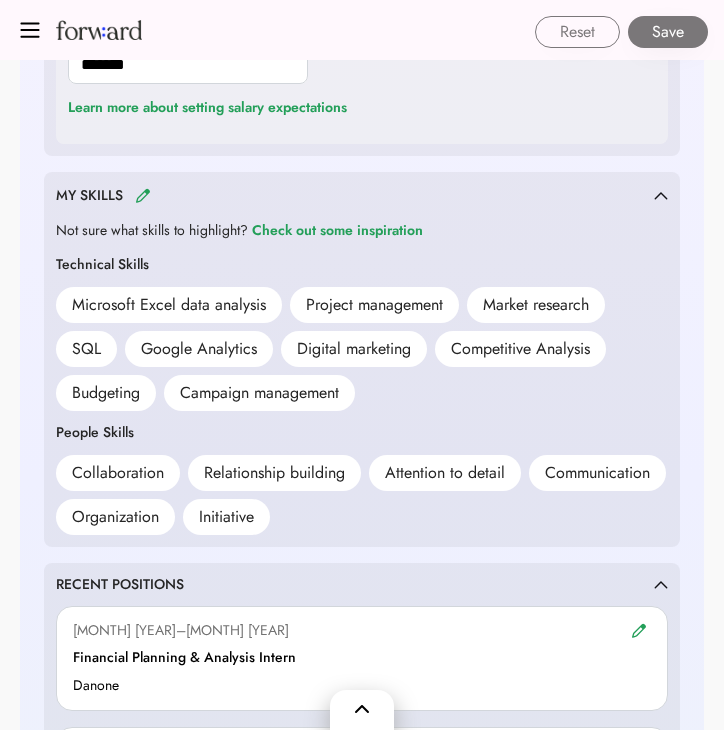 click at bounding box center [143, 195] 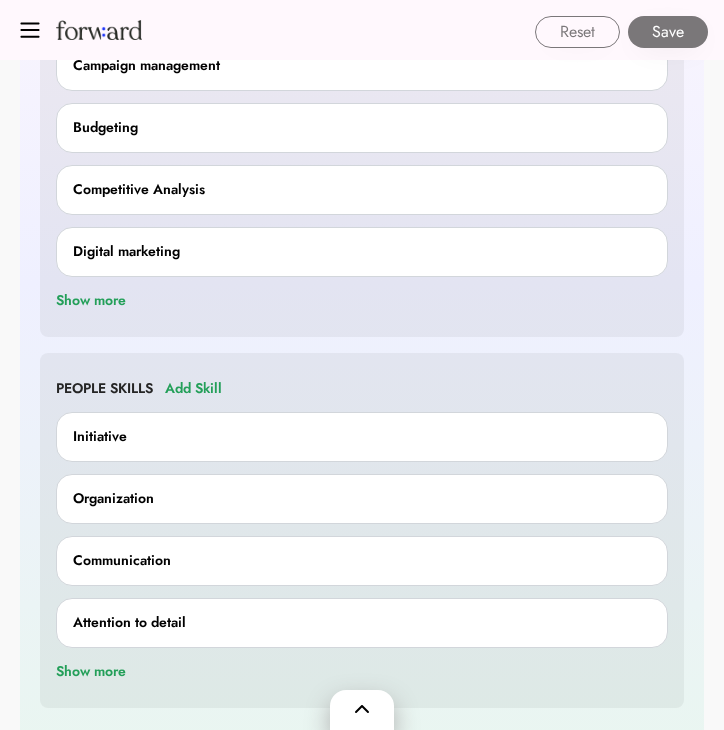 scroll, scrollTop: 204, scrollLeft: 0, axis: vertical 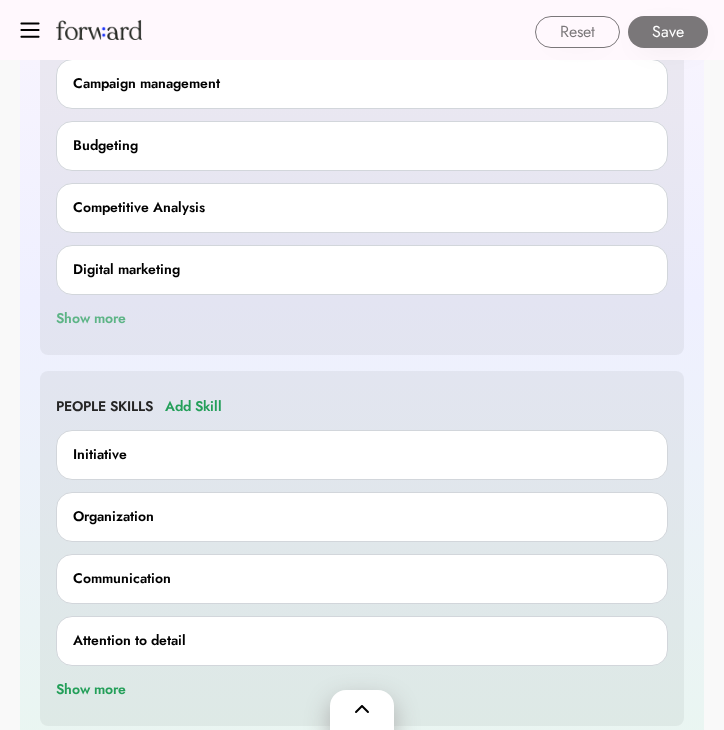 click on "Show more" at bounding box center [91, 319] 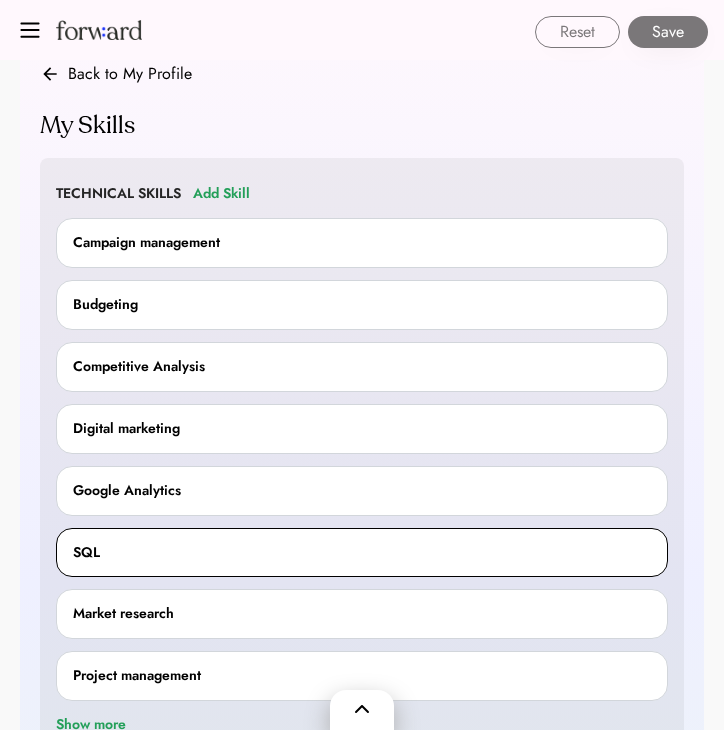 scroll, scrollTop: 28, scrollLeft: 0, axis: vertical 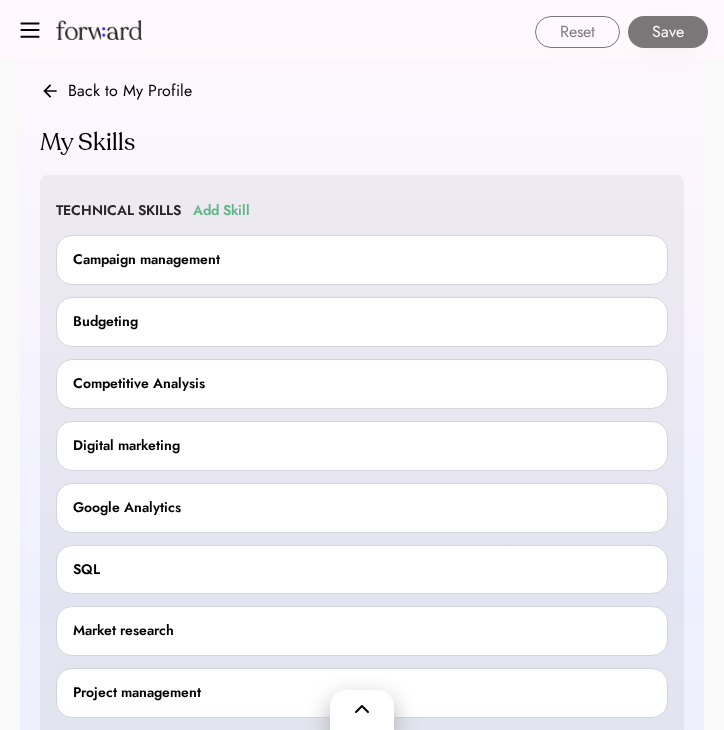 click on "Add Skill" at bounding box center [221, 211] 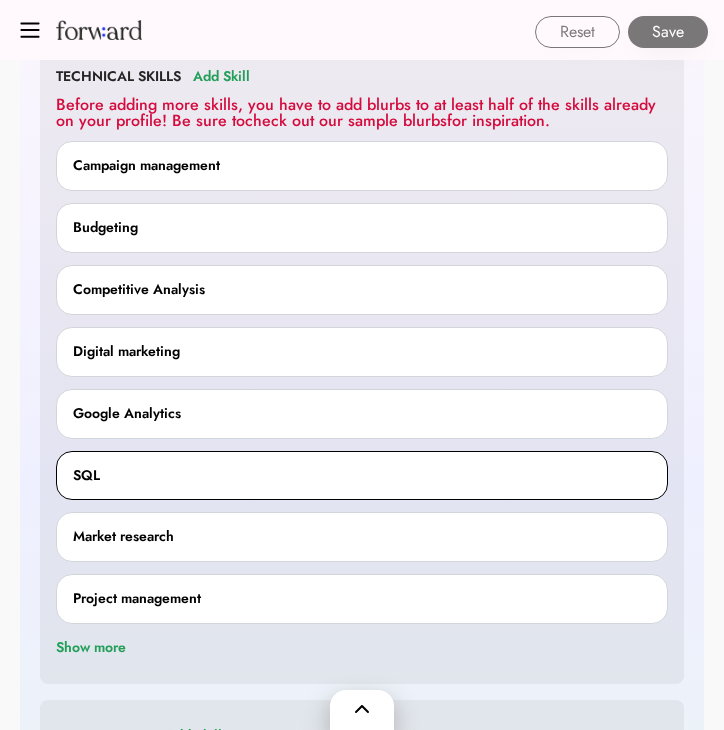scroll, scrollTop: 0, scrollLeft: 0, axis: both 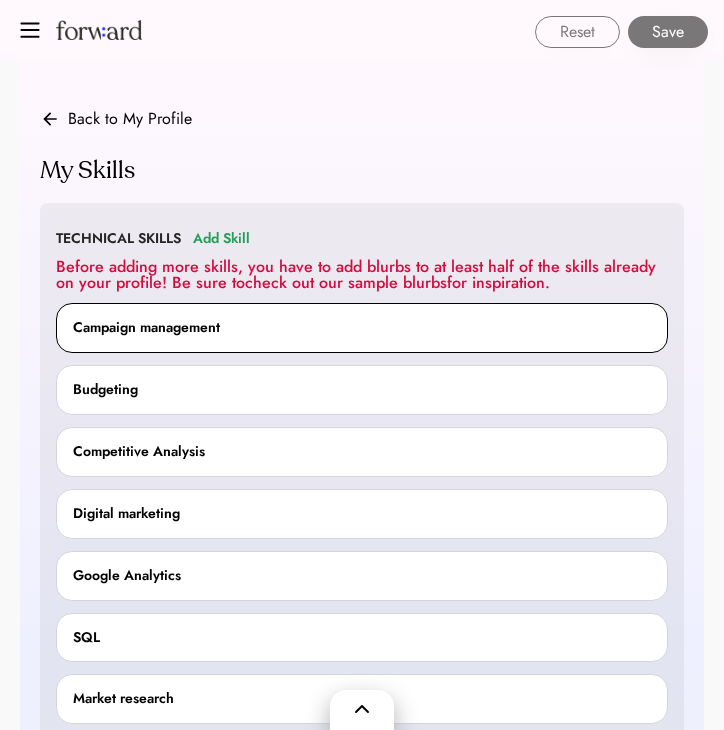 click on "Campaign management" at bounding box center [146, 328] 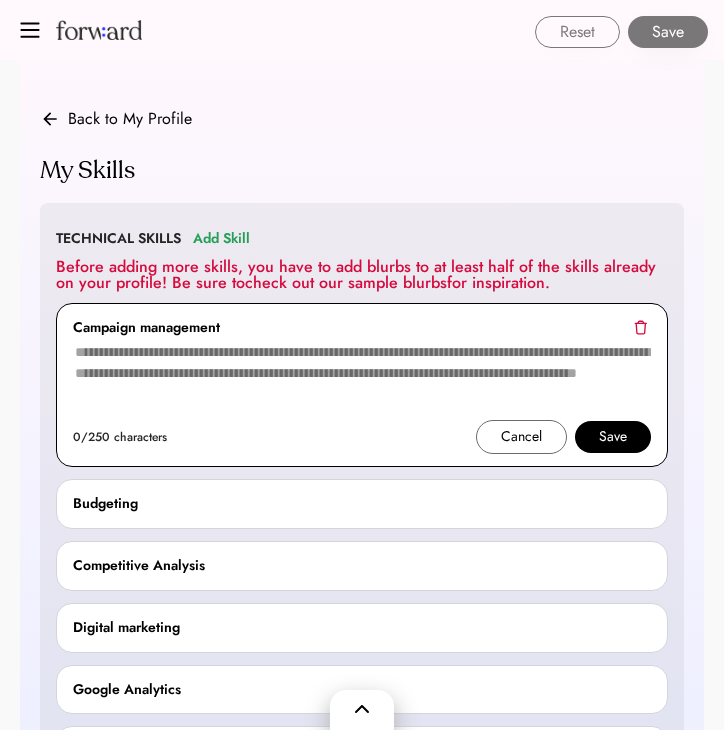click at bounding box center [640, 327] 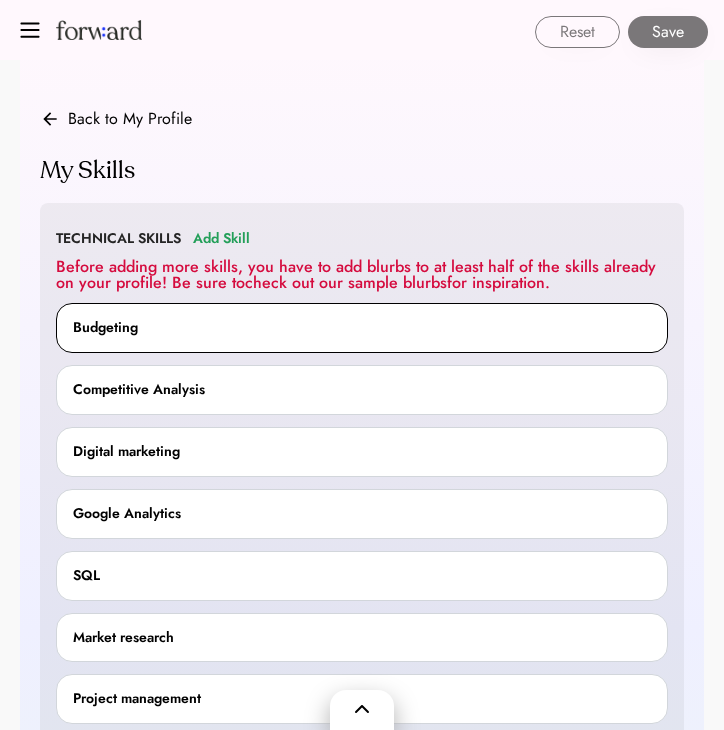 click on "Budgeting" at bounding box center [362, 328] 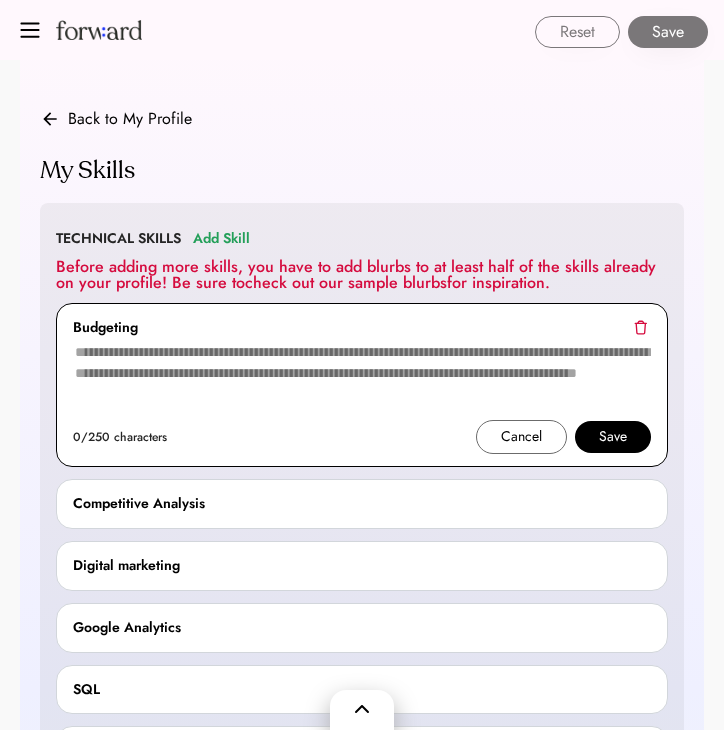click at bounding box center (362, 380) 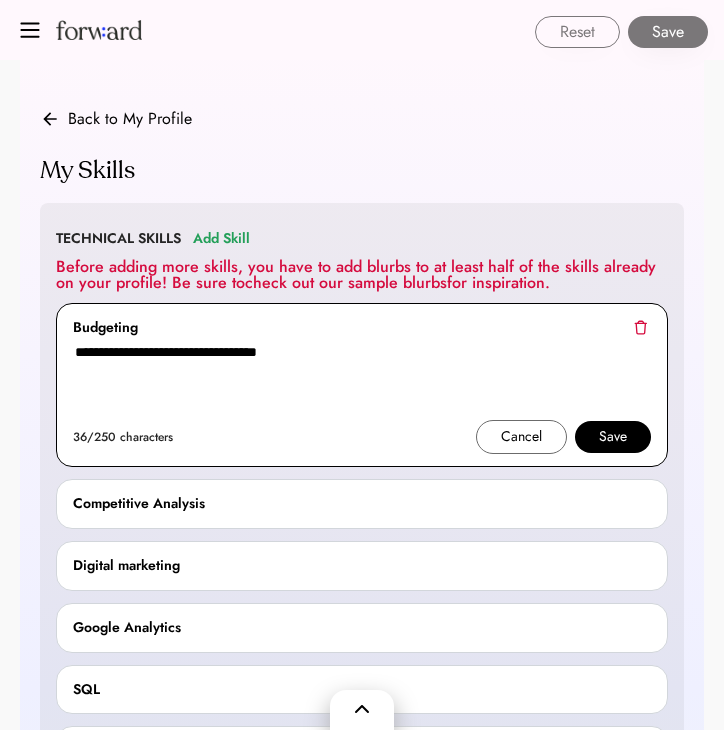 click on "**********" at bounding box center [362, 380] 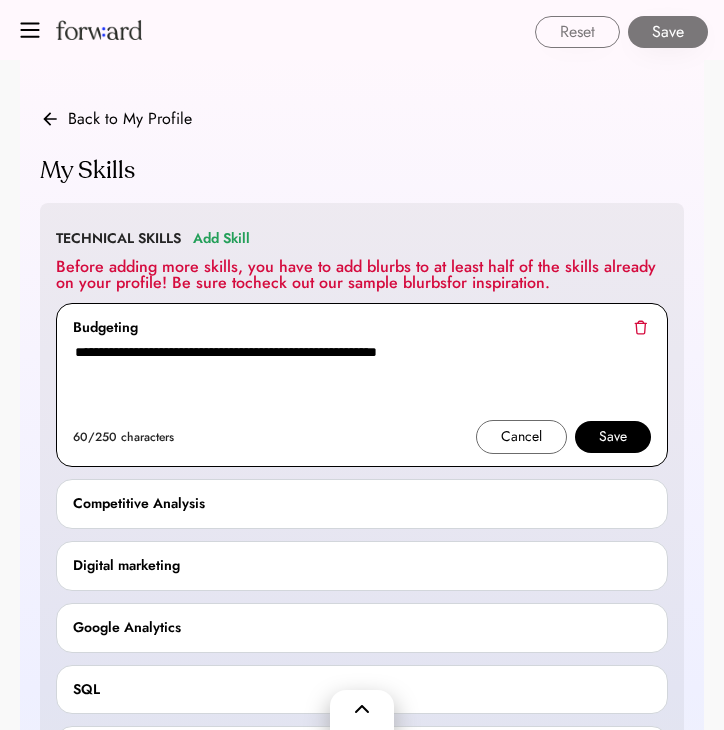 type on "**********" 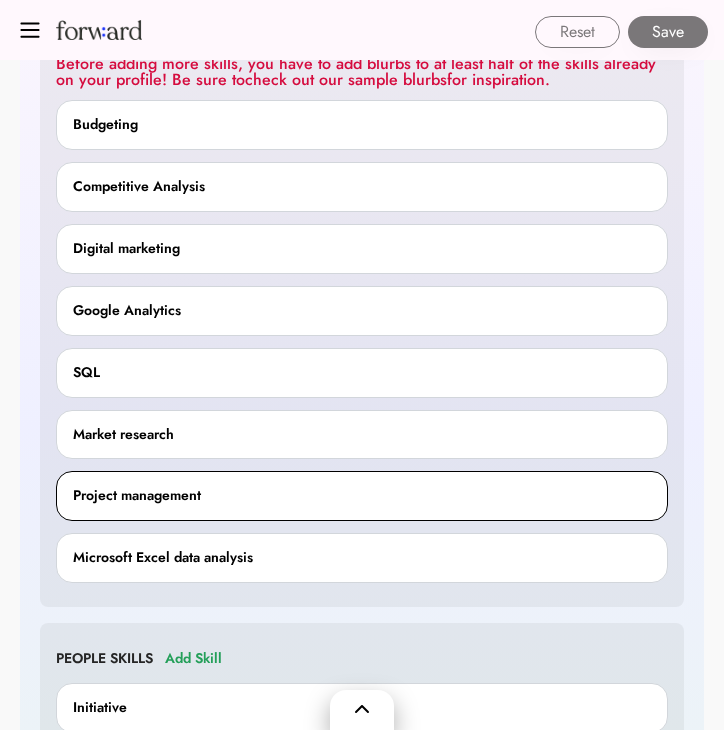 scroll, scrollTop: 182, scrollLeft: 0, axis: vertical 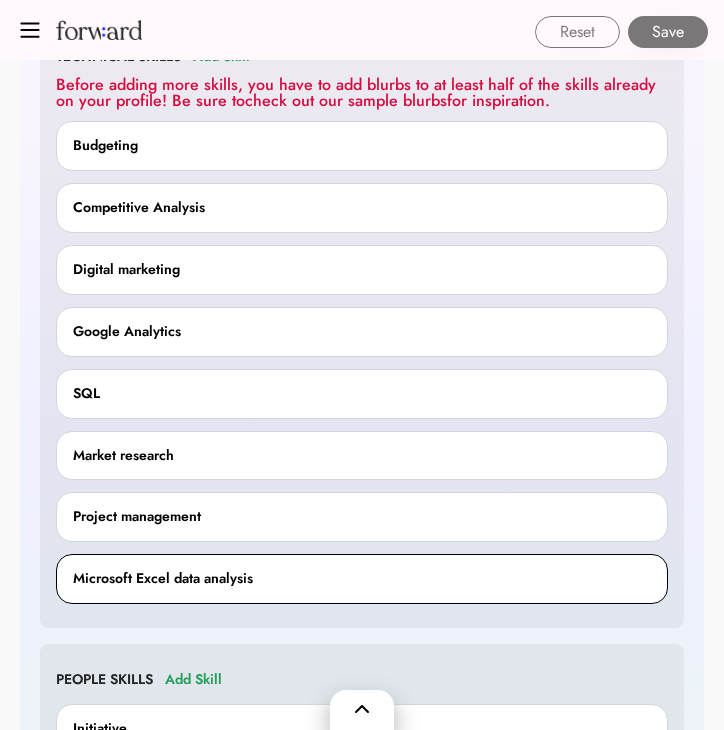 click on "Microsoft Excel data analysis 0/250 characters Cancel Save" at bounding box center (362, 579) 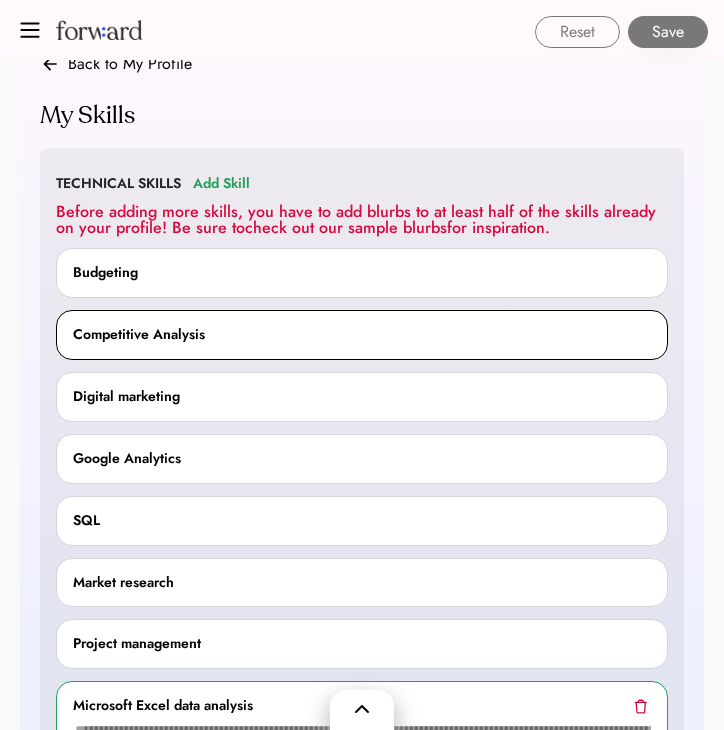 scroll, scrollTop: 0, scrollLeft: 0, axis: both 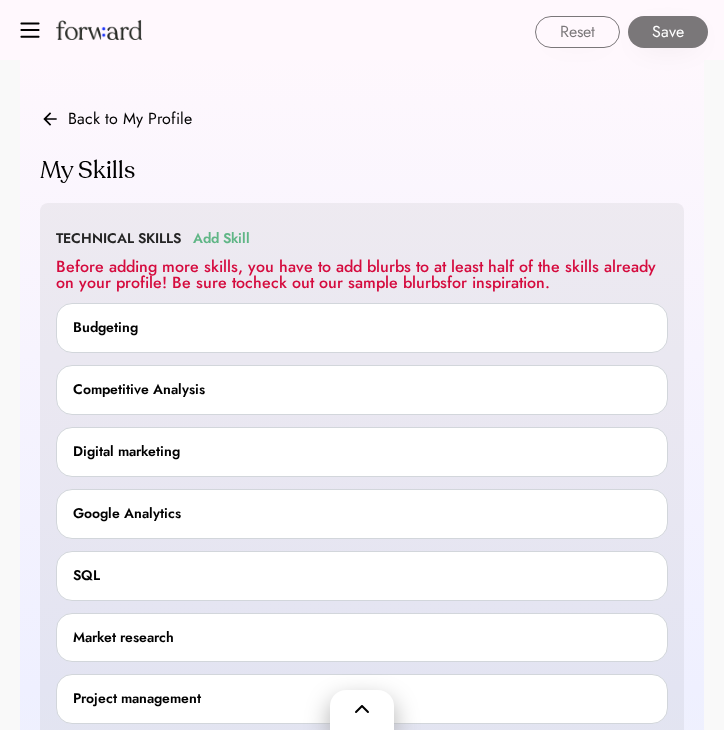 click on "Add Skill" at bounding box center (221, 239) 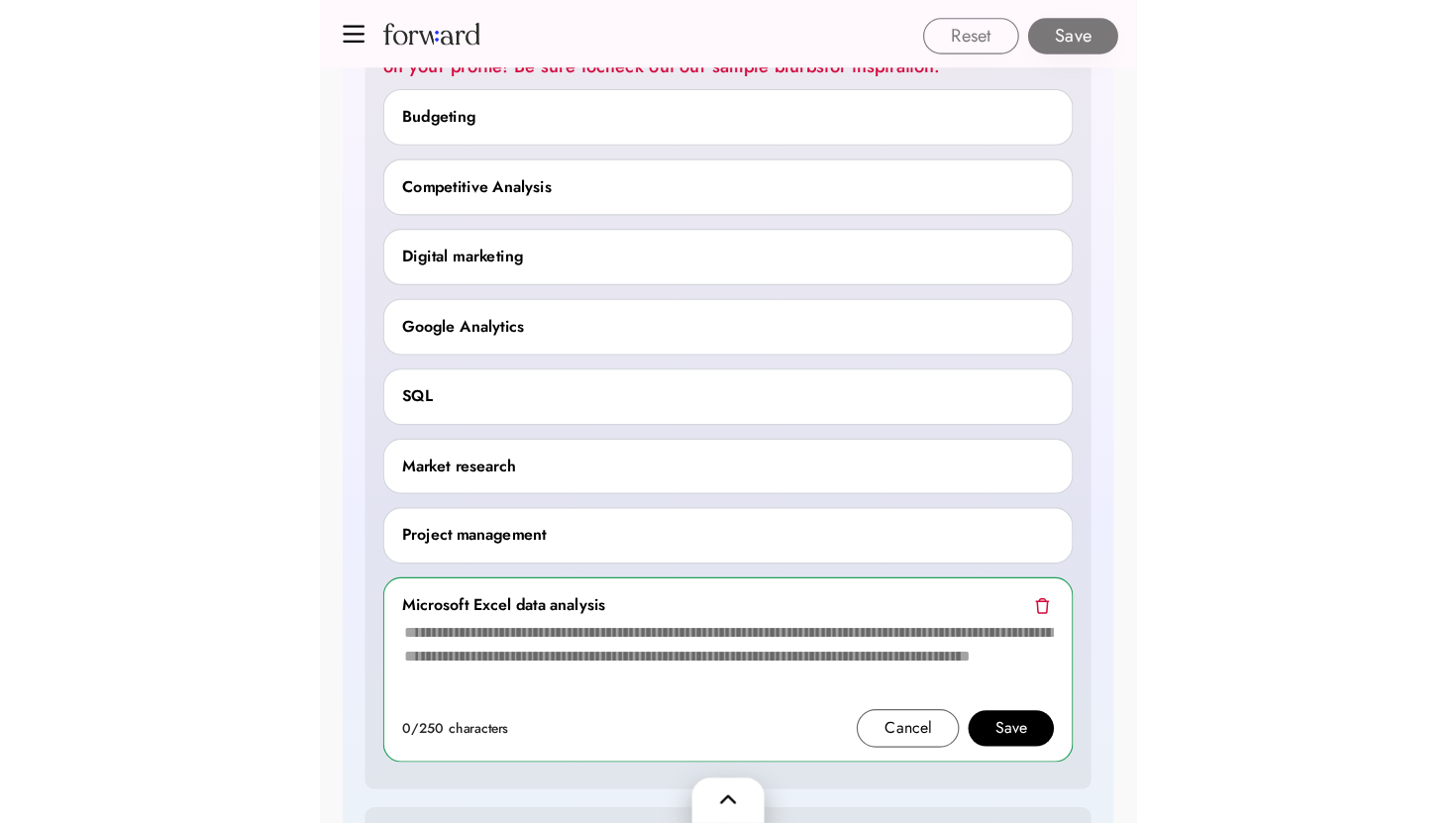 scroll, scrollTop: 180, scrollLeft: 0, axis: vertical 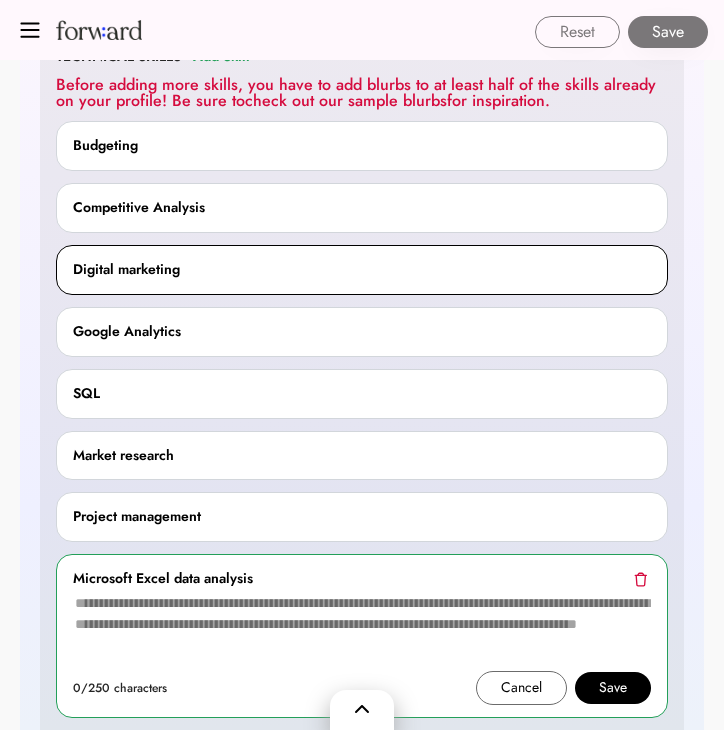 click on "Digital marketing 0/250 characters Cancel Save" at bounding box center [362, 270] 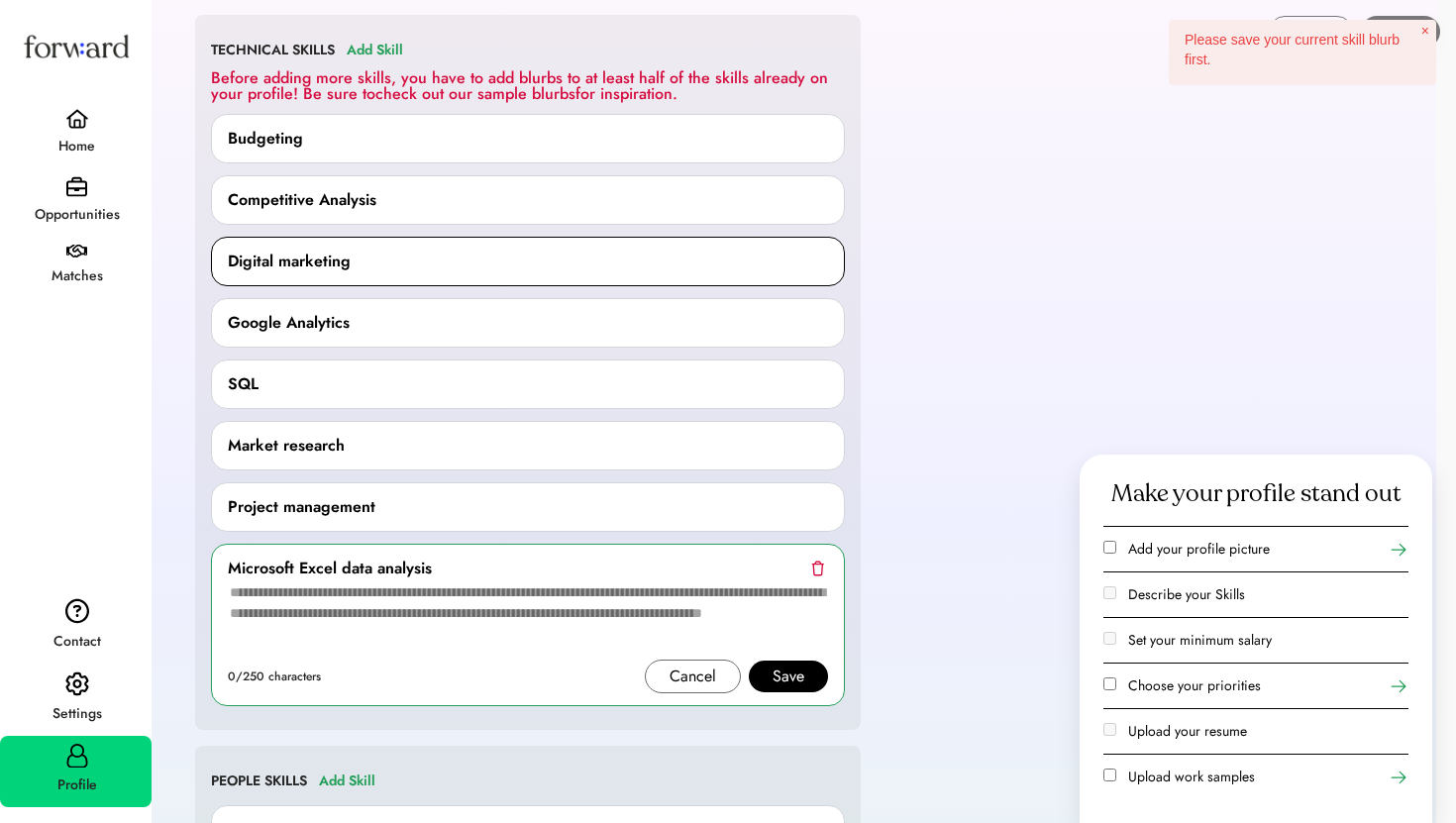 scroll, scrollTop: 121, scrollLeft: 0, axis: vertical 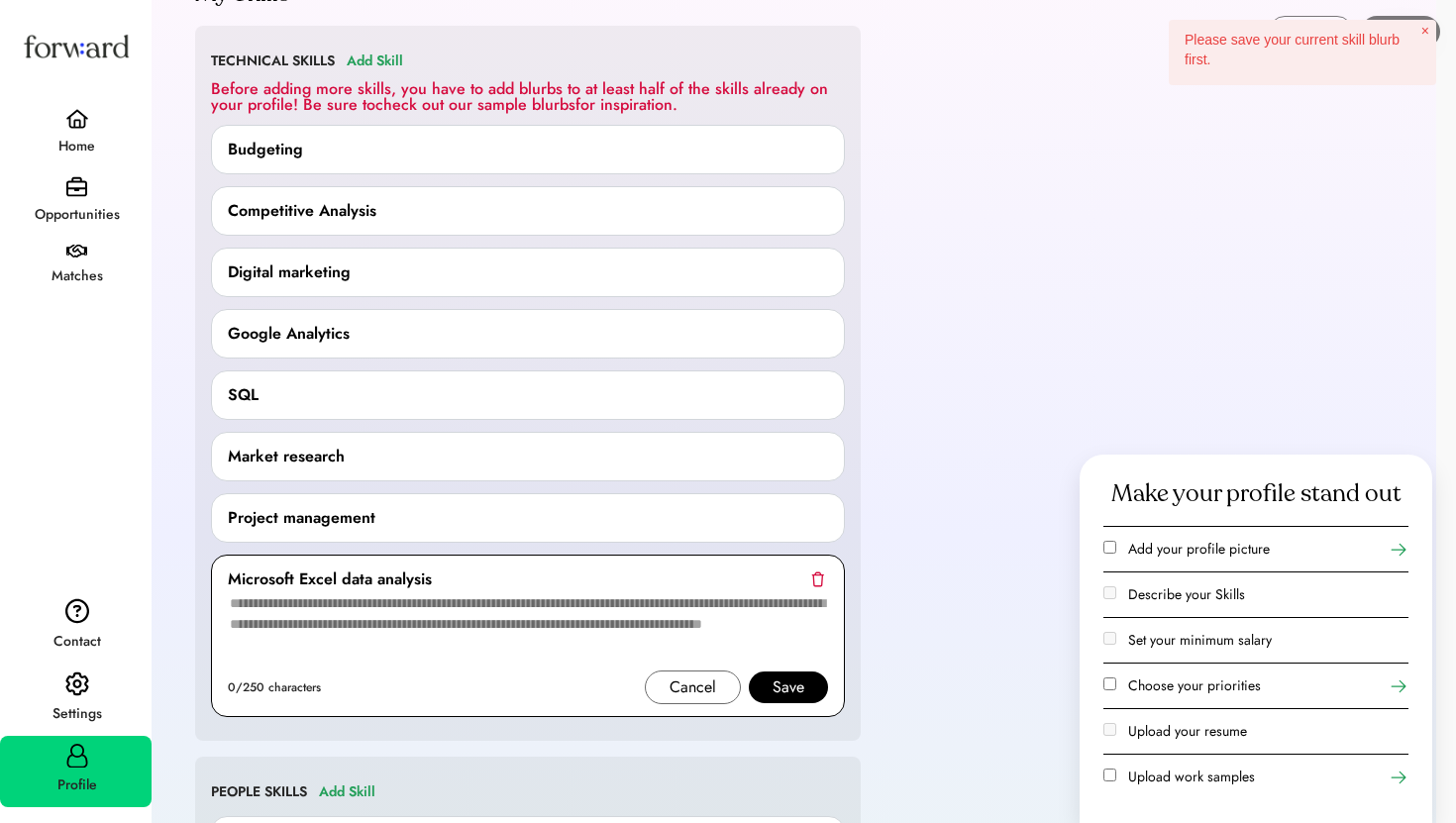 click on "Cancel" at bounding box center (692, 687) 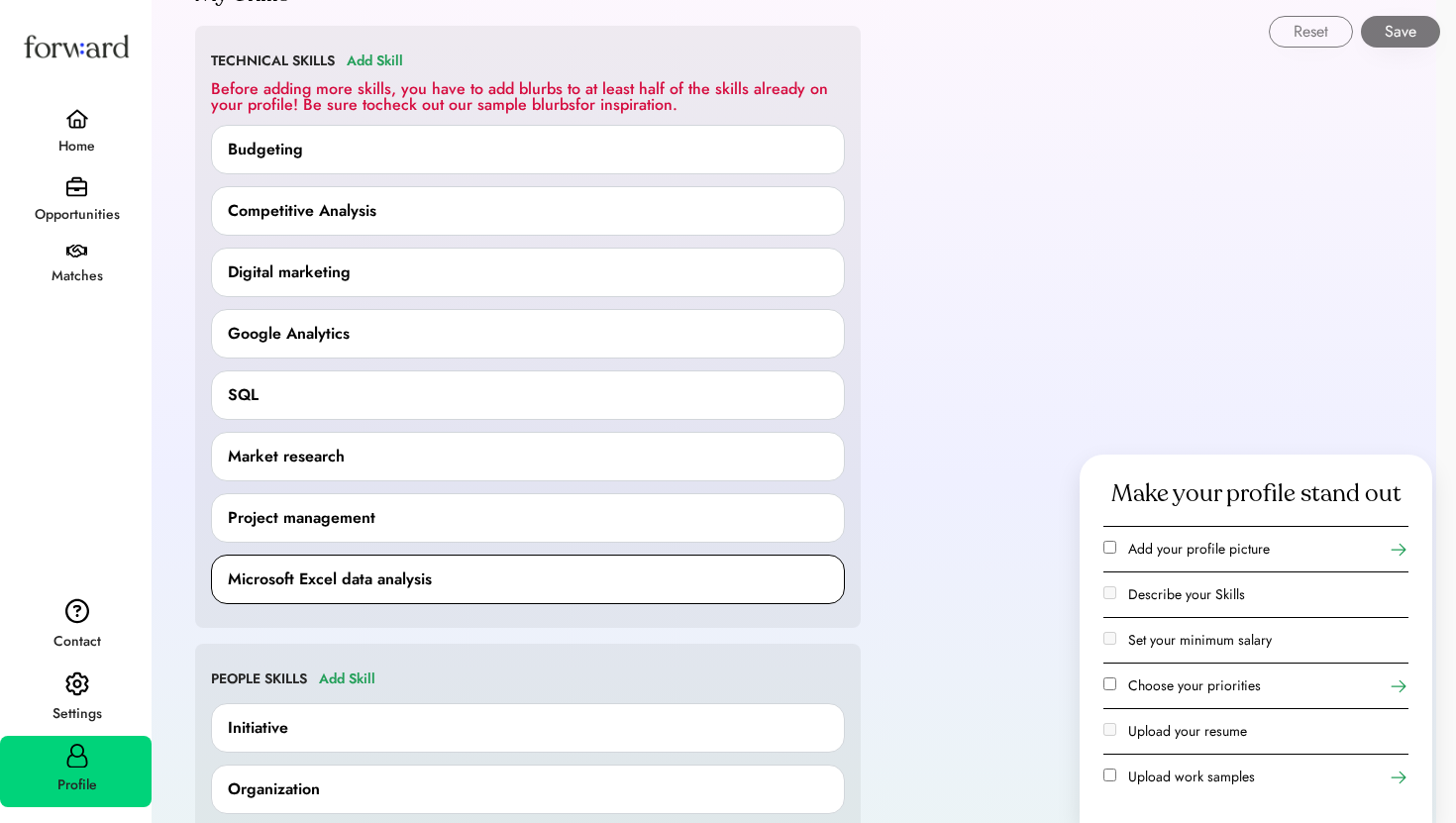click on "Microsoft Excel data analysis" at bounding box center [528, 579] 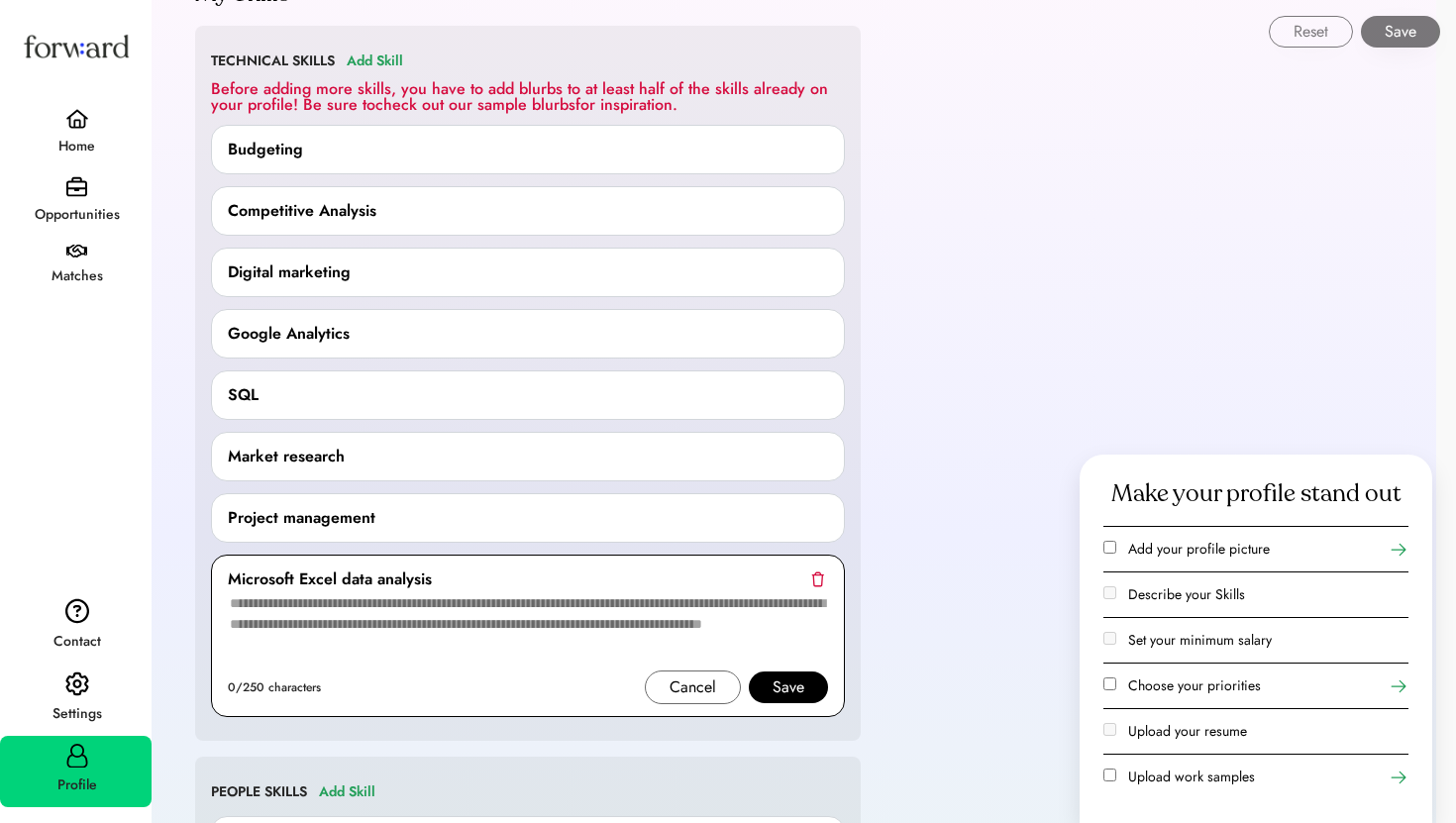 click at bounding box center [528, 631] 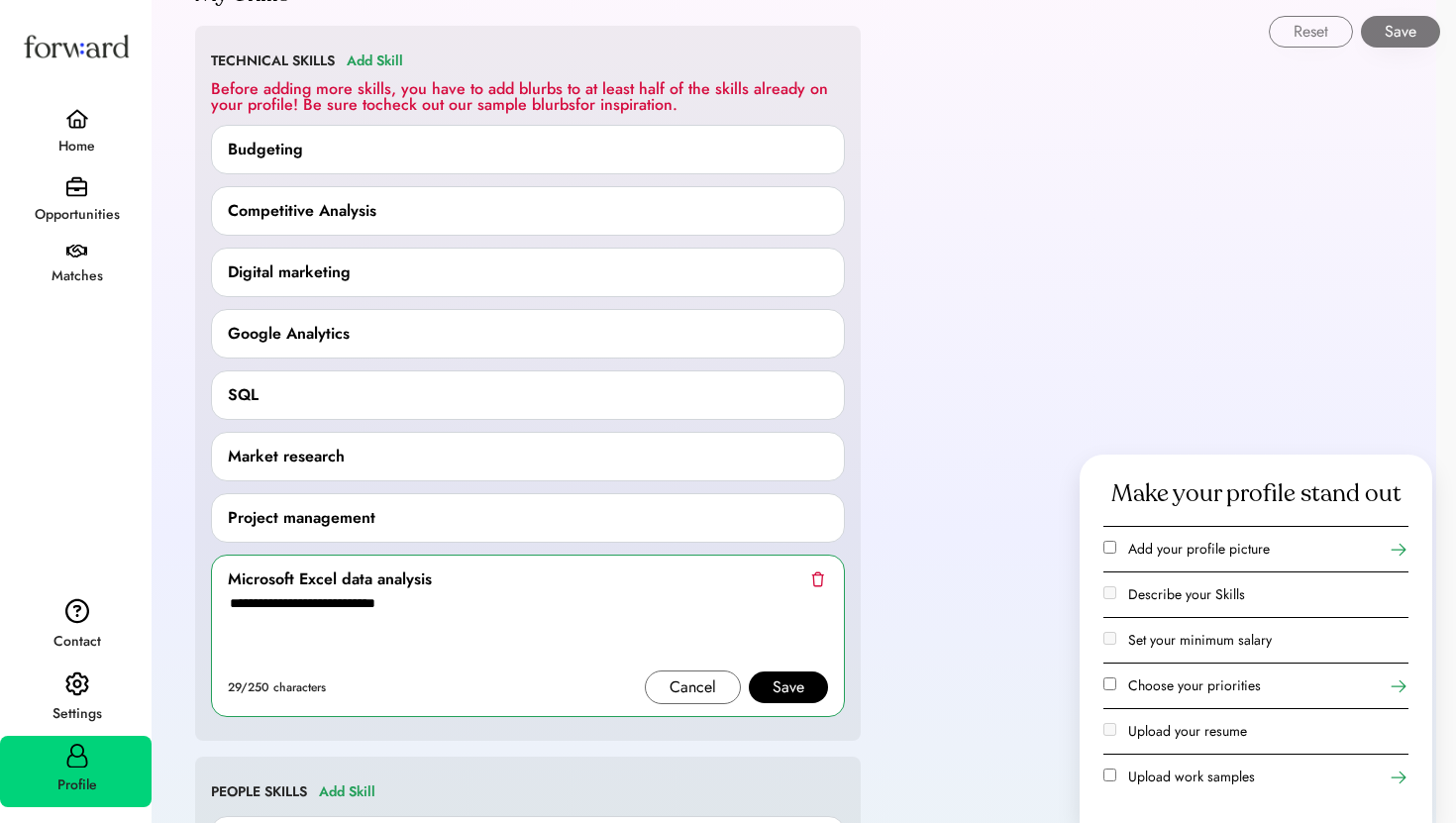 type on "**********" 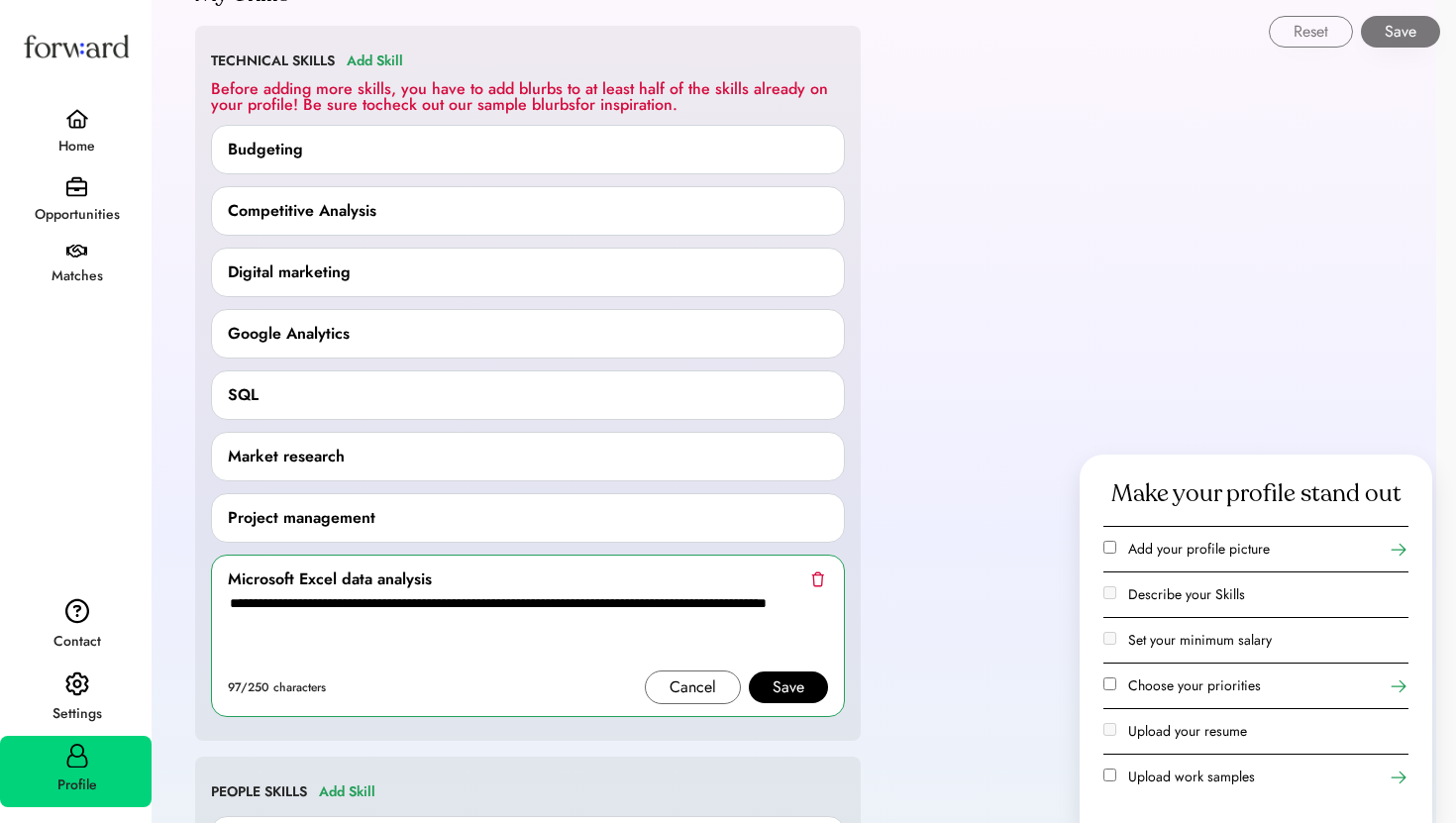 scroll, scrollTop: 147, scrollLeft: 0, axis: vertical 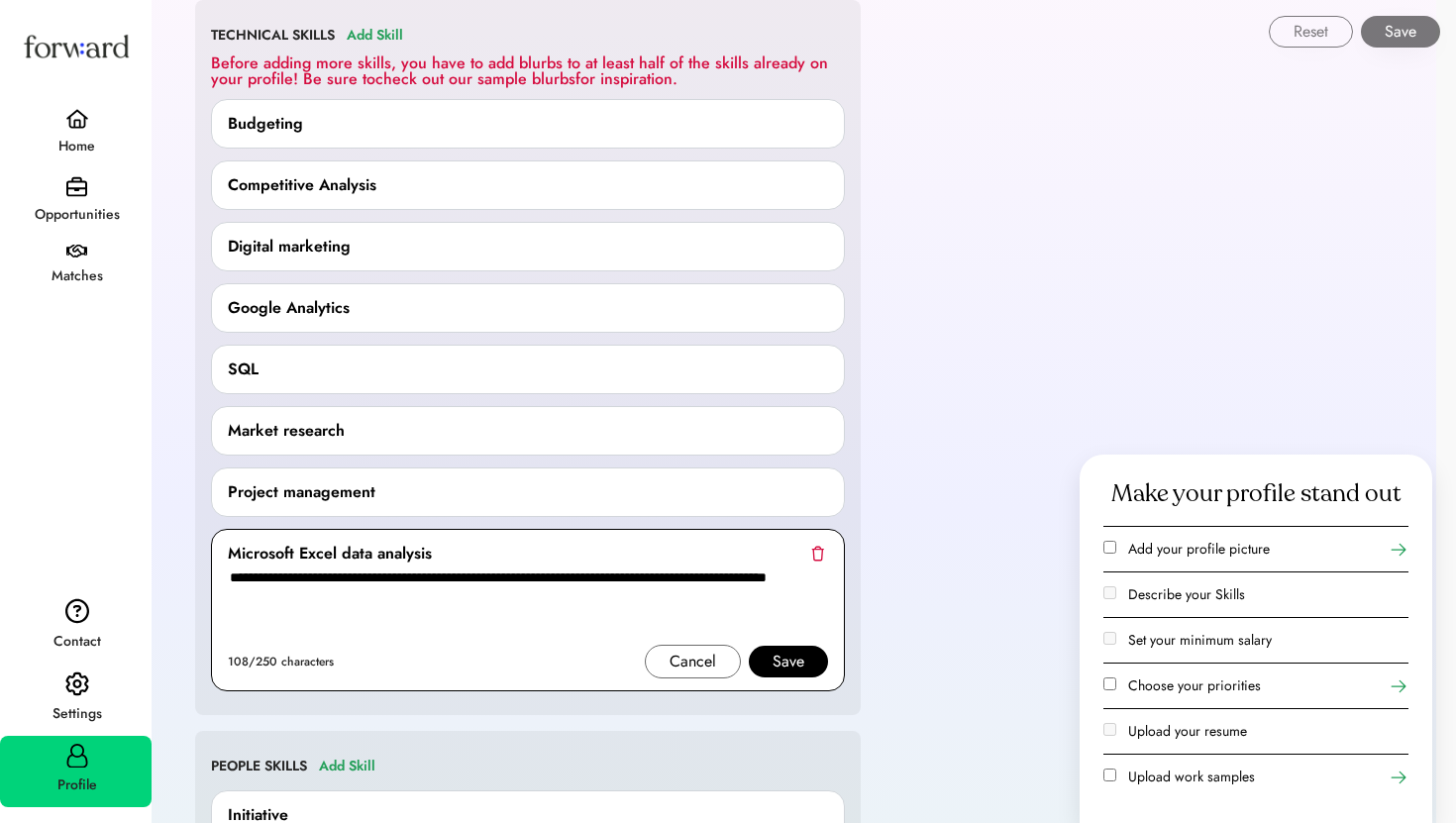 type on "**********" 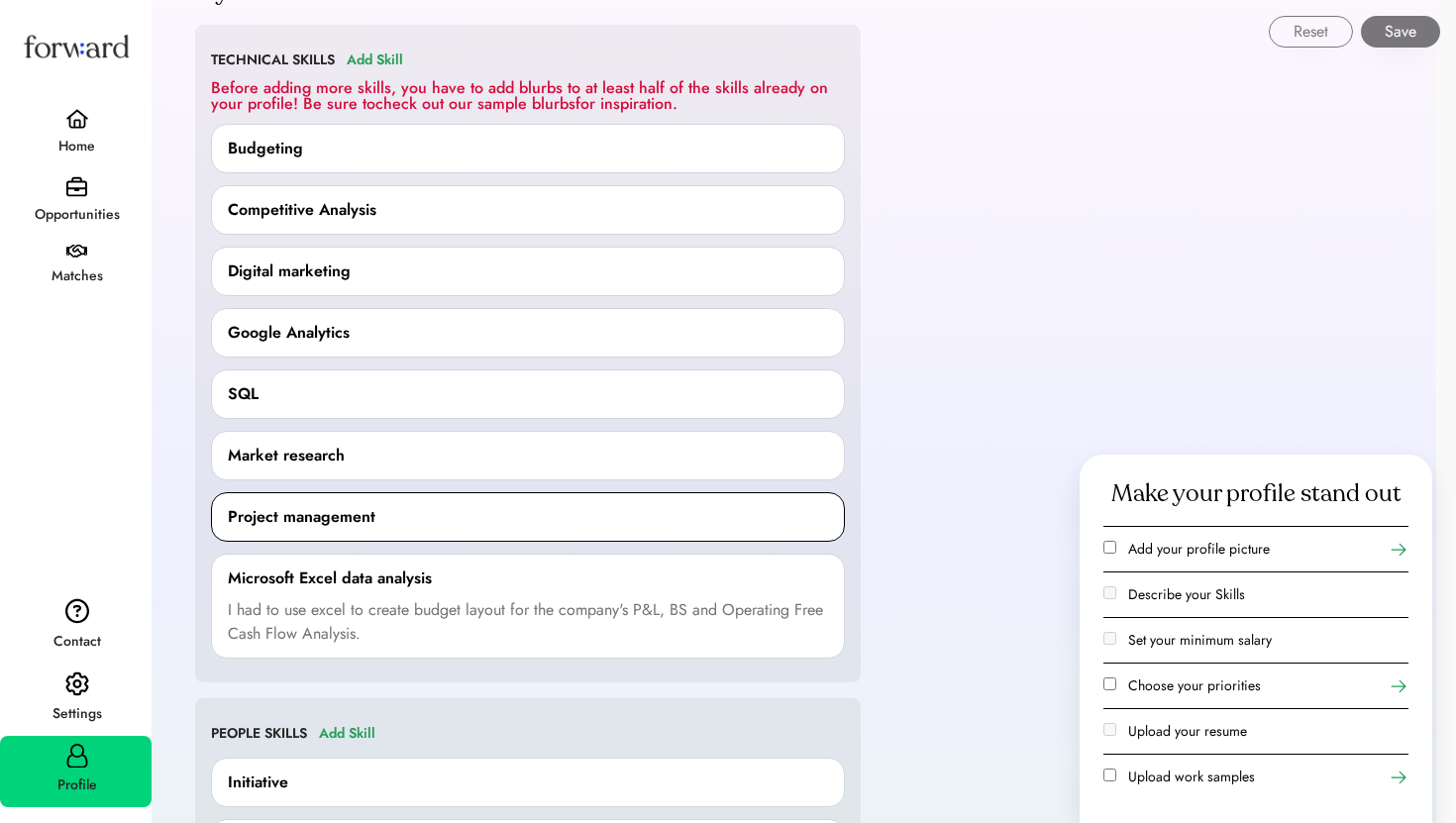 scroll, scrollTop: 110, scrollLeft: 0, axis: vertical 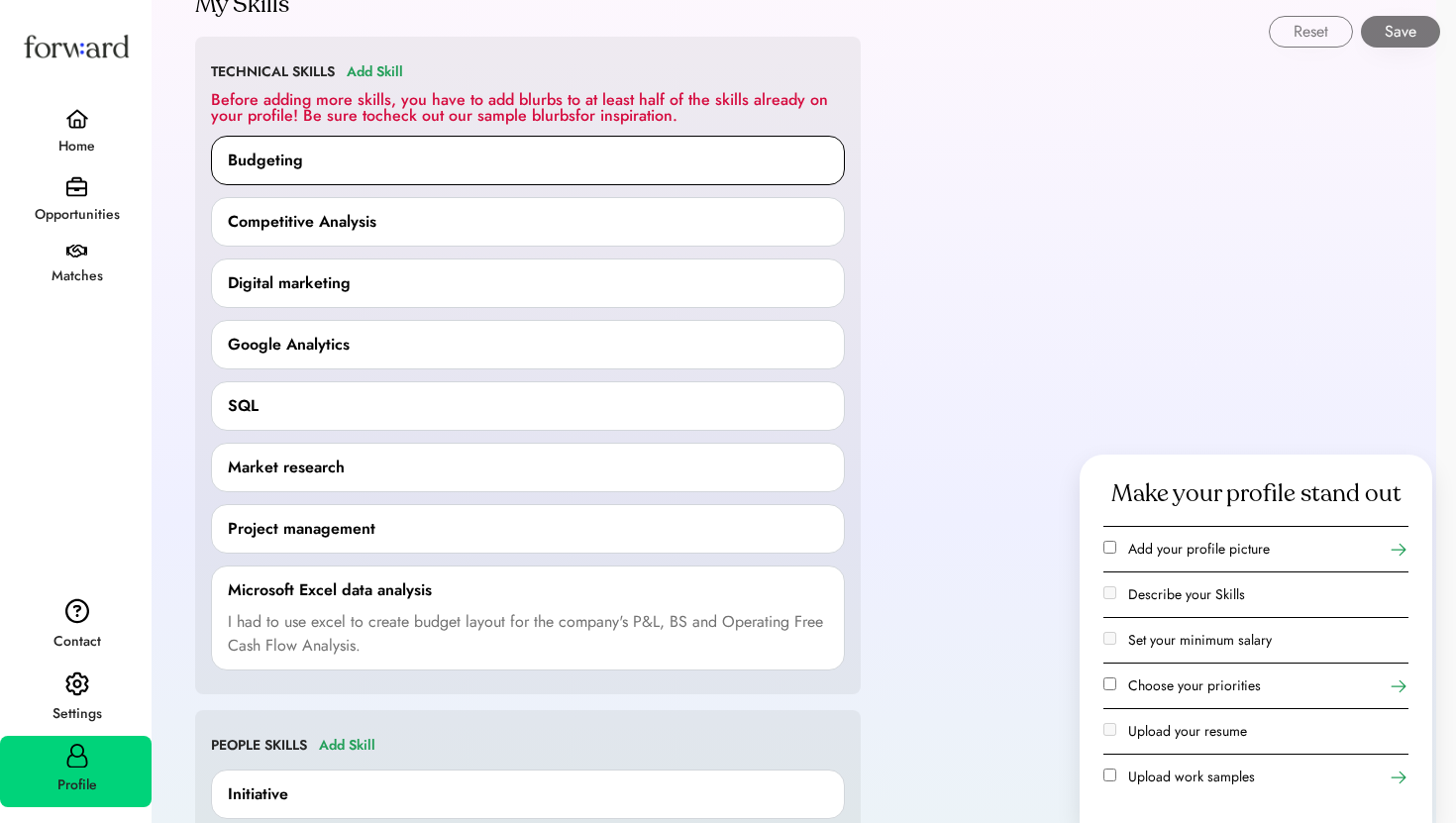 click on "Budgeting" at bounding box center (528, 160) 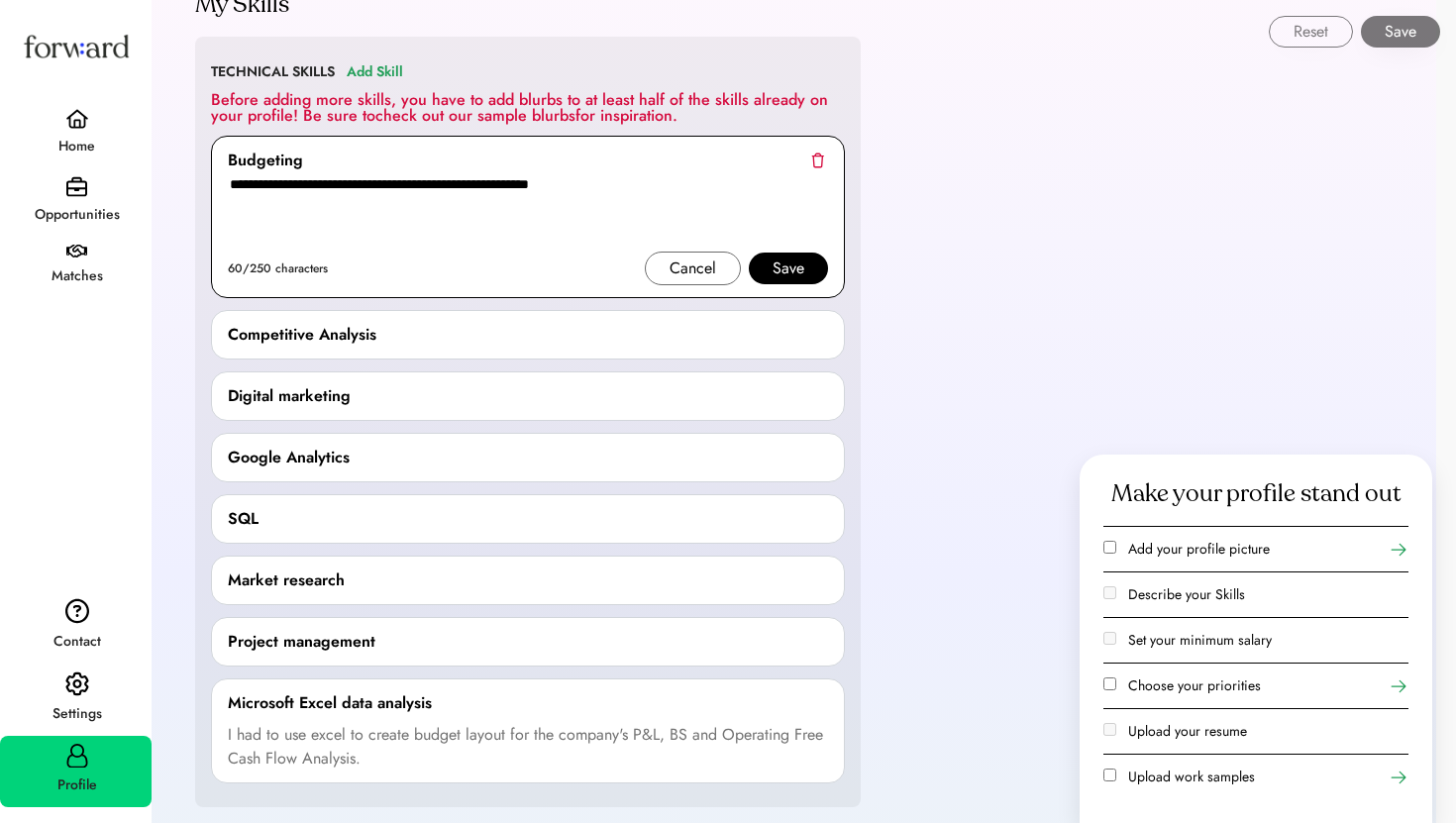 click on "**********" at bounding box center (528, 212) 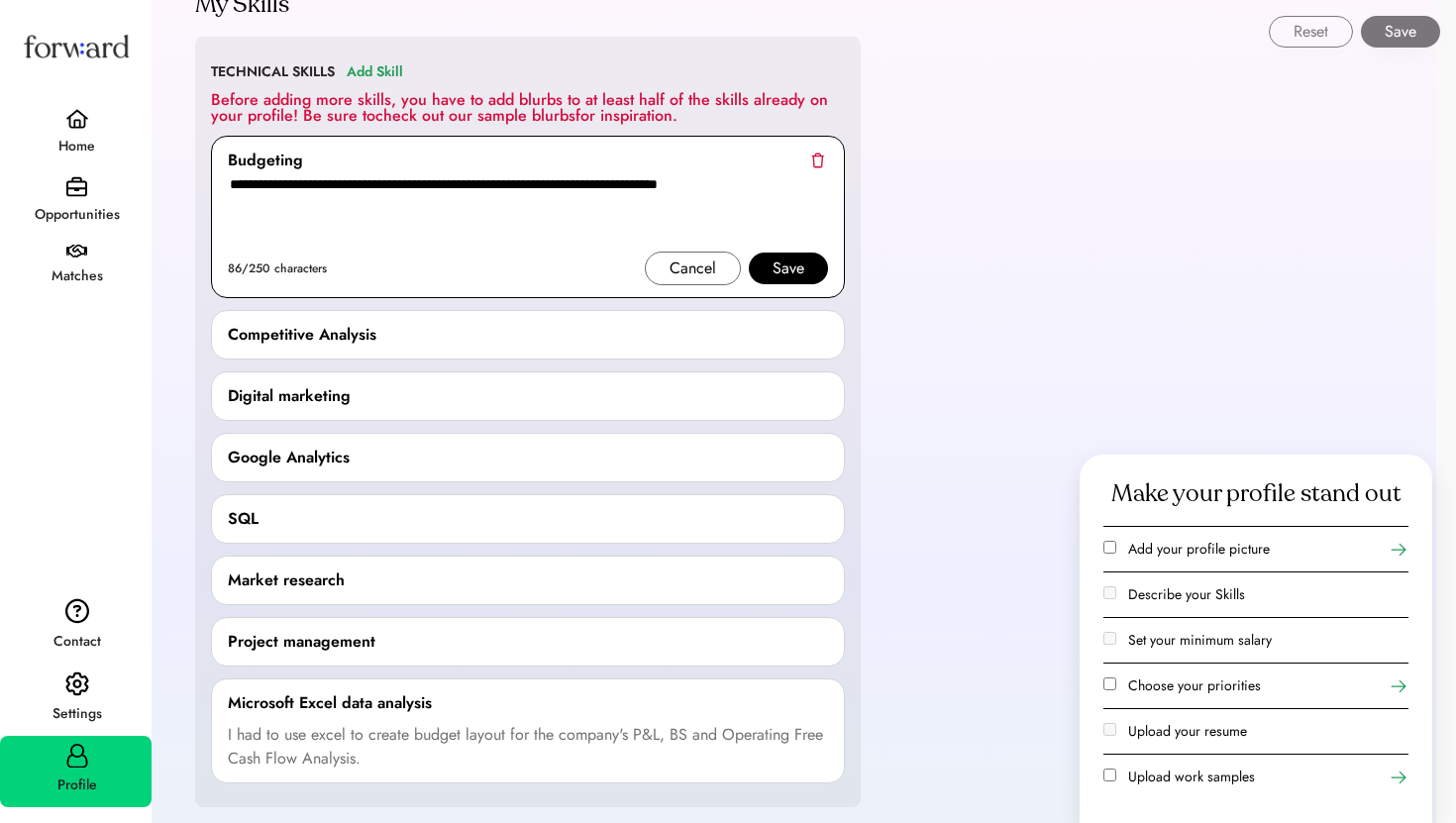 click on "**********" at bounding box center (528, 212) 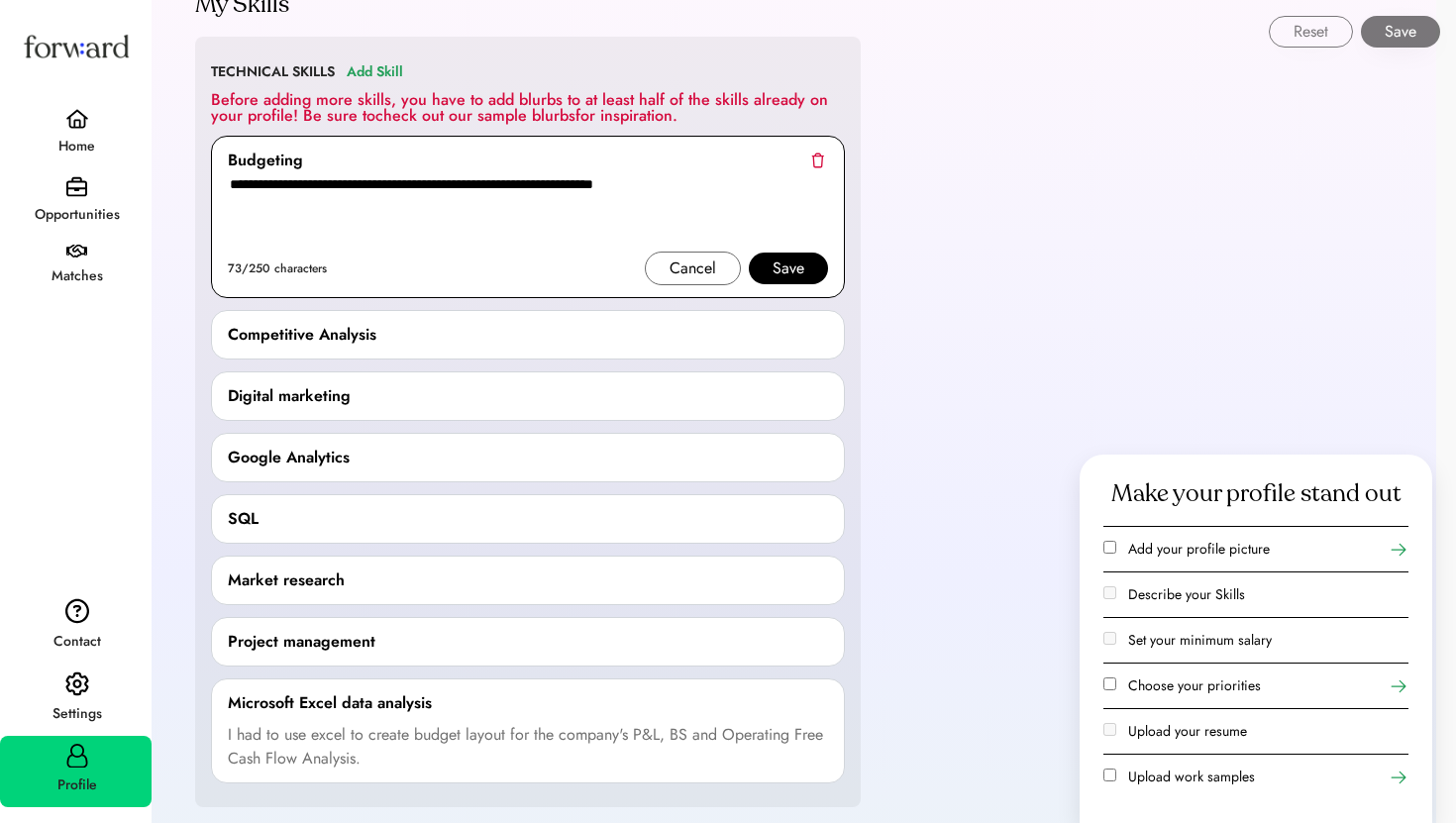 click on "**********" at bounding box center (528, 212) 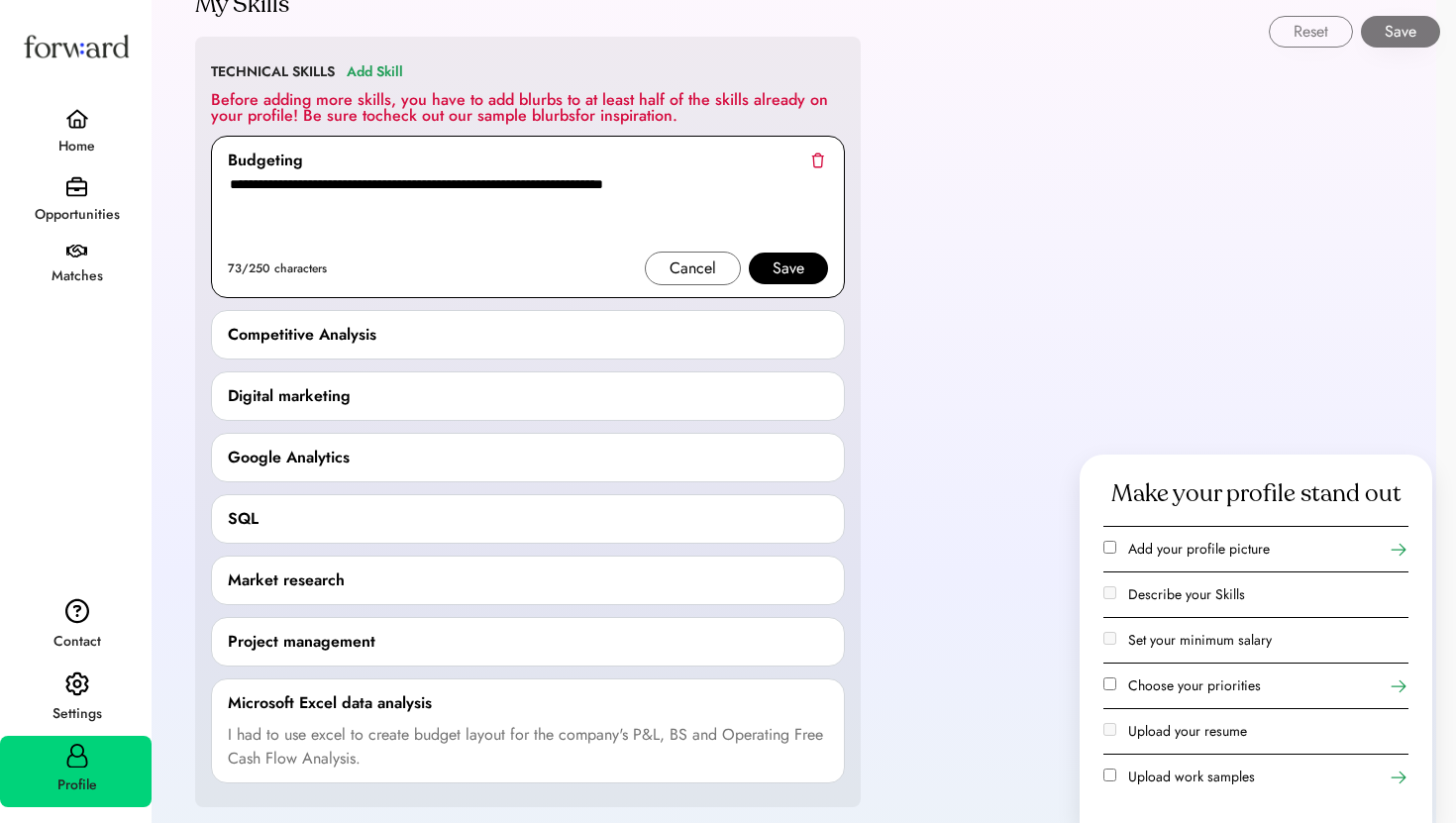 type on "**********" 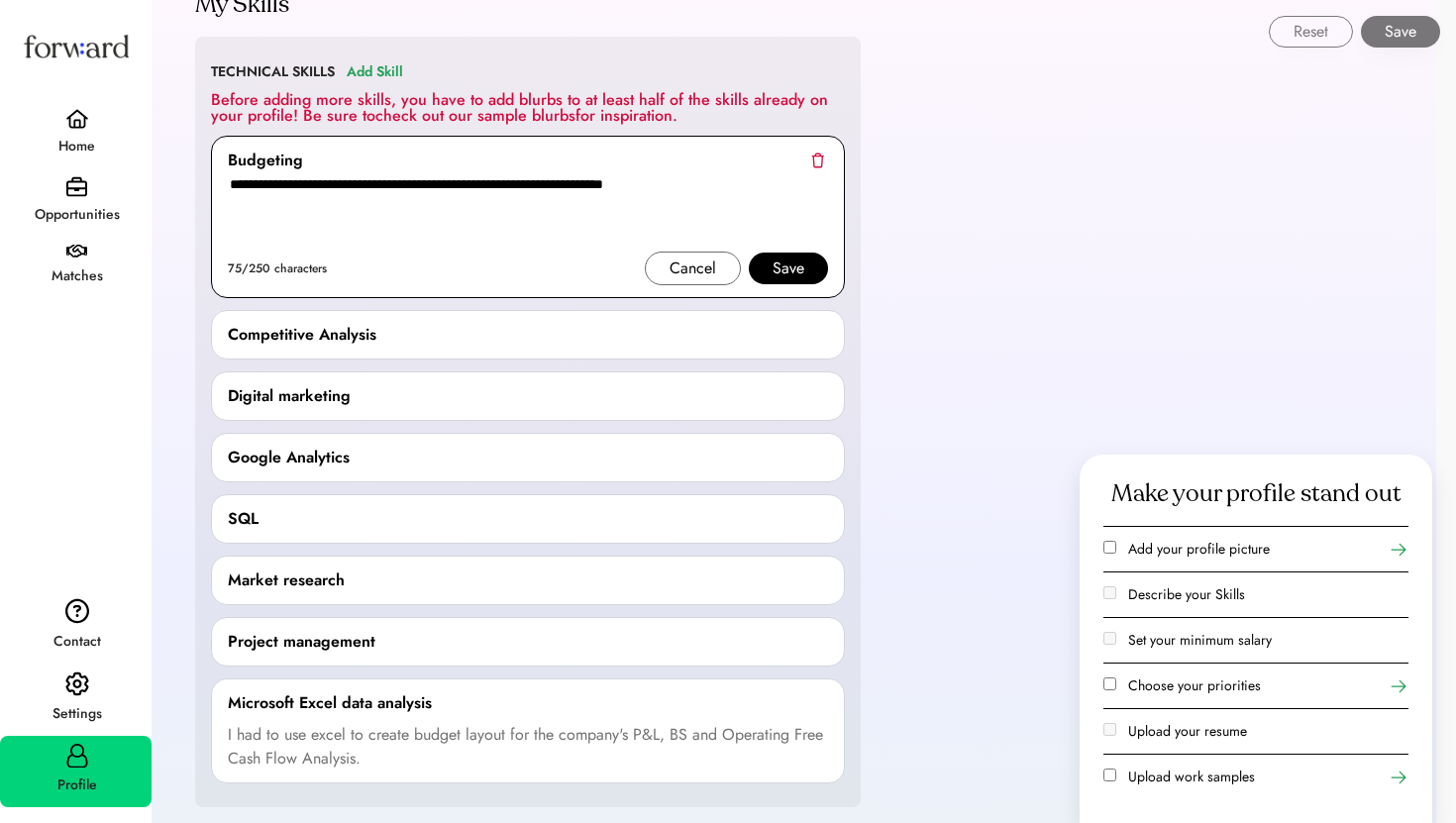 click on "Save" at bounding box center (788, 268) 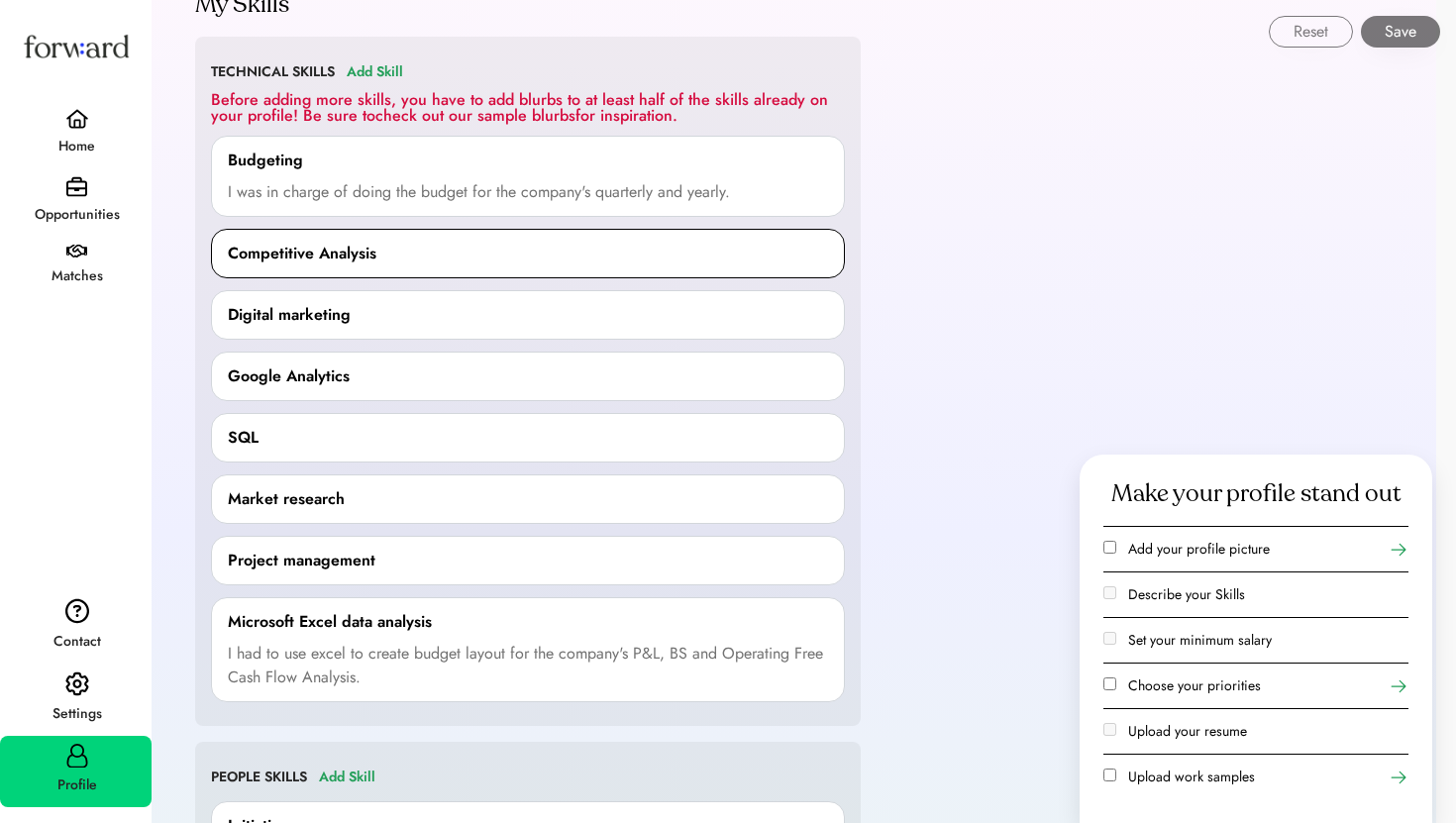 click on "Competitive Analysis" at bounding box center (528, 254) 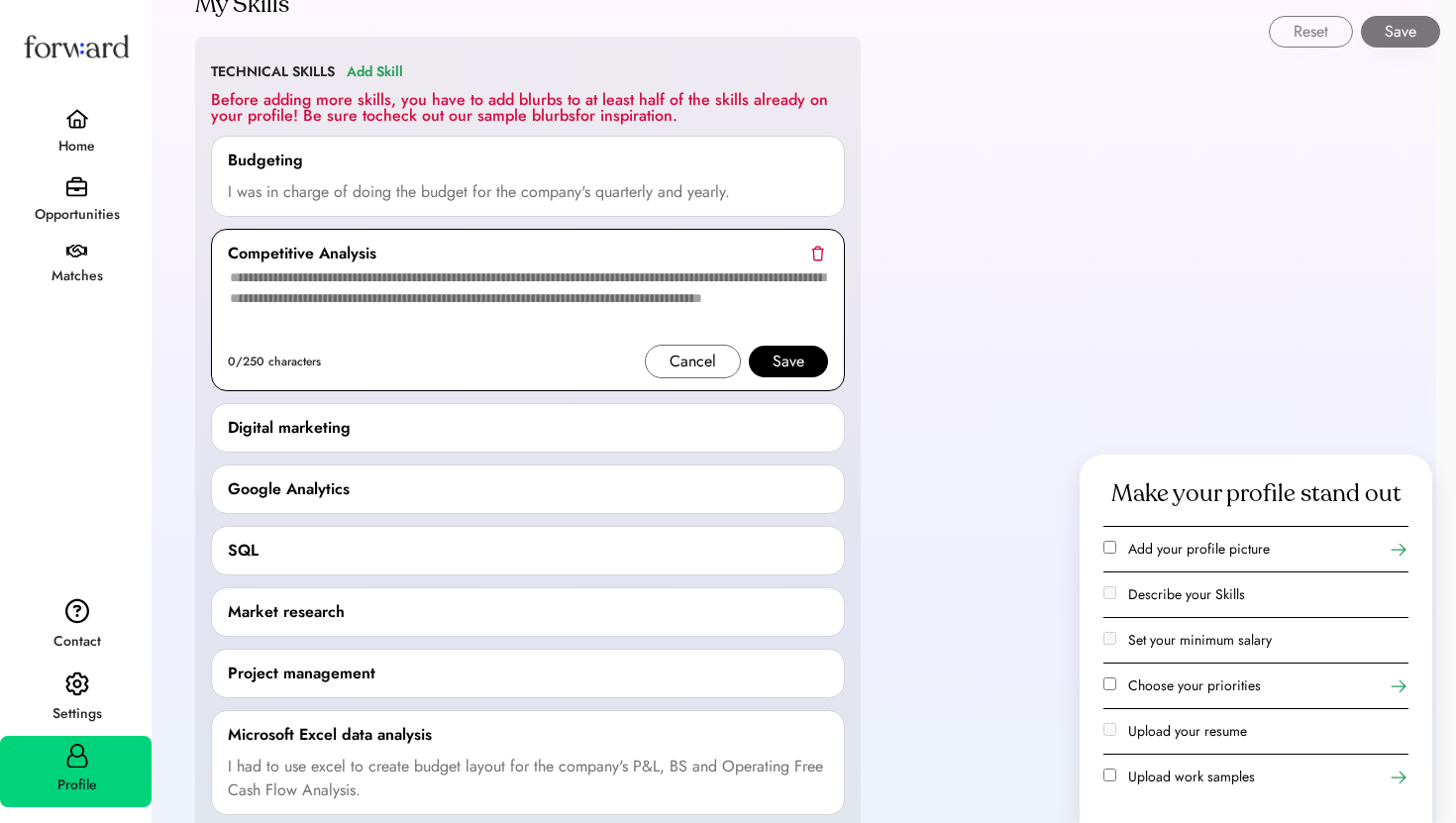 click at bounding box center [528, 305] 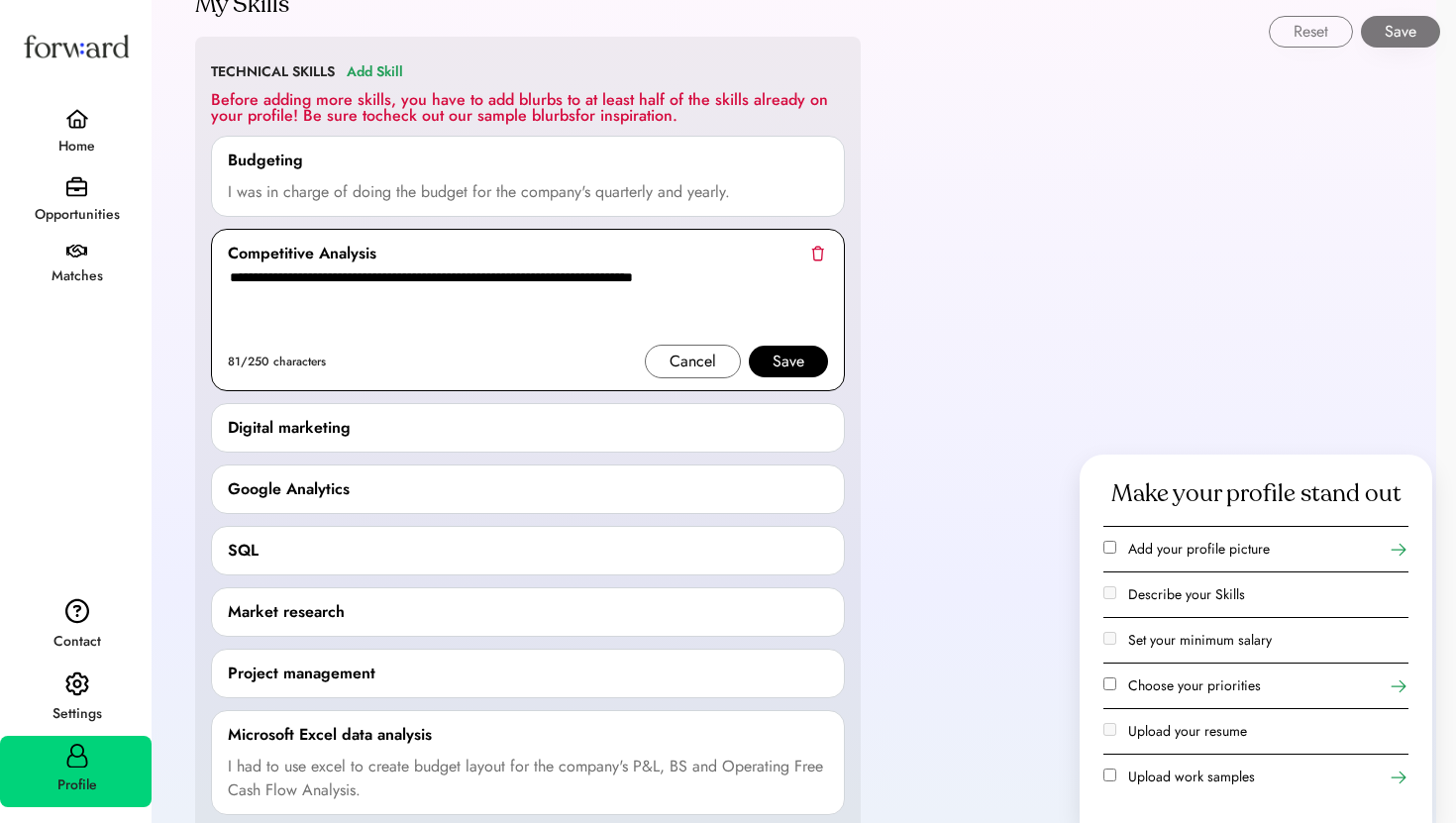 click on "**********" at bounding box center (528, 305) 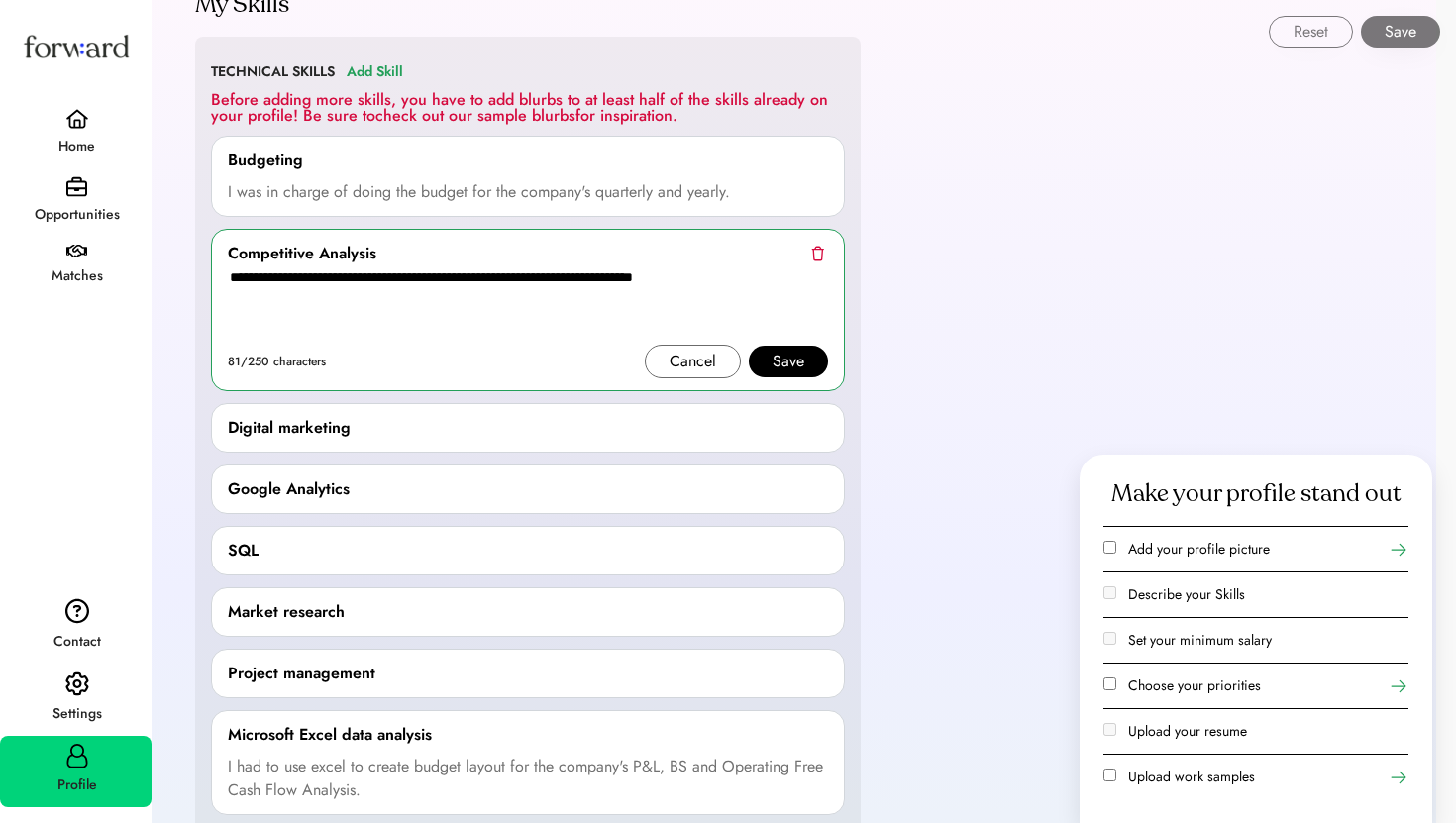 drag, startPoint x: 719, startPoint y: 277, endPoint x: 103, endPoint y: 276, distance: 616.0008 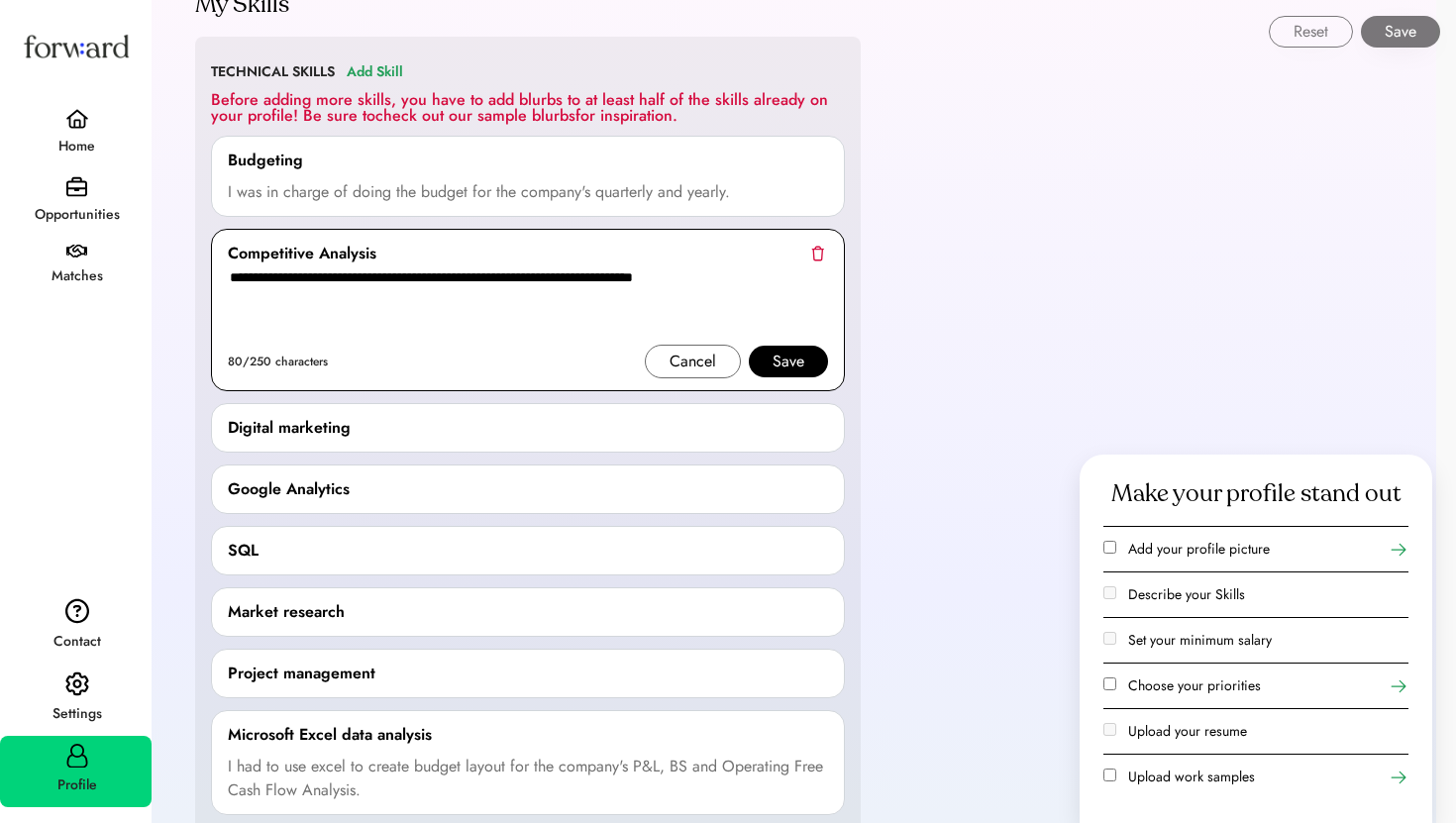 type on "**********" 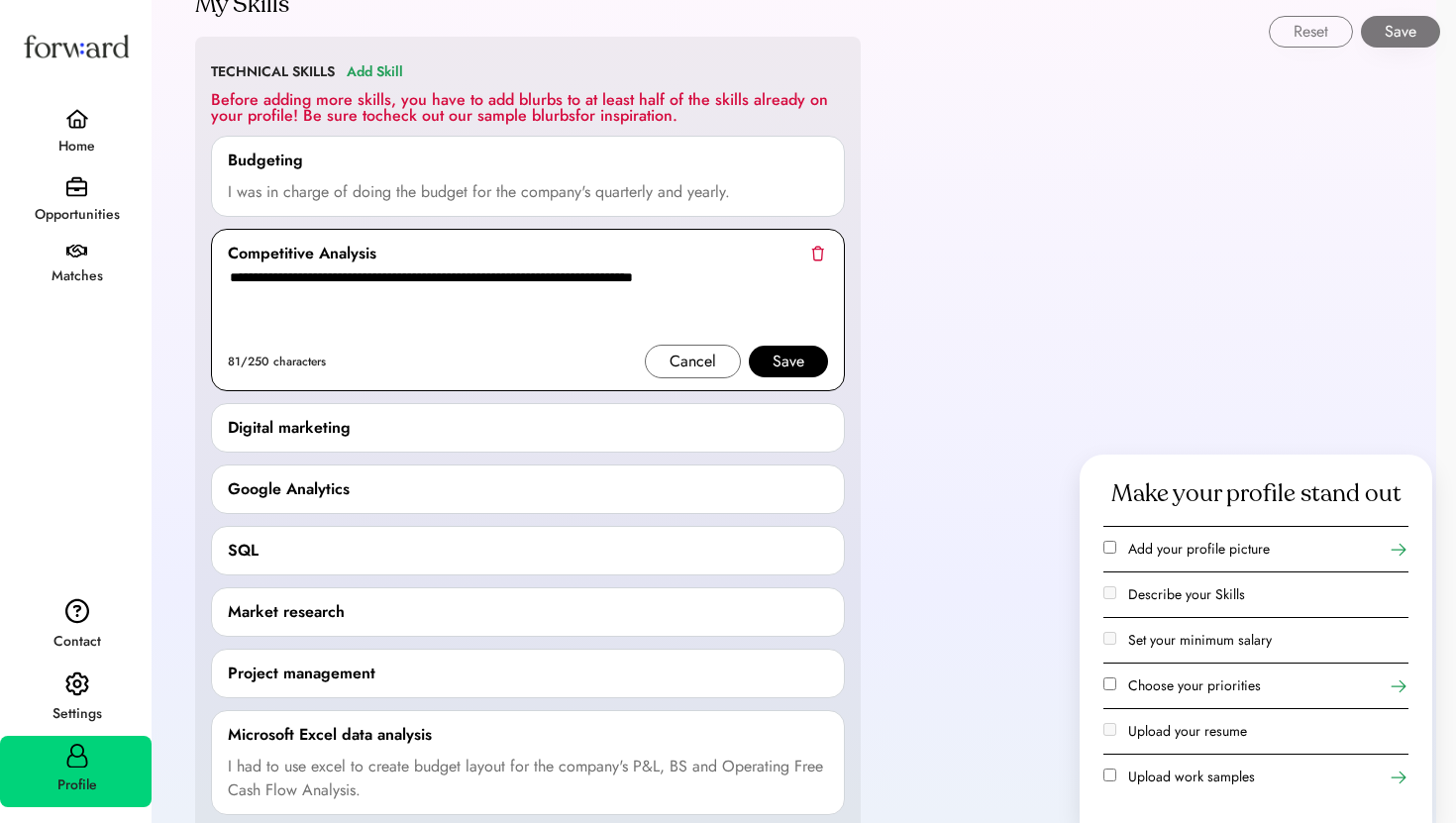 click on "Save" at bounding box center (788, 361) 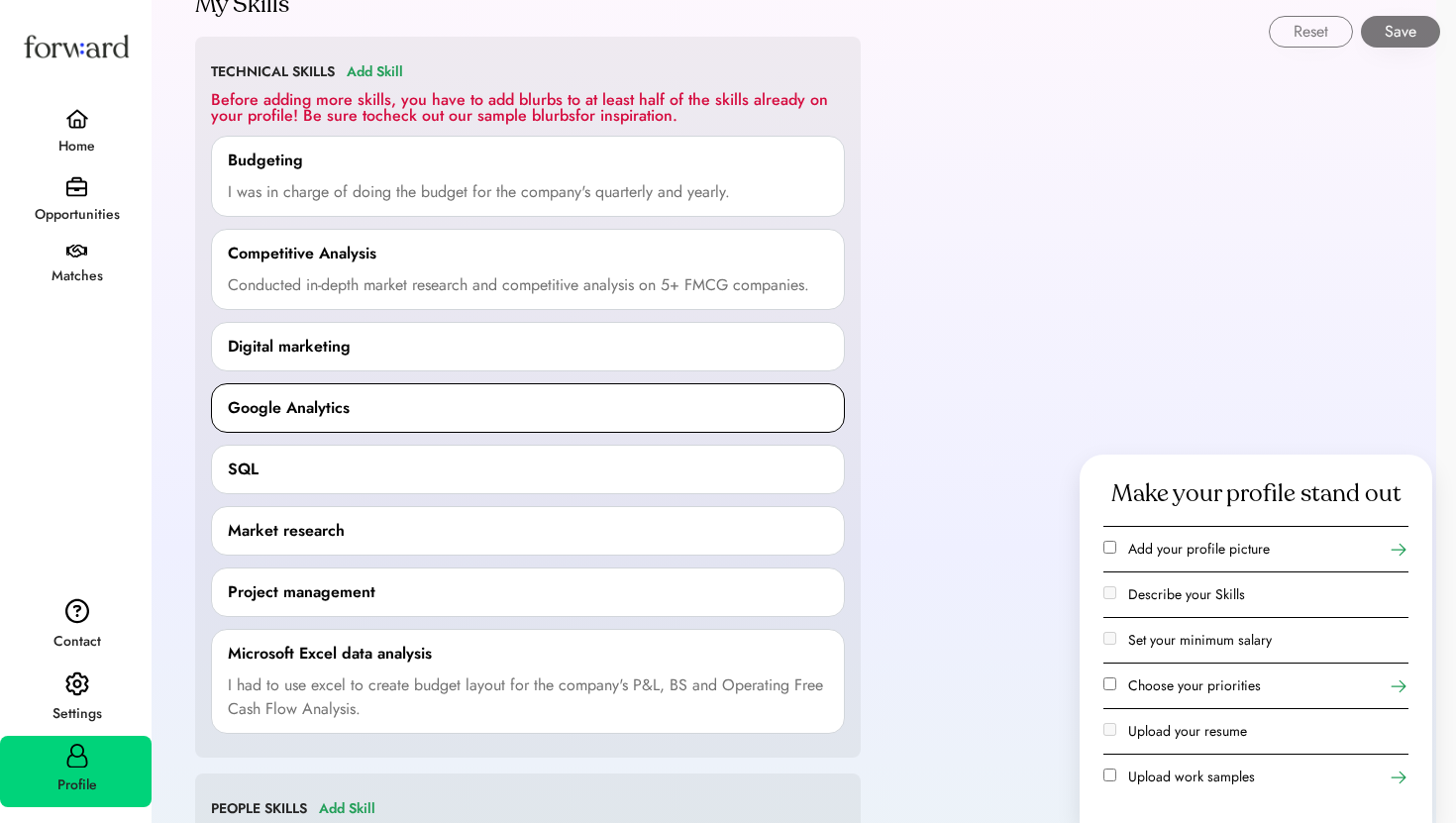 click on "Google Analytics" at bounding box center (528, 408) 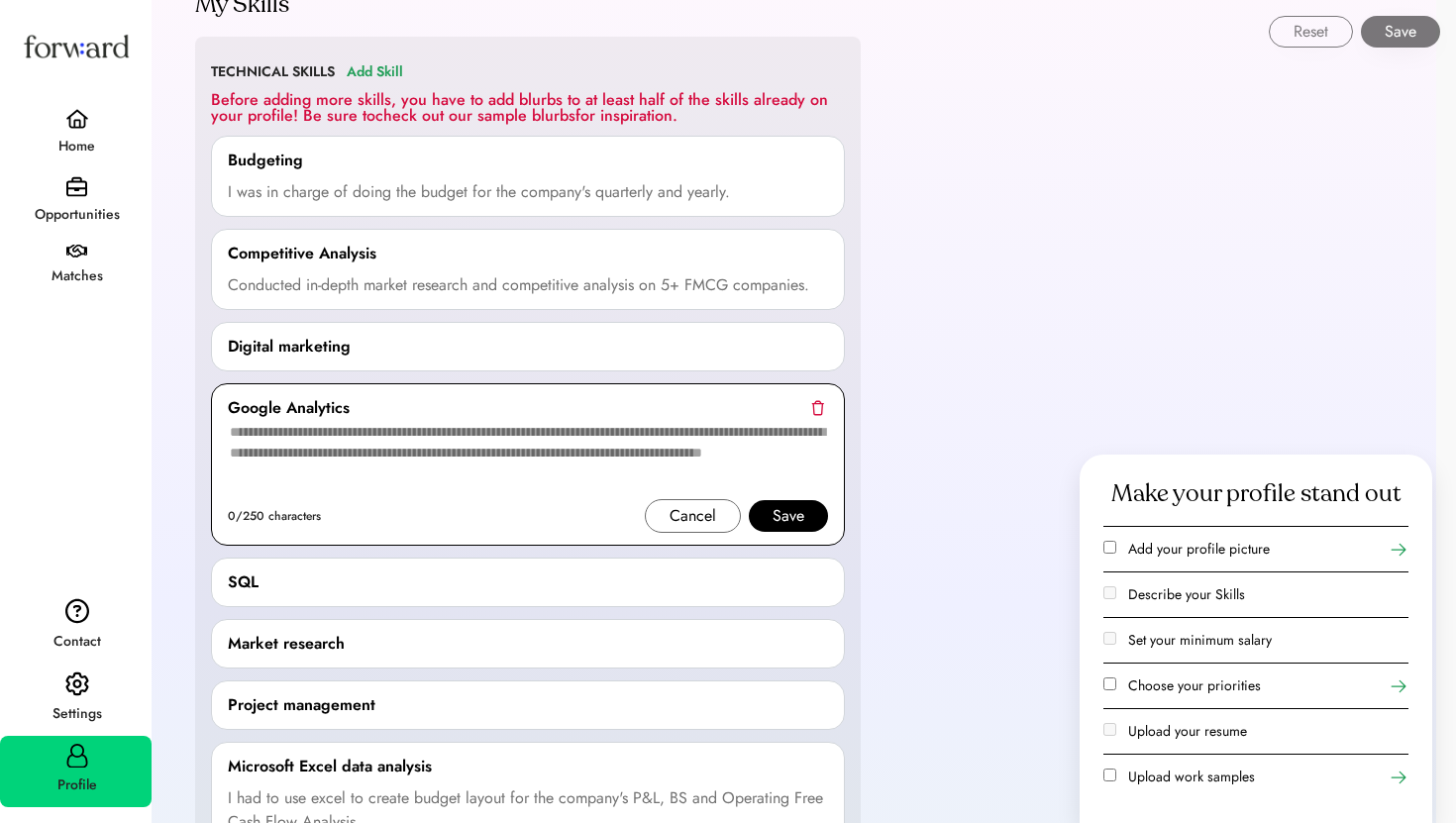 click at bounding box center [528, 460] 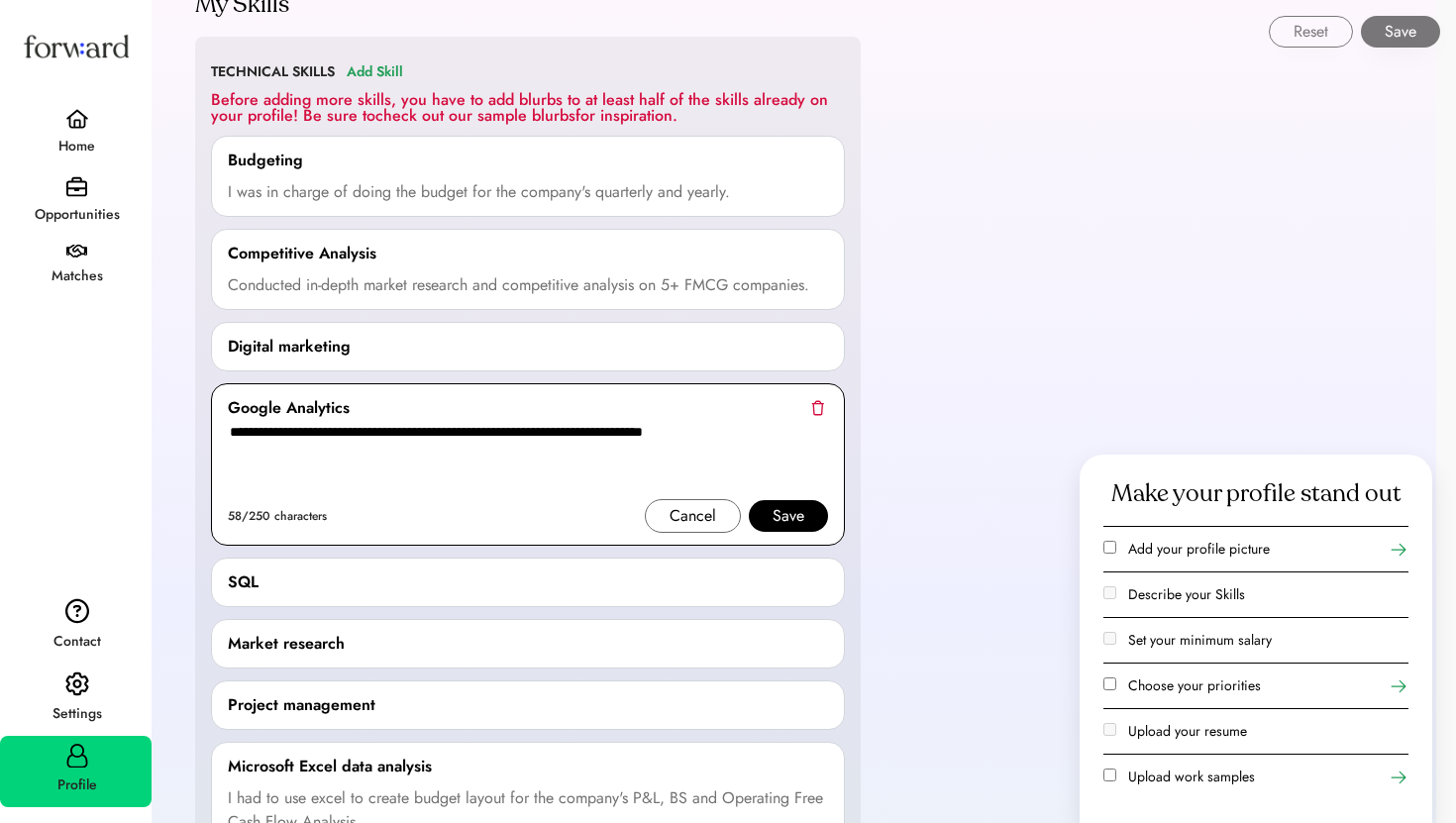 type on "**********" 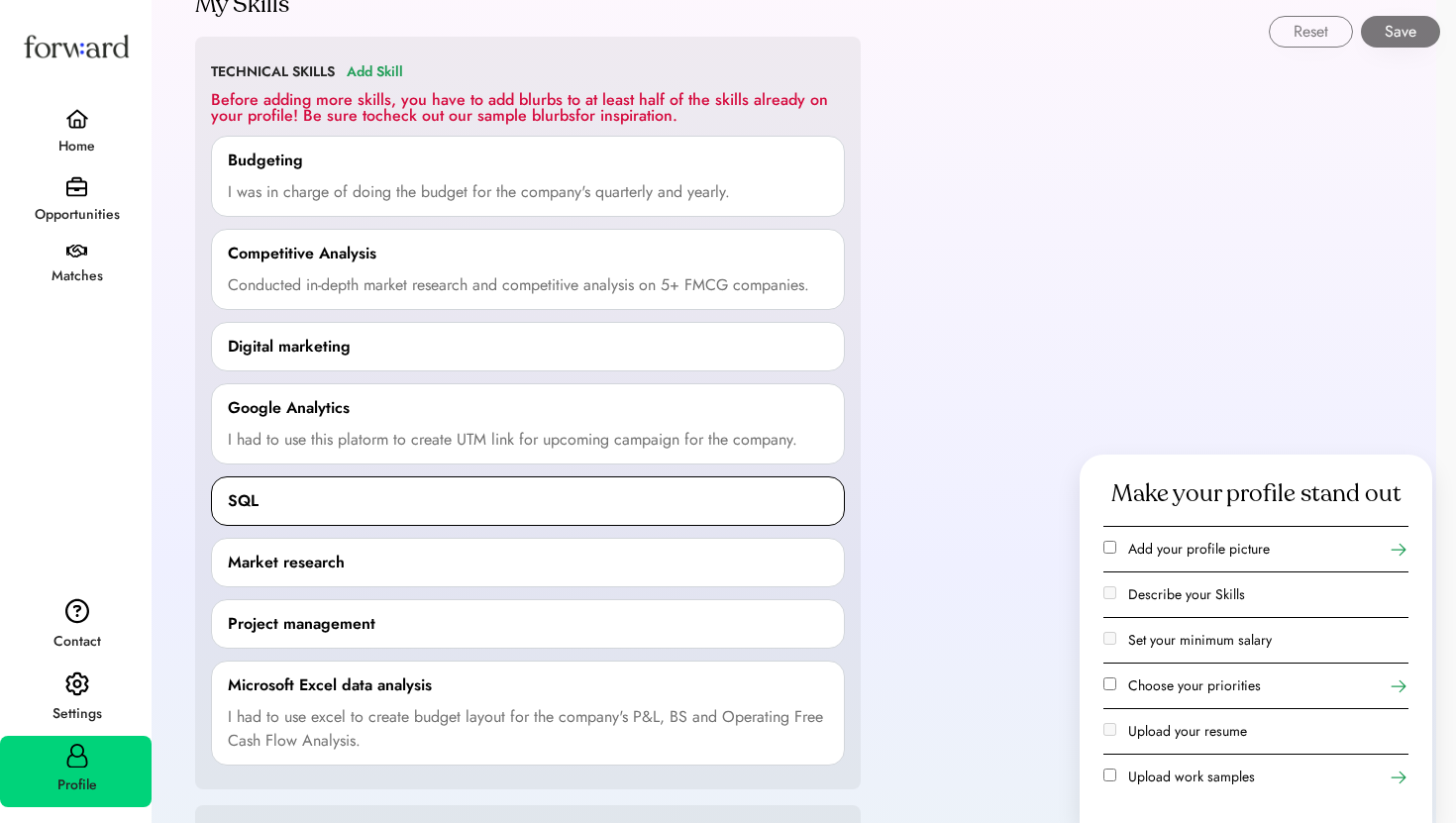 click on "SQL" at bounding box center (528, 501) 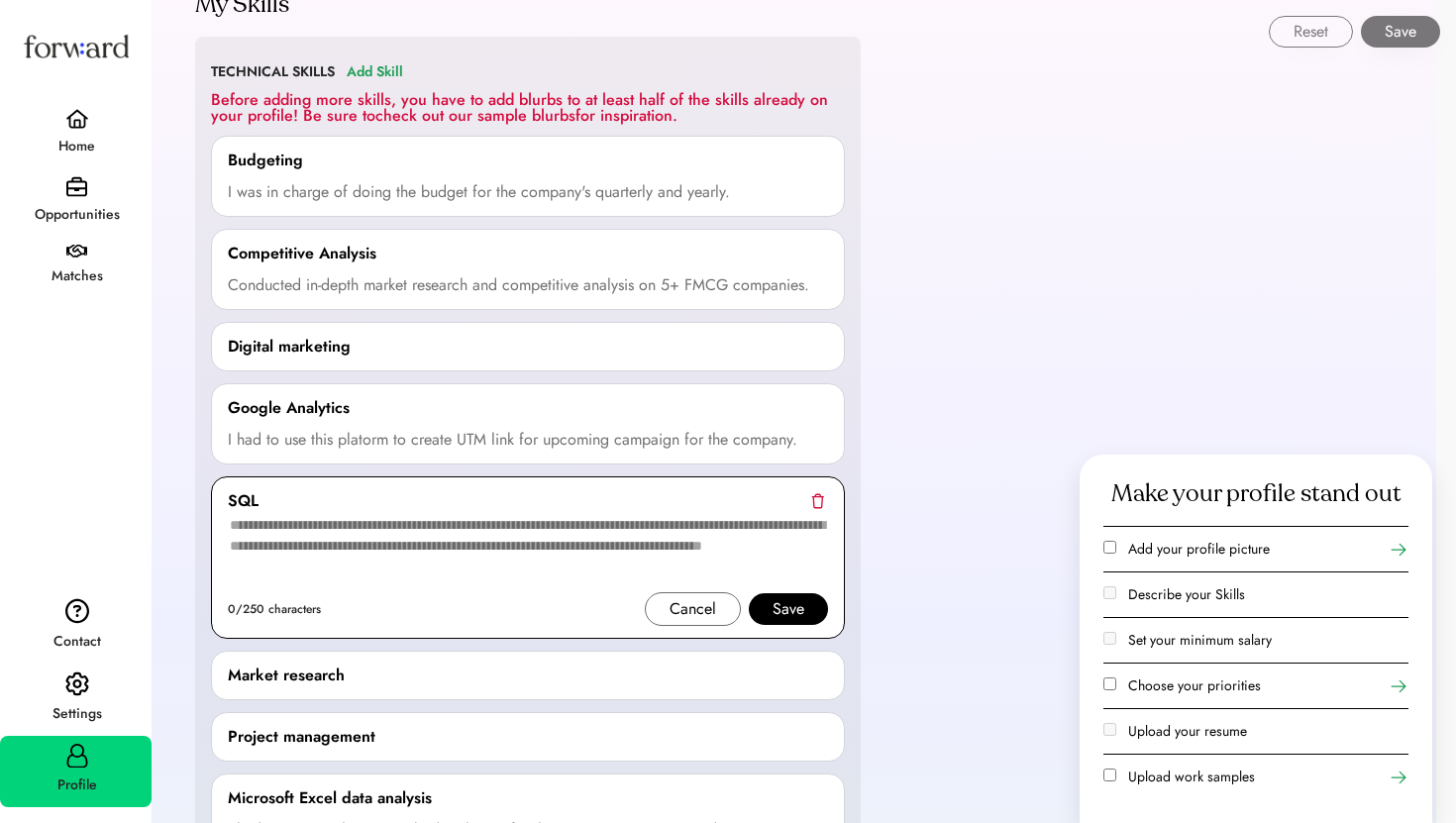 click at bounding box center [528, 553] 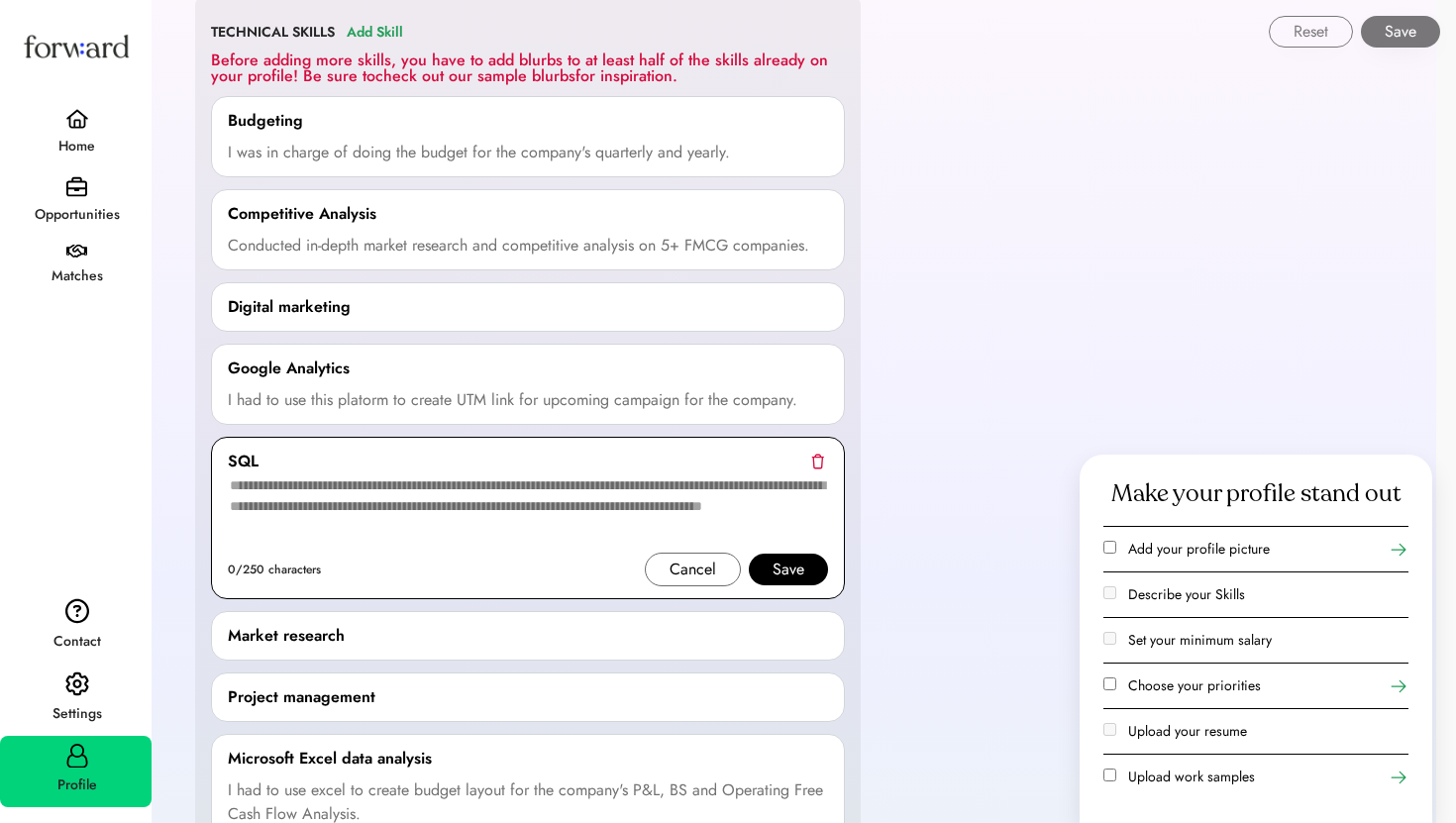 scroll, scrollTop: 153, scrollLeft: 0, axis: vertical 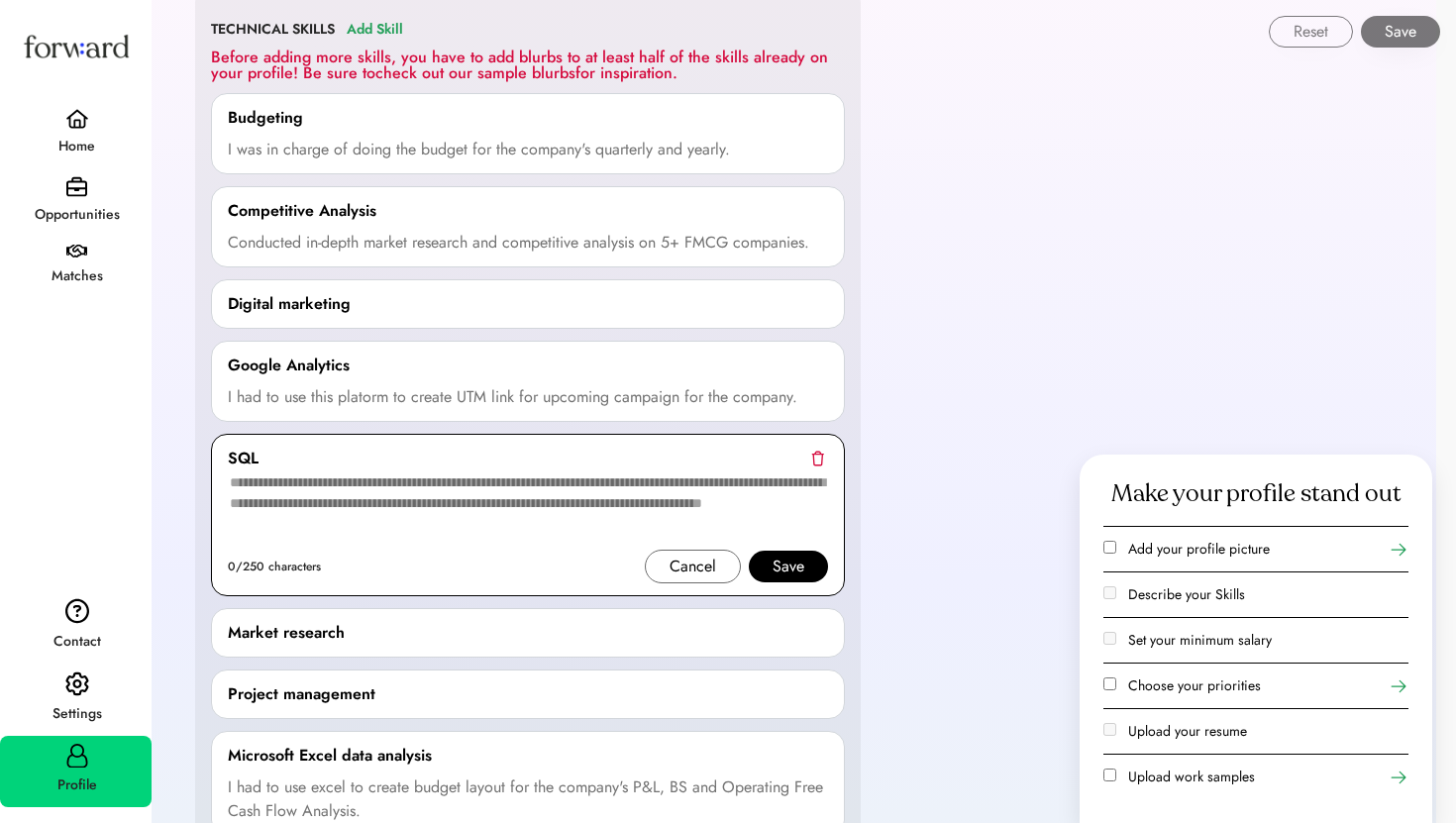 click on "Cancel" at bounding box center (692, 566) 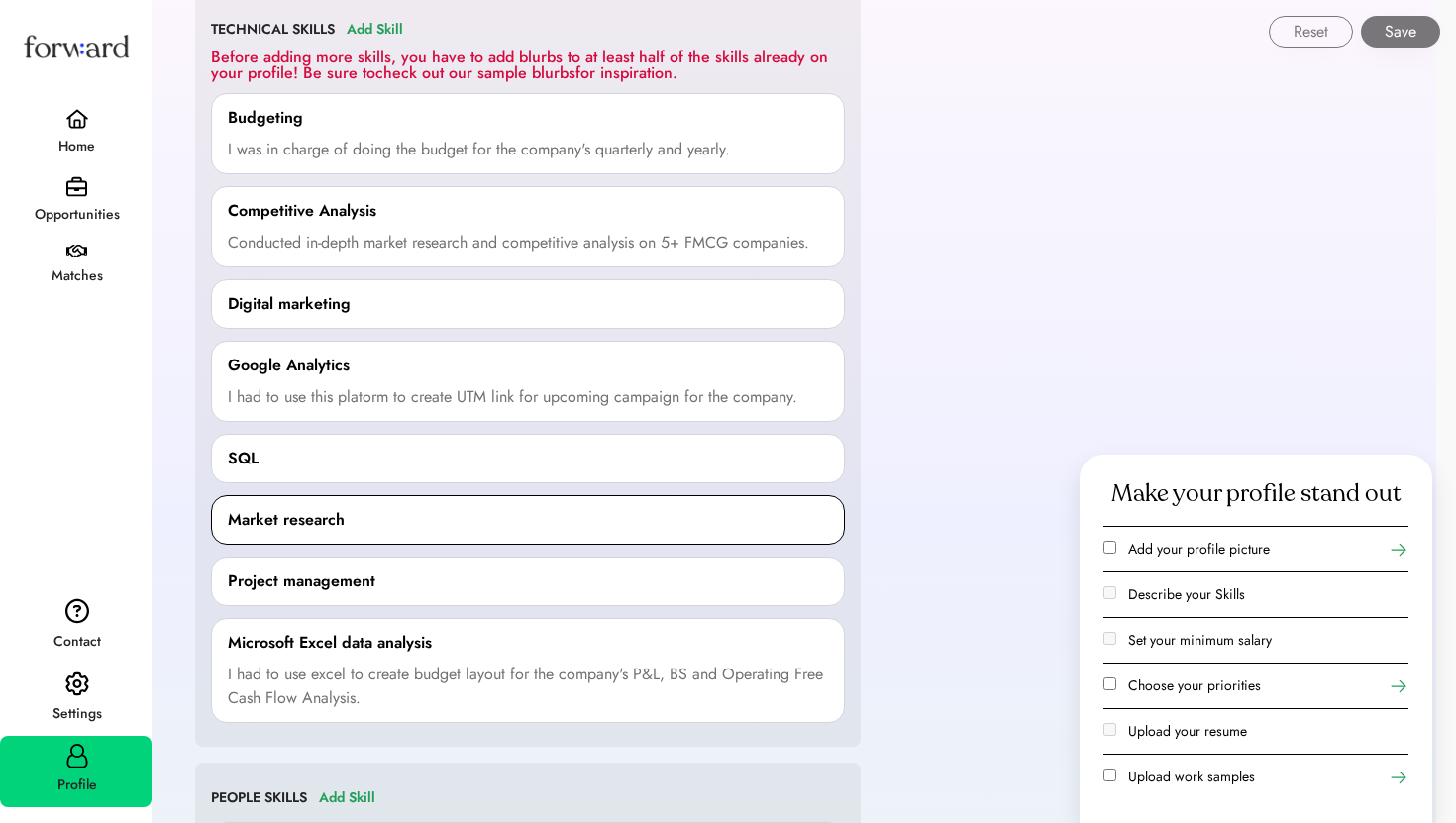 click on "Market research 0/250 characters Cancel Save" at bounding box center [528, 520] 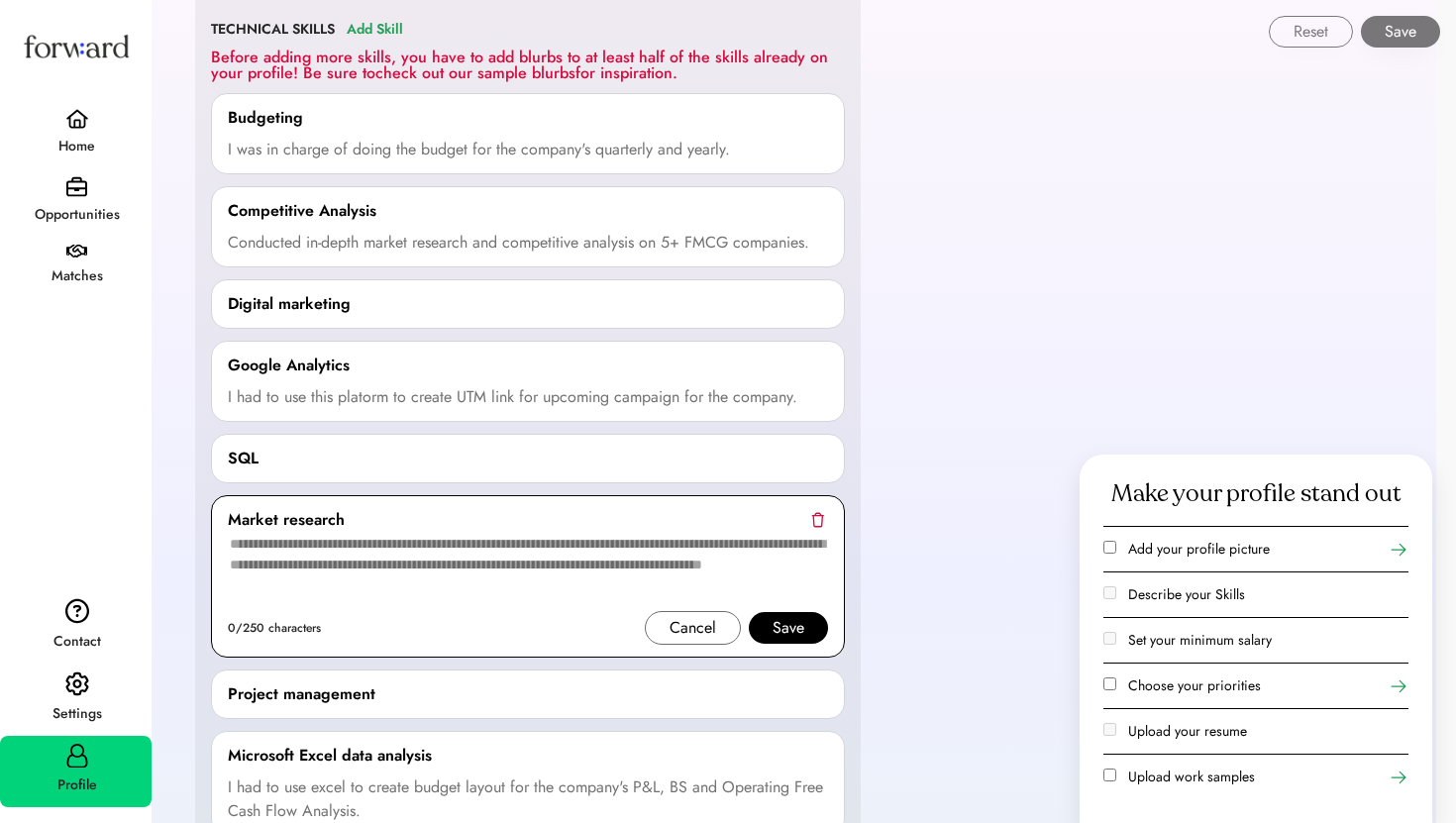 click at bounding box center [528, 571] 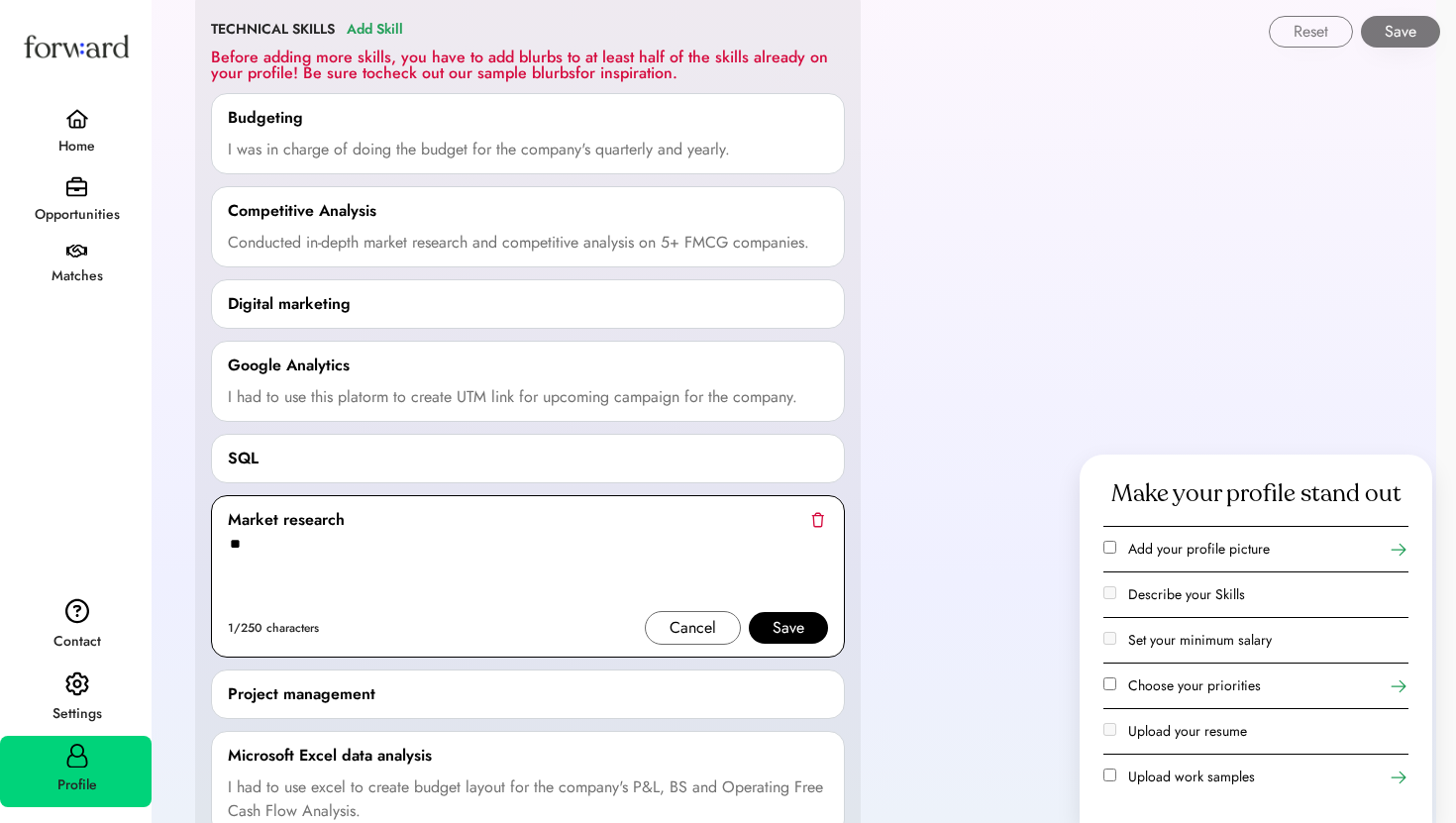 type on "*" 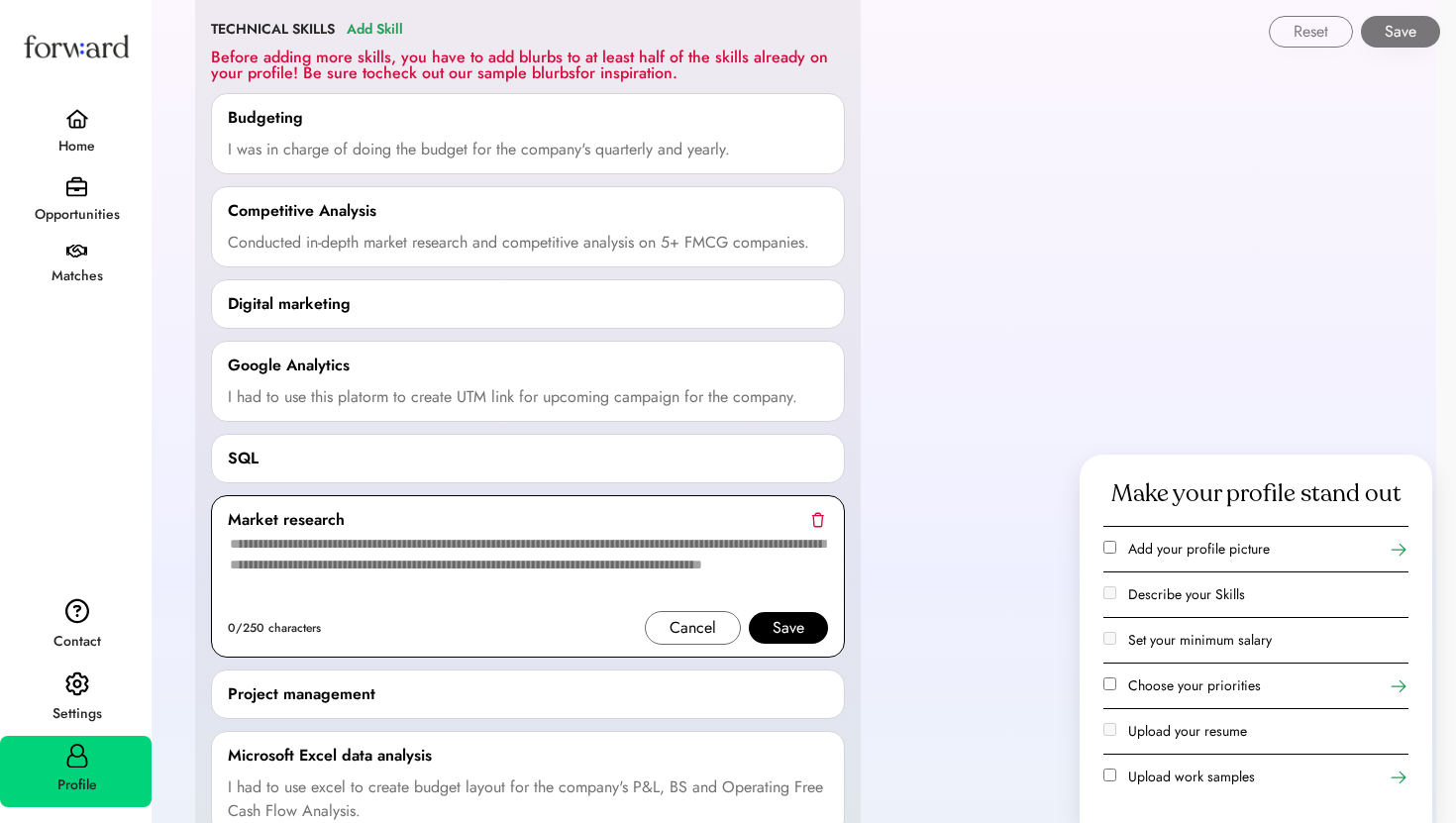click at bounding box center (528, 571) 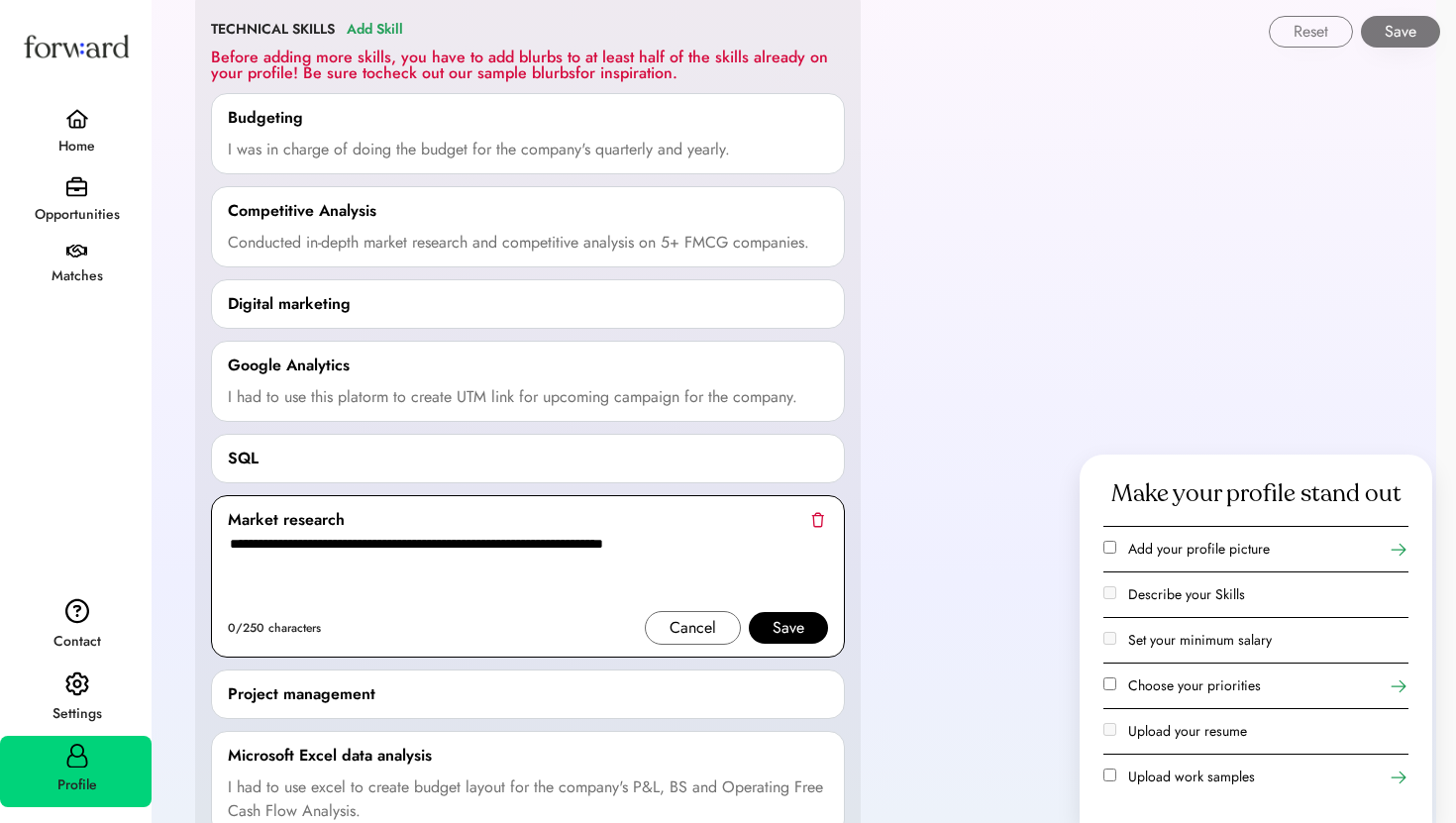 click on "**********" at bounding box center (528, 571) 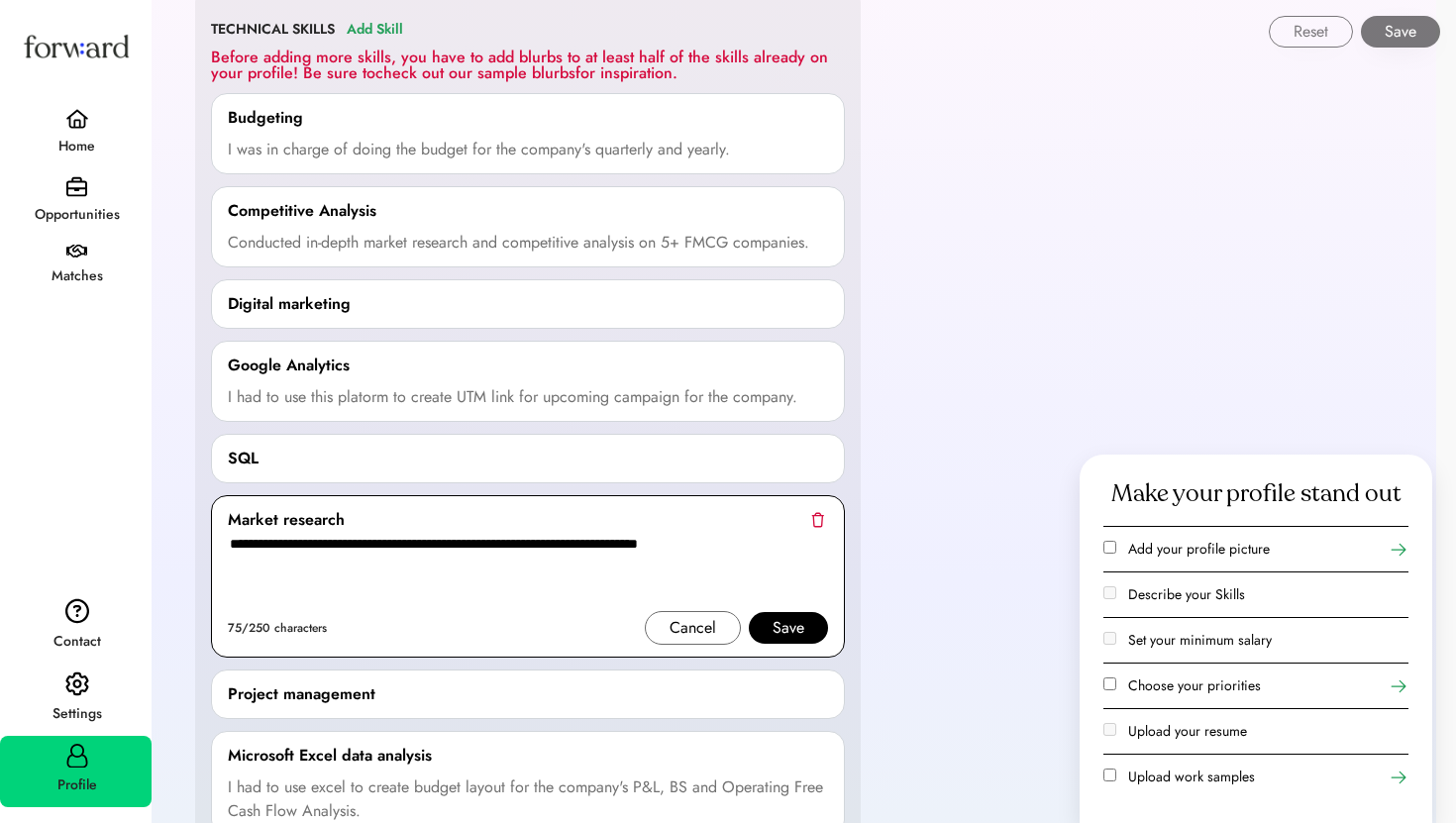 click on "Save" at bounding box center (788, 628) 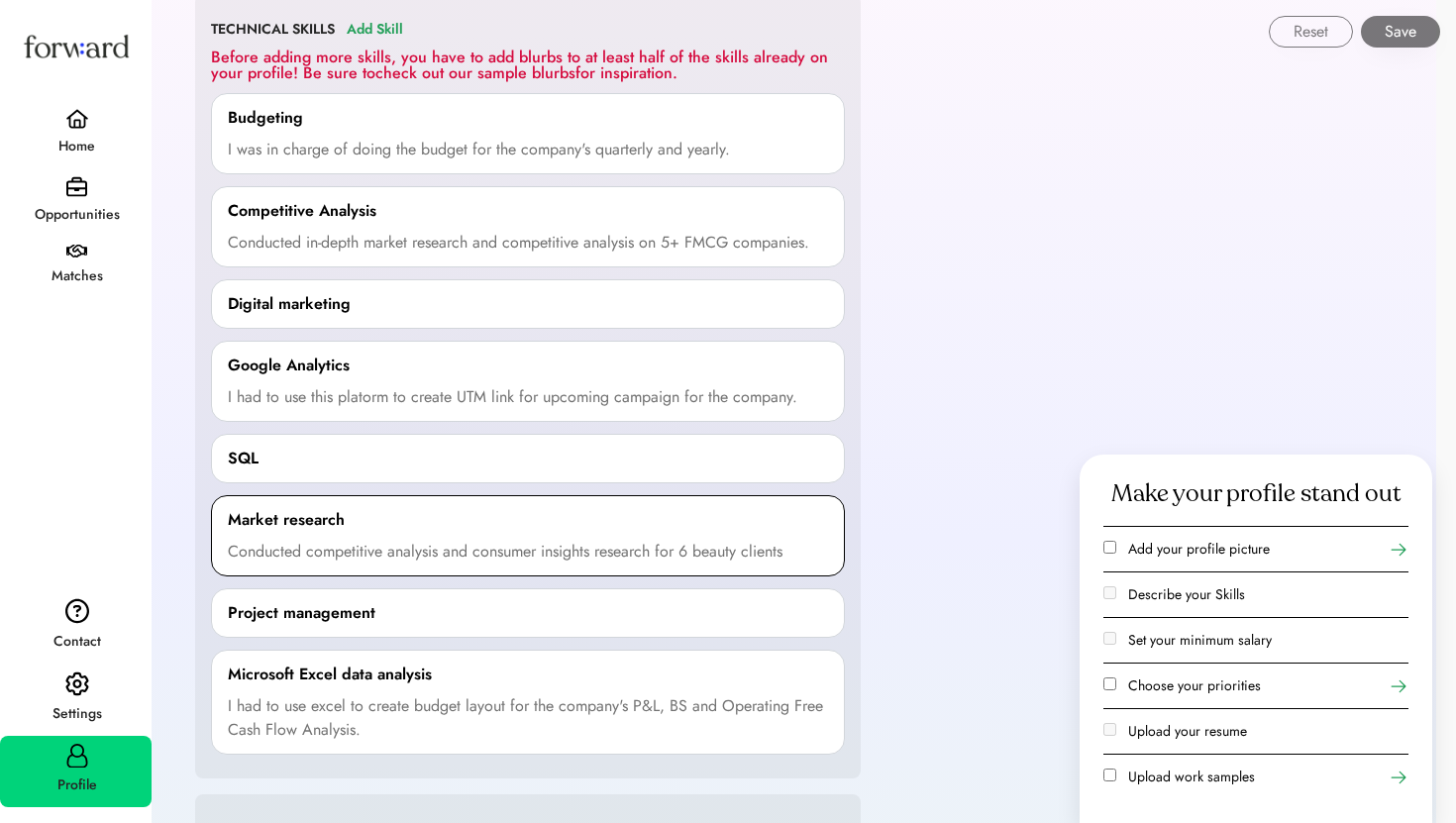 click on "Conducted competitive analysis and consumer insights research for 6 beauty clients" at bounding box center (505, 552) 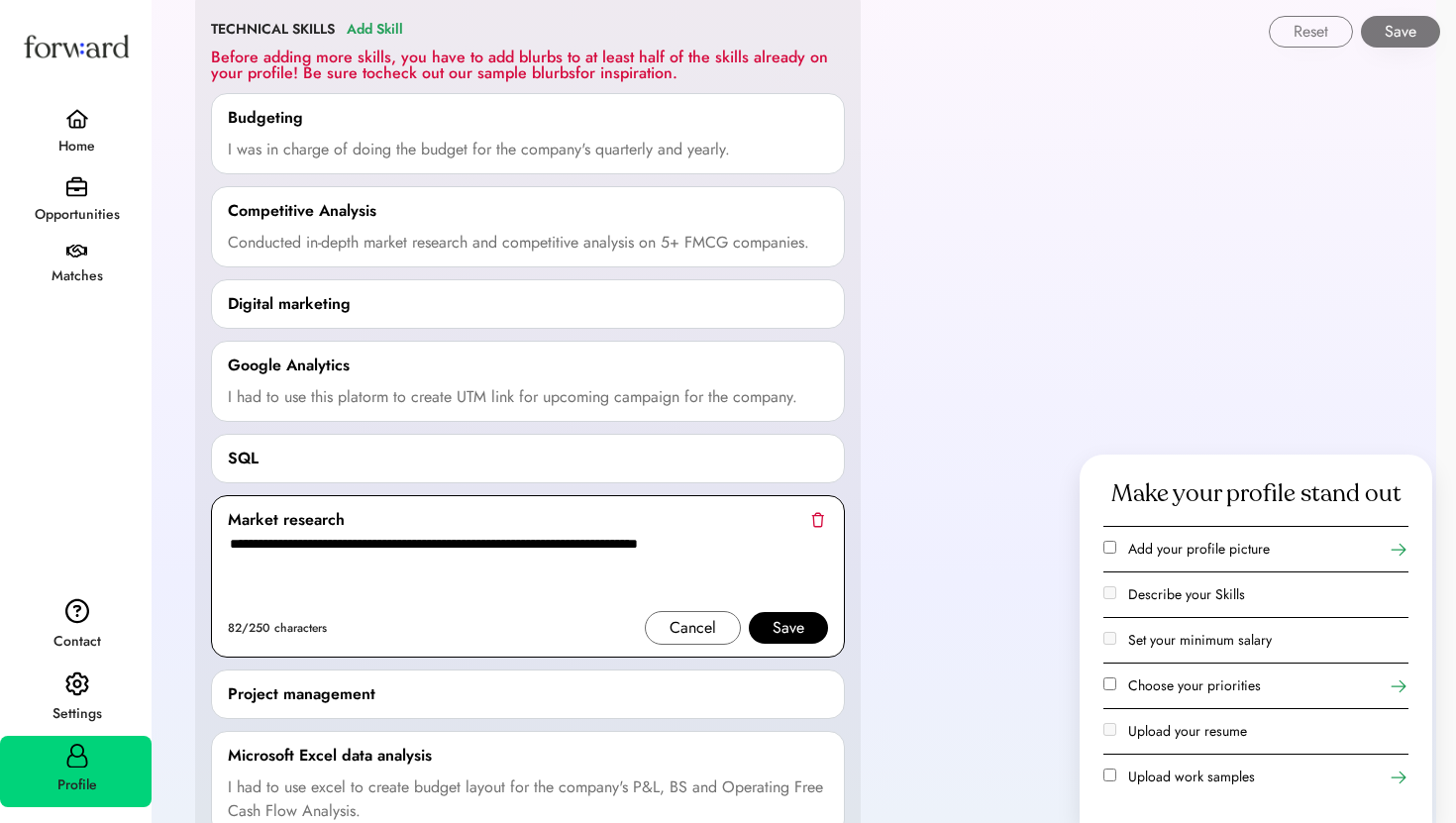 click on "**********" at bounding box center (528, 571) 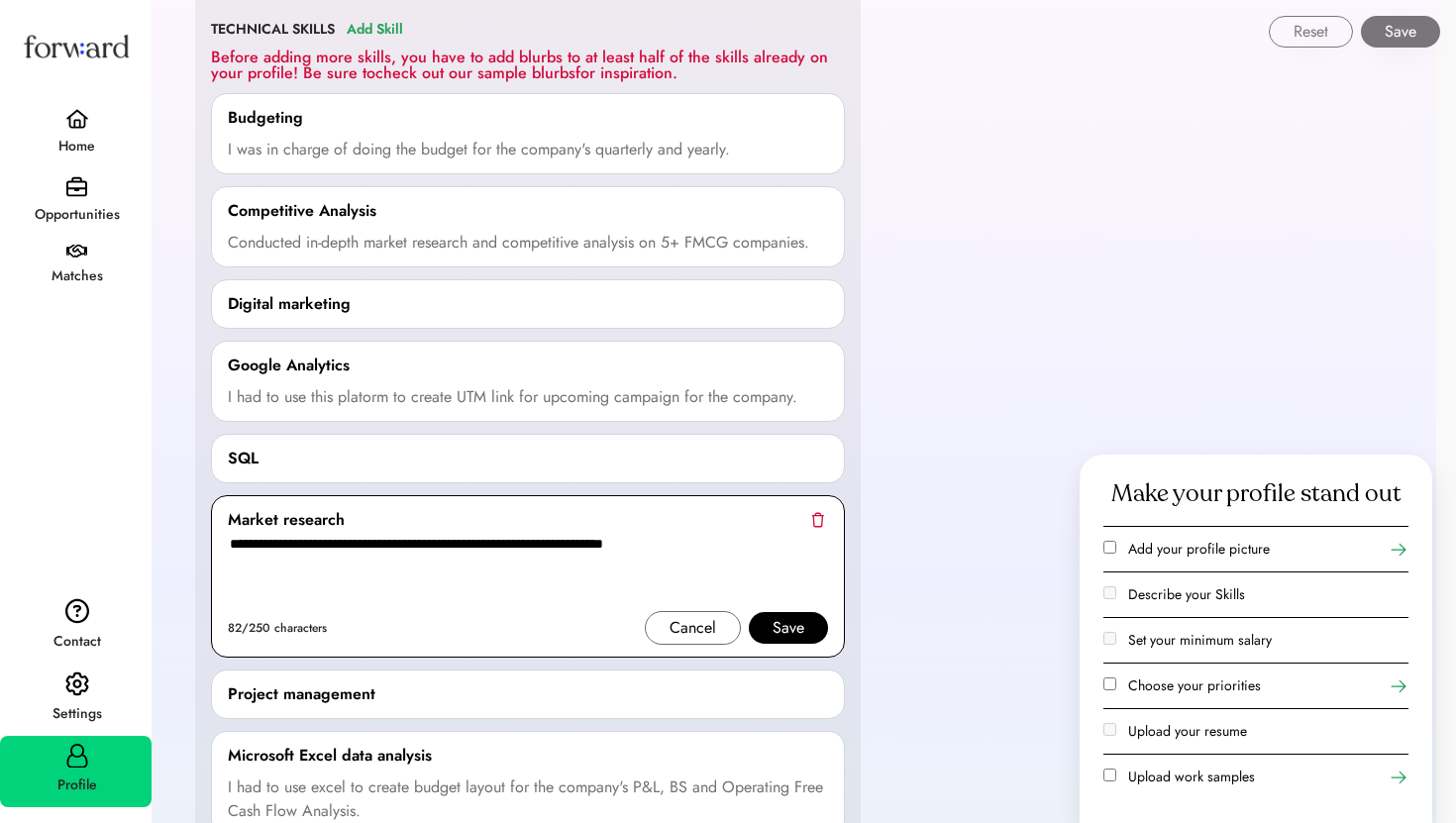 click on "**********" at bounding box center (528, 571) 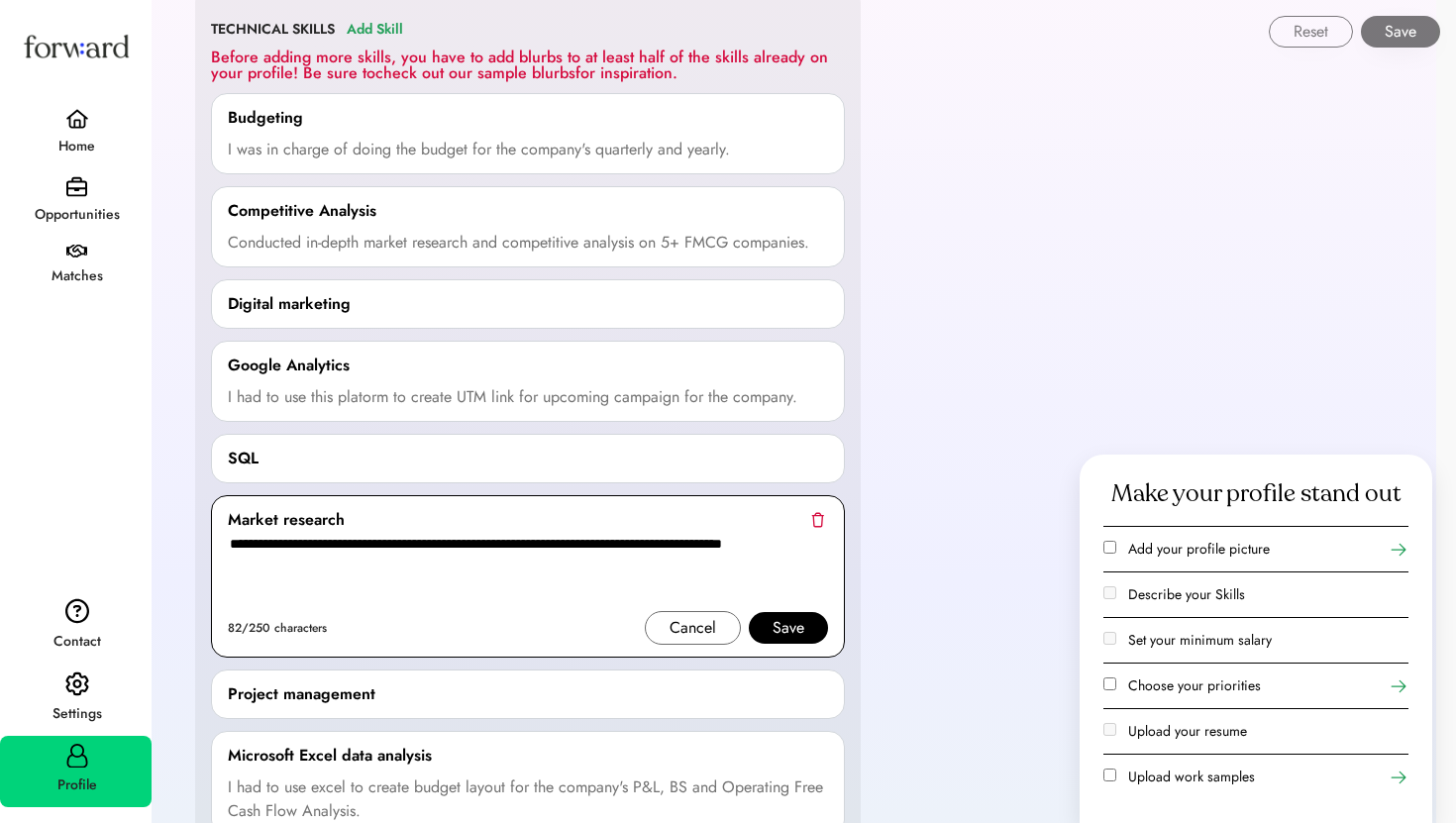 type on "**********" 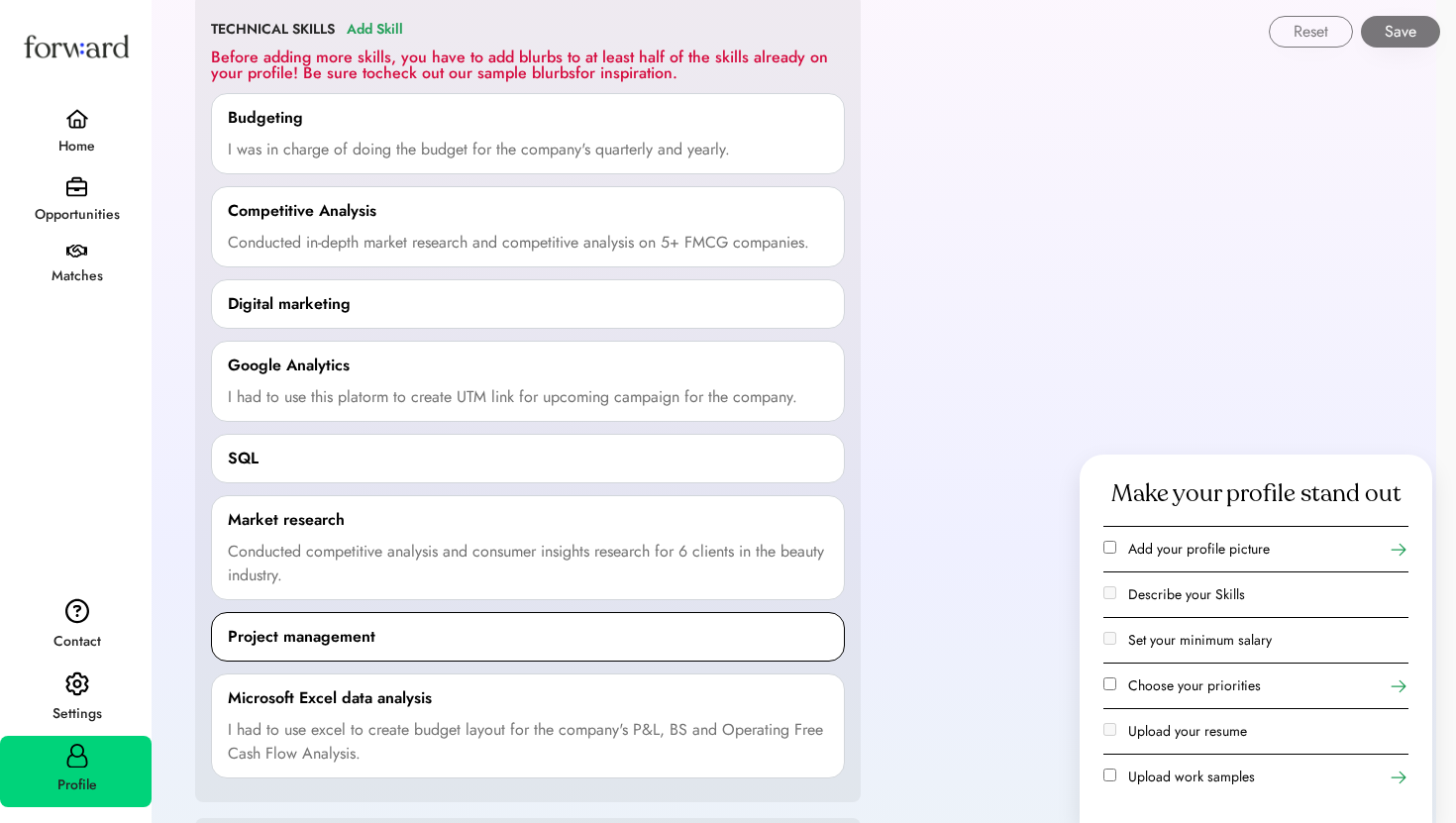 click on "Project management" at bounding box center (528, 637) 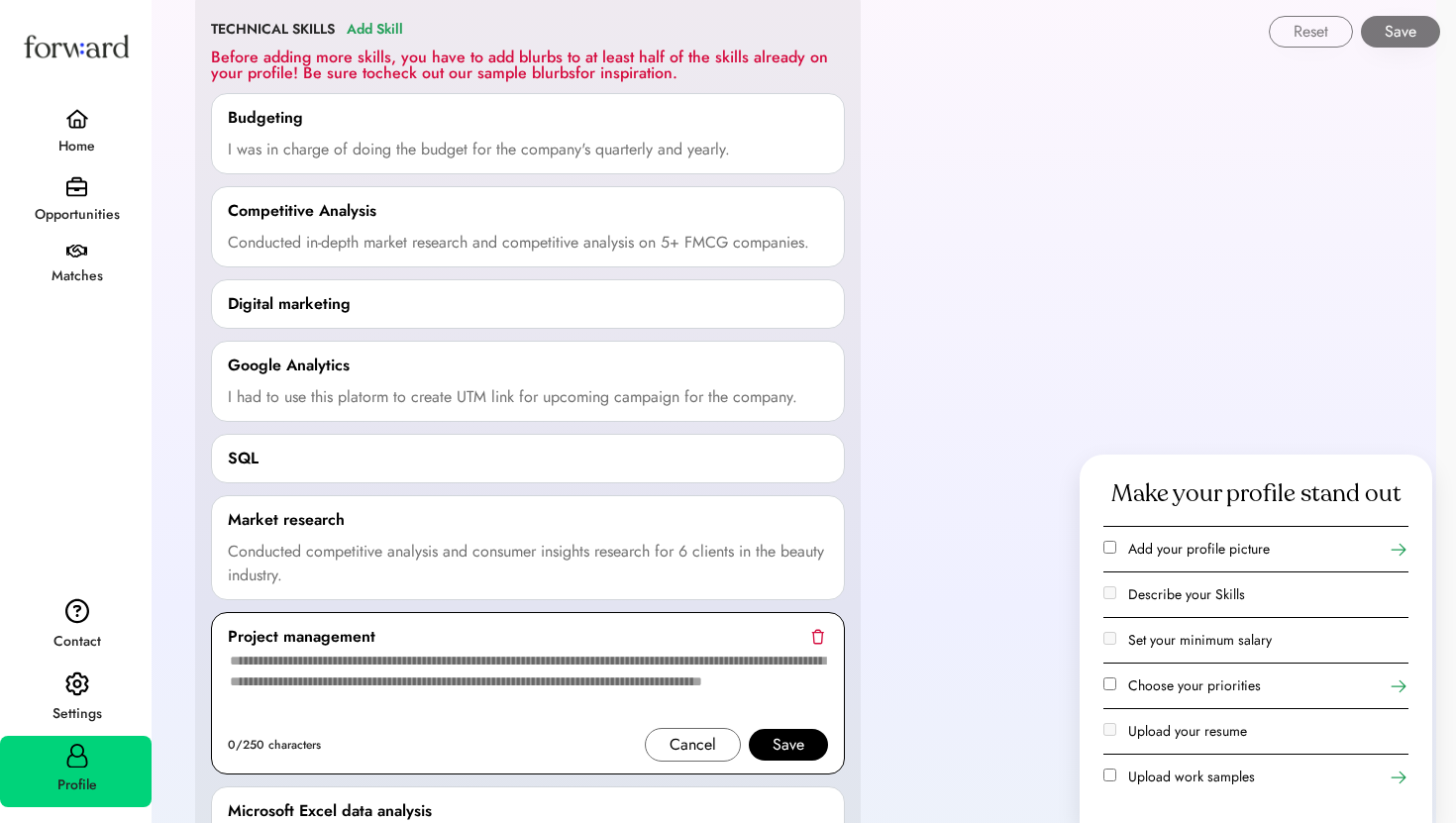 click on "Project management" at bounding box center (528, 637) 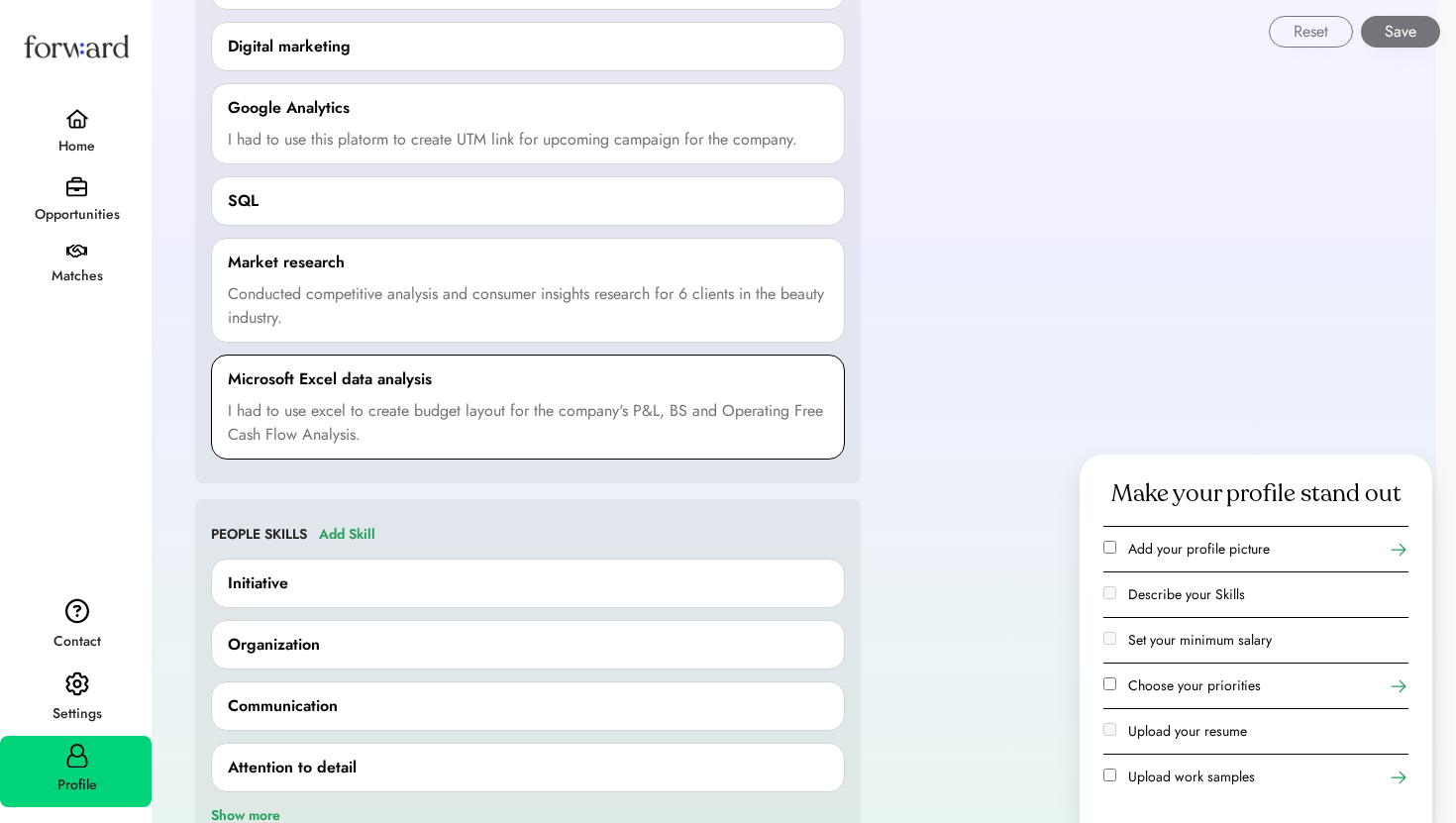 scroll, scrollTop: 499, scrollLeft: 0, axis: vertical 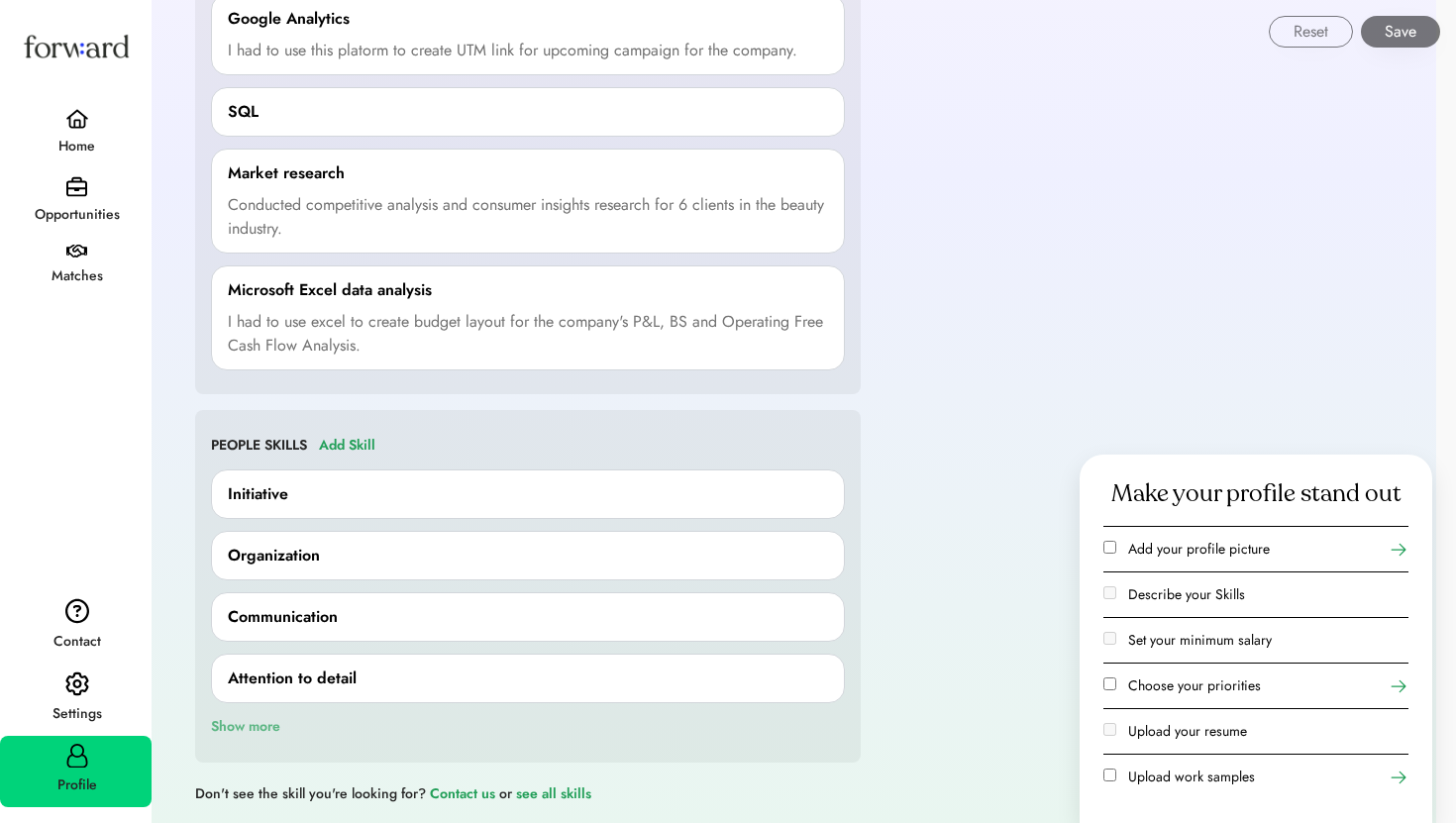 click on "Show more" at bounding box center [246, 727] 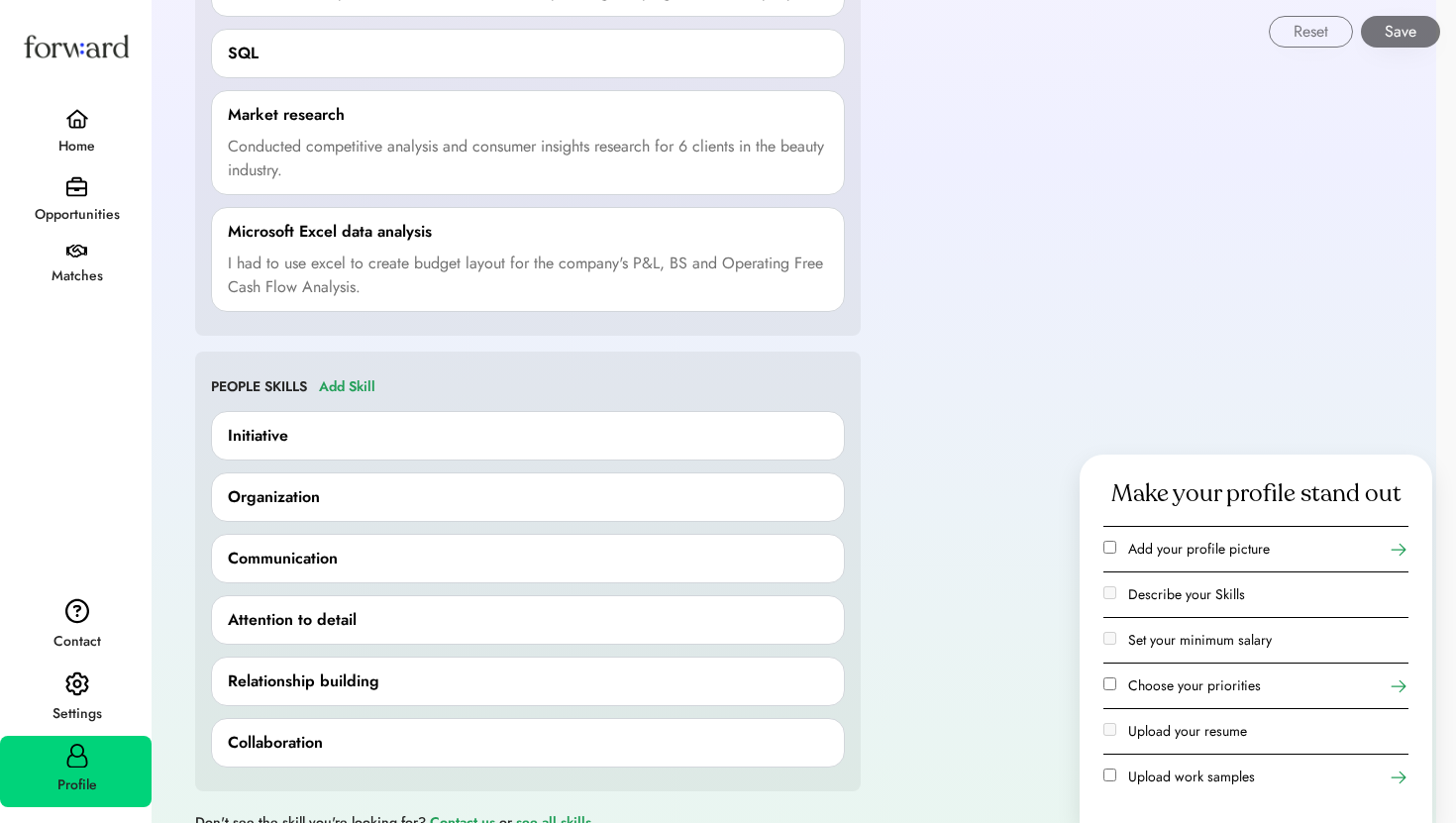 scroll, scrollTop: 587, scrollLeft: 0, axis: vertical 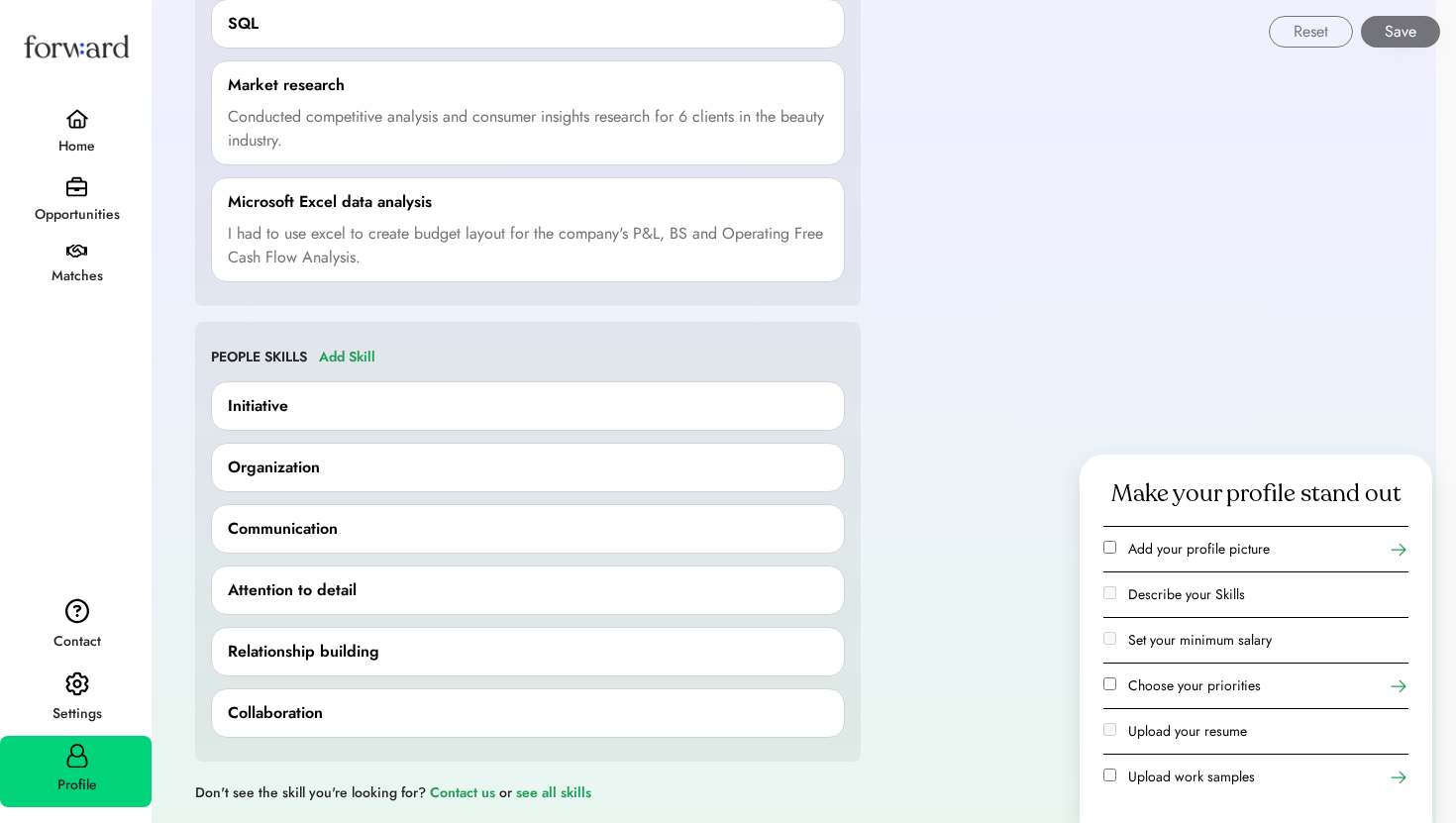 click on "Collaboration" at bounding box center [528, 713] 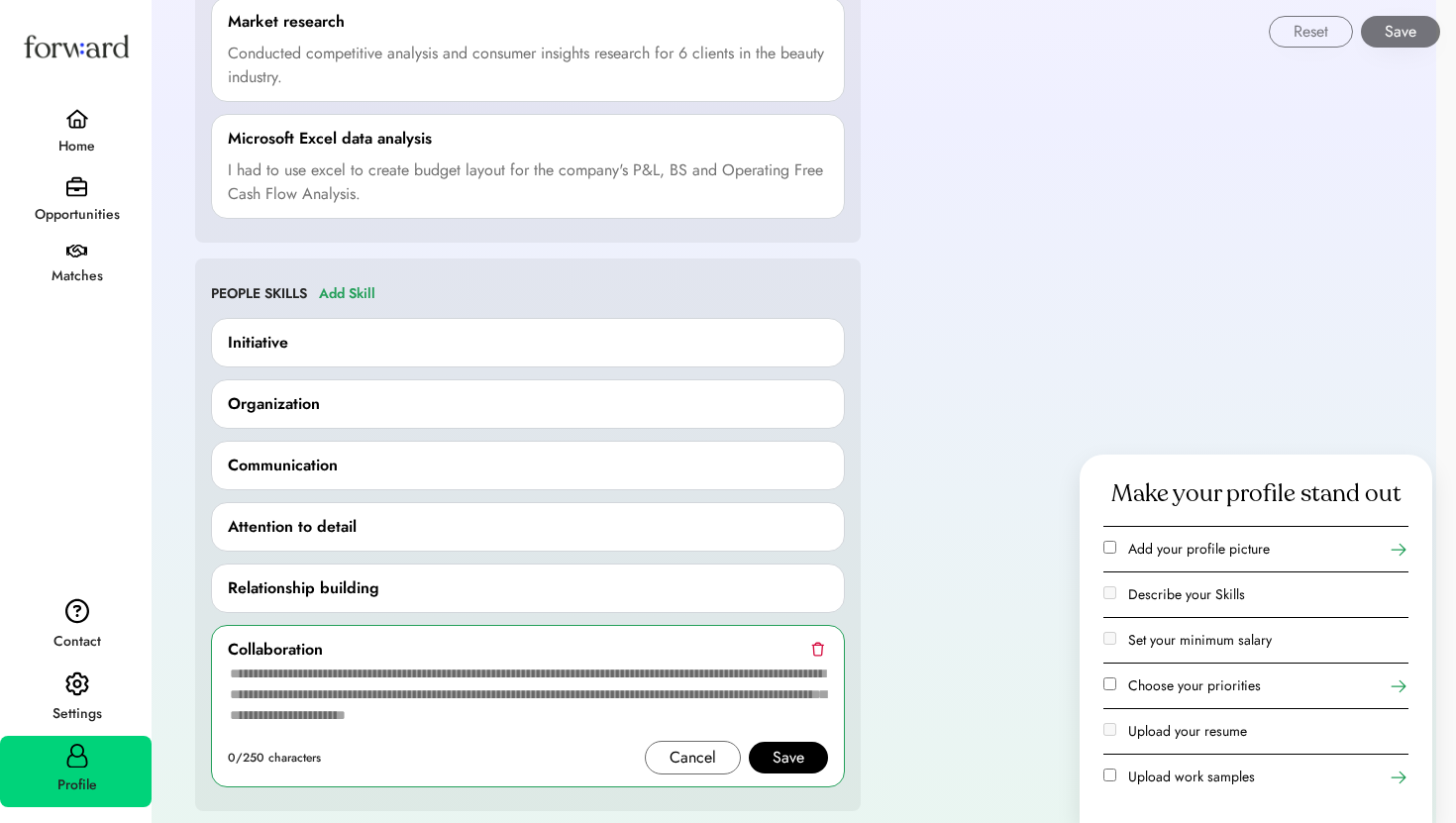 scroll, scrollTop: 700, scrollLeft: 0, axis: vertical 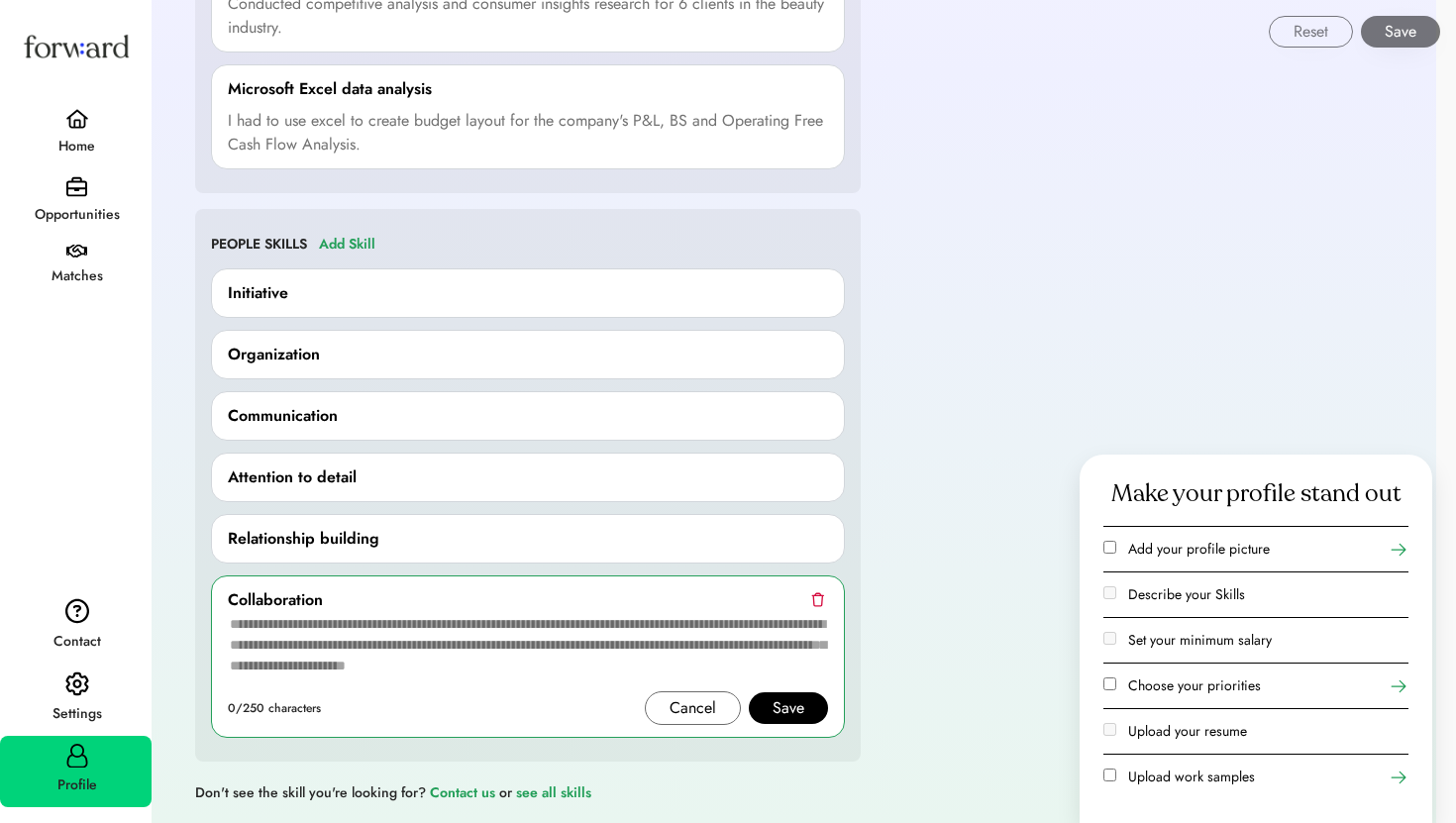 click at bounding box center [528, 652] 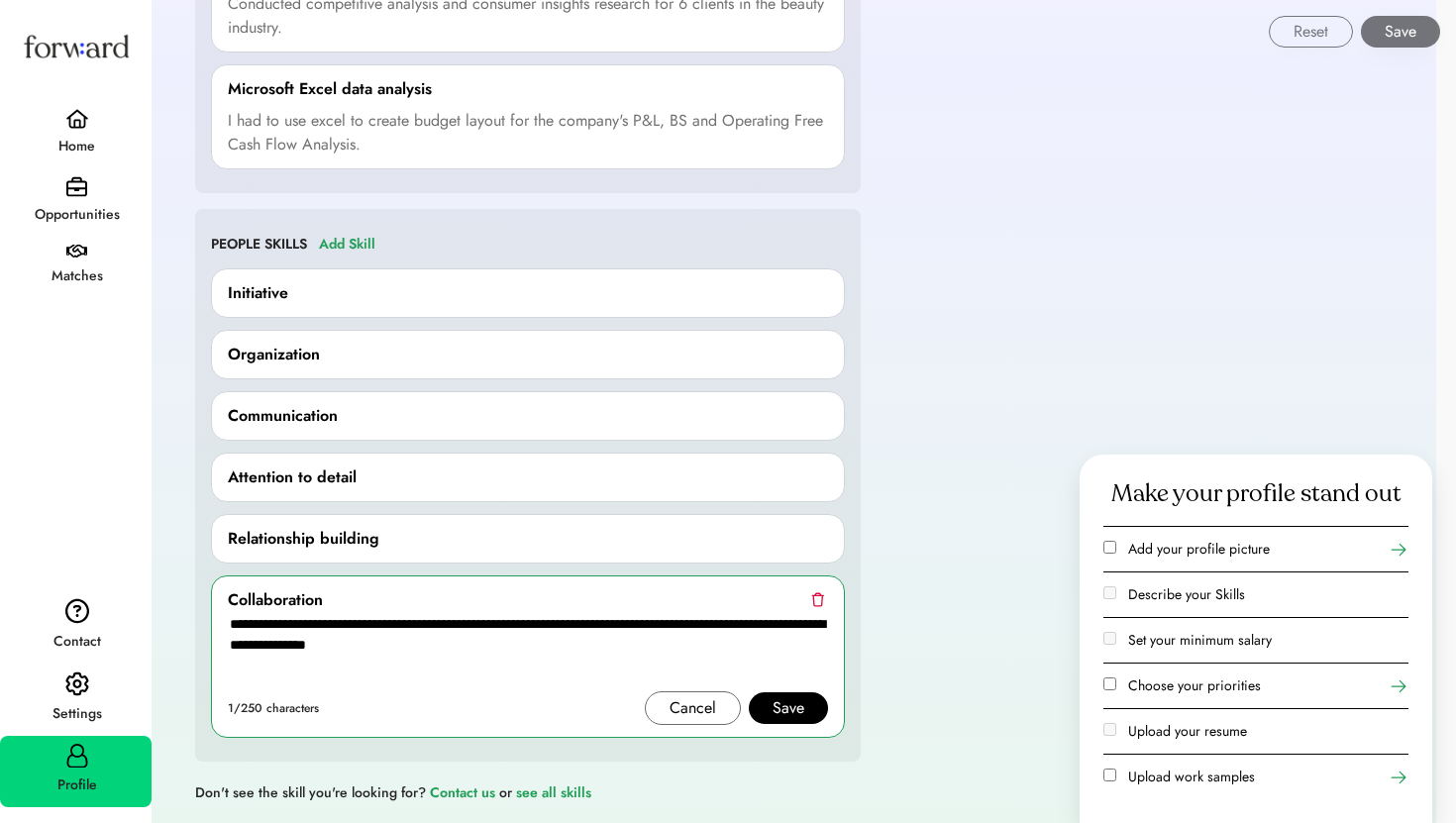 type on "**********" 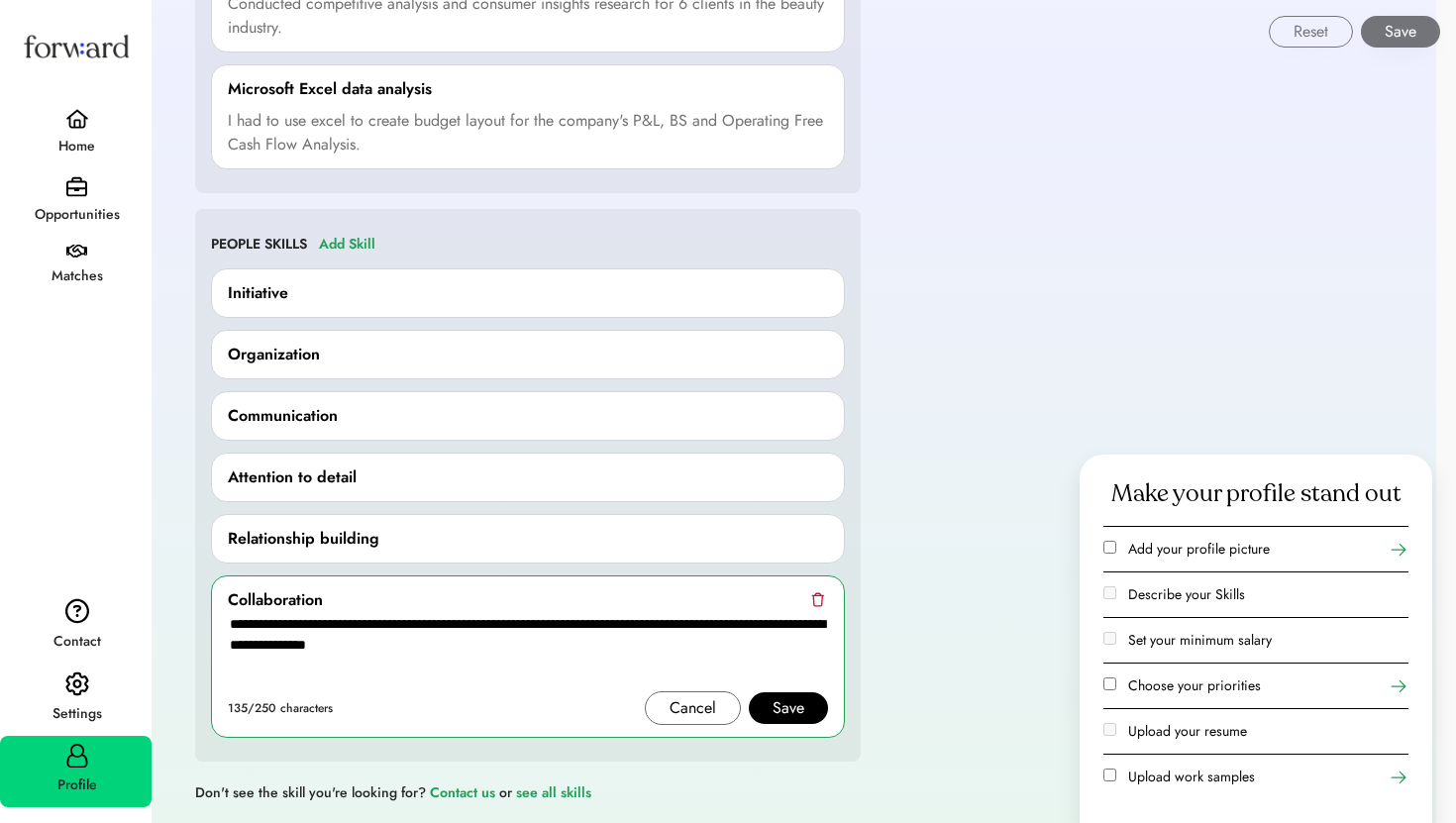 click on "Save" at bounding box center (788, 708) 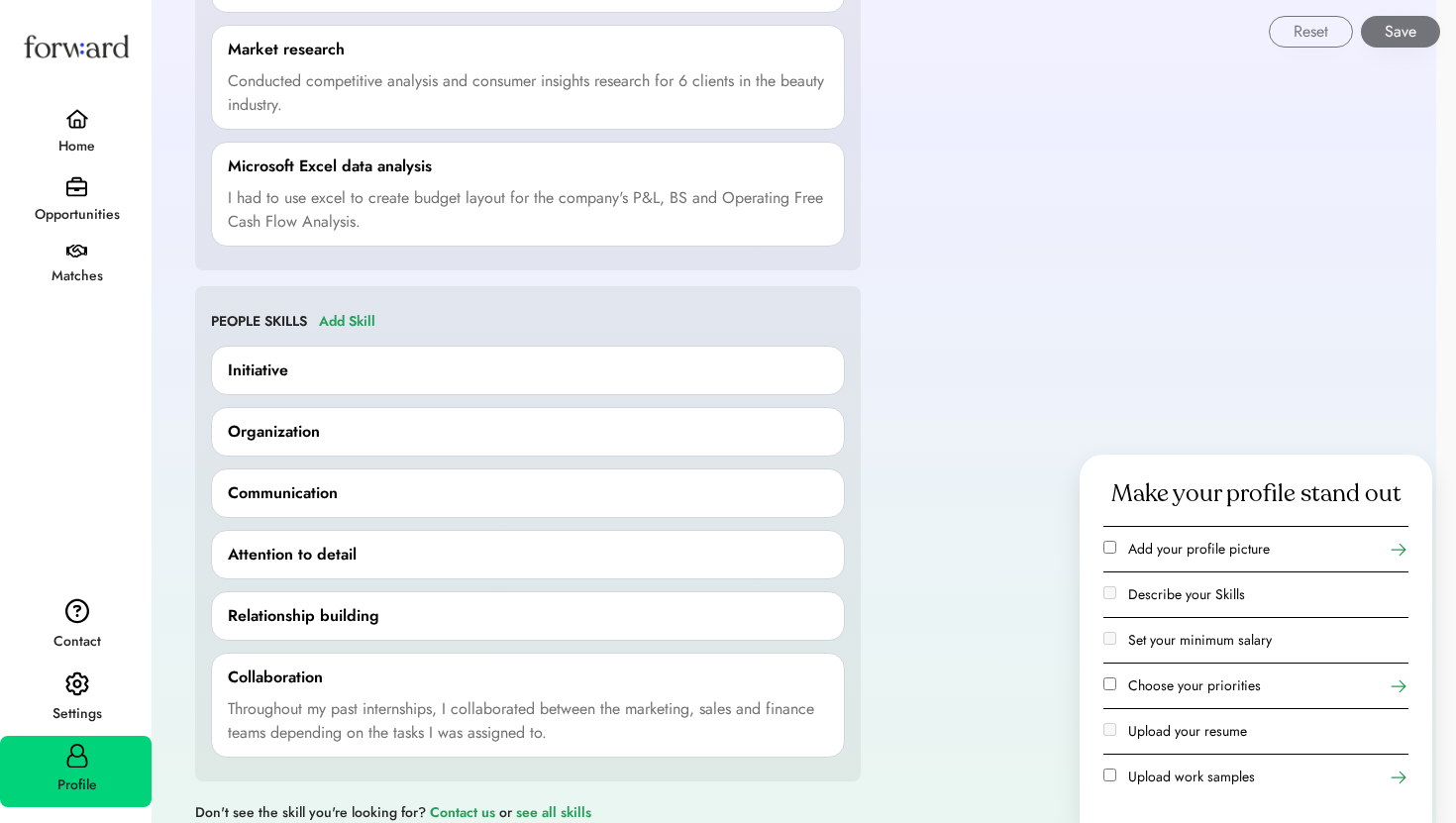 scroll, scrollTop: 613, scrollLeft: 0, axis: vertical 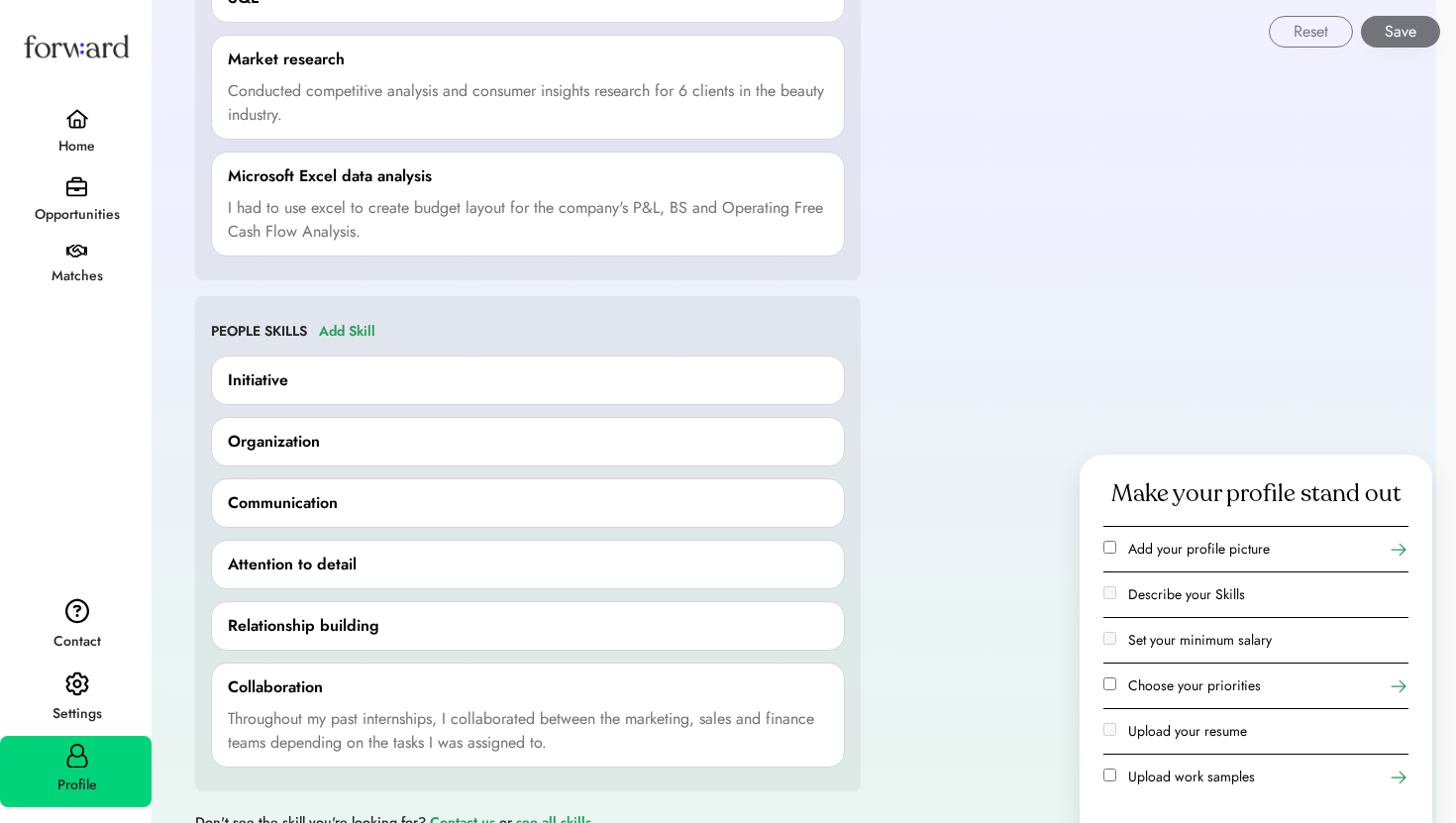 click on "Initiative" at bounding box center [528, 380] 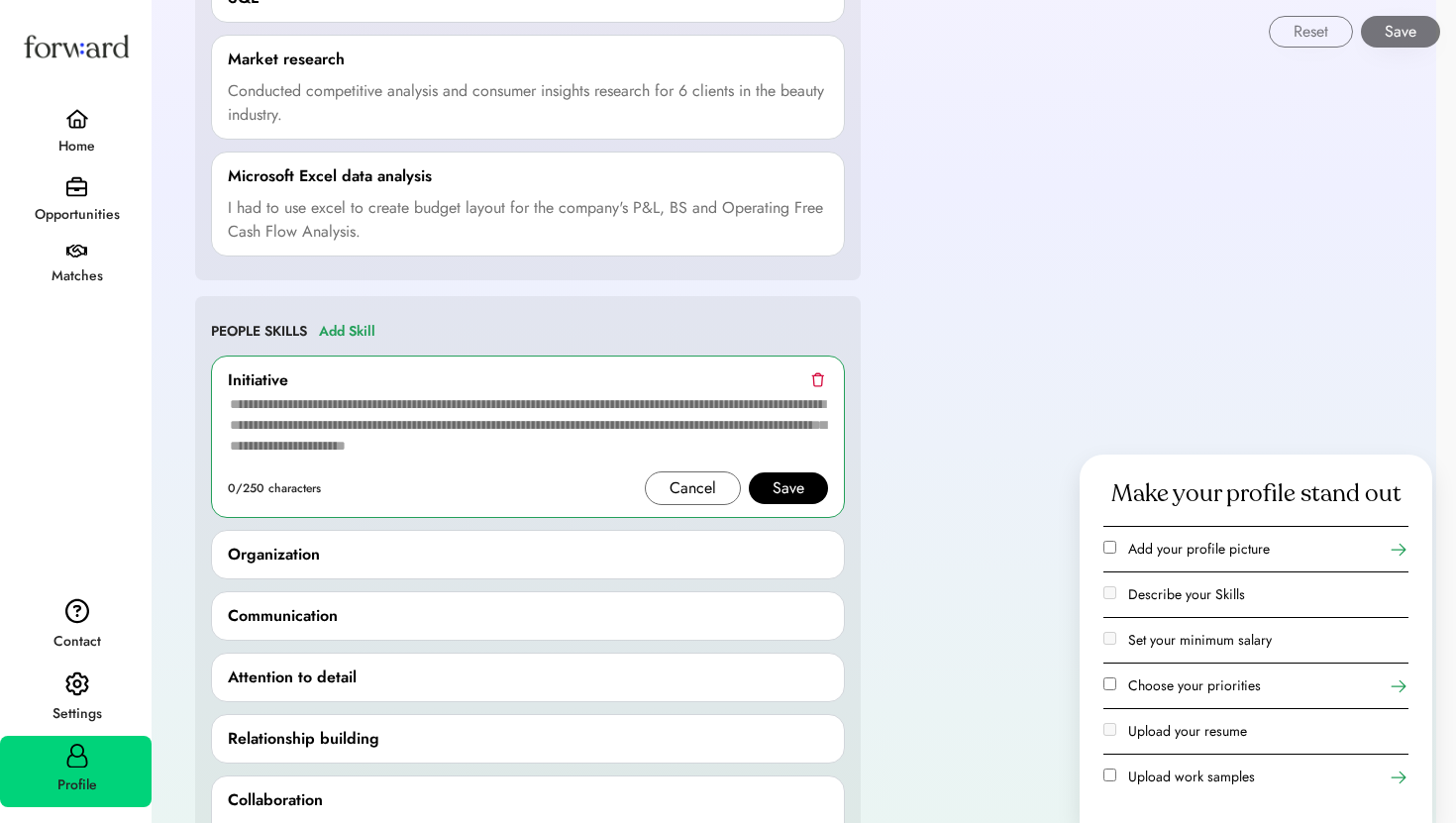click at bounding box center (817, 379) 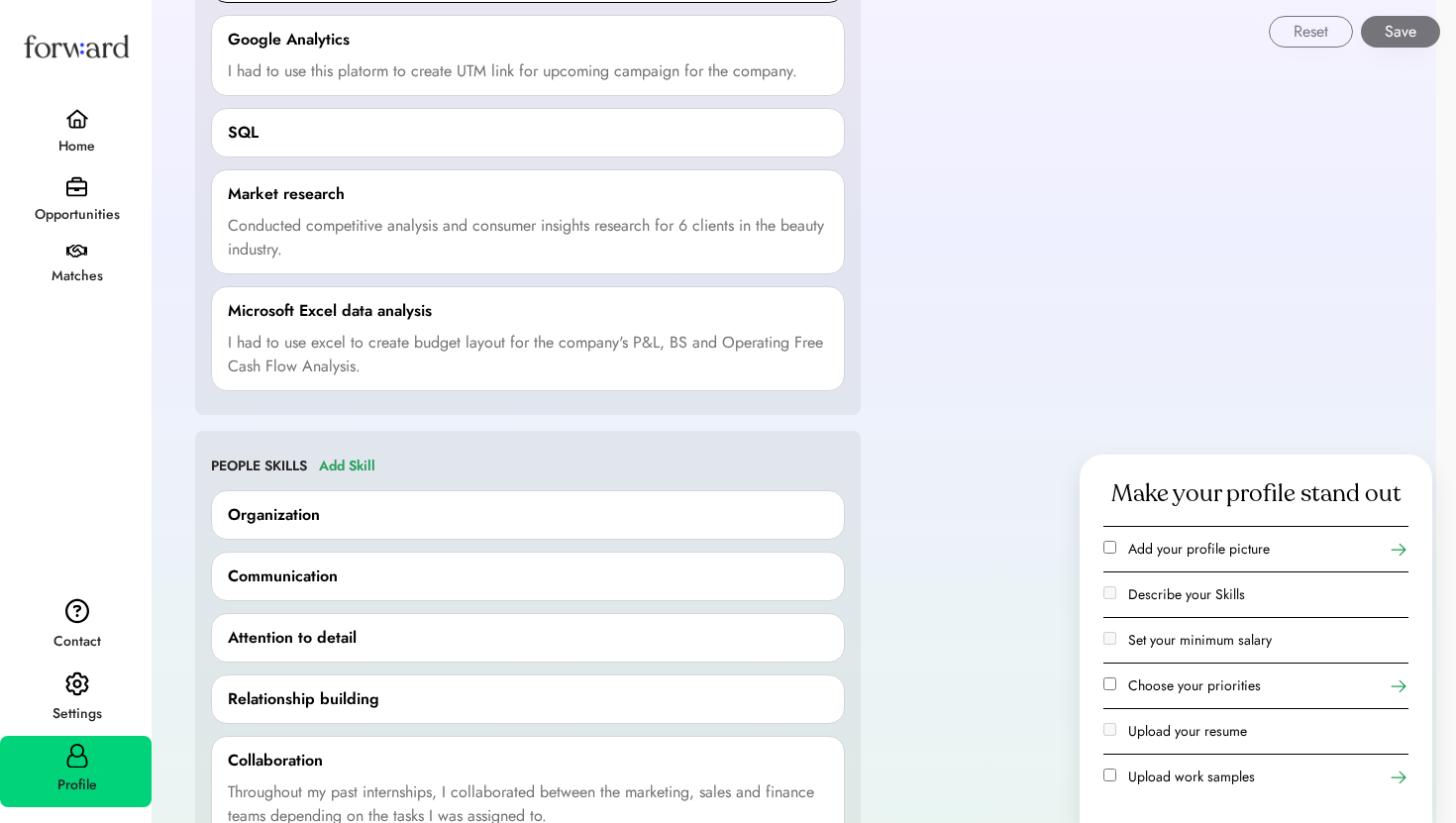 scroll, scrollTop: 581, scrollLeft: 0, axis: vertical 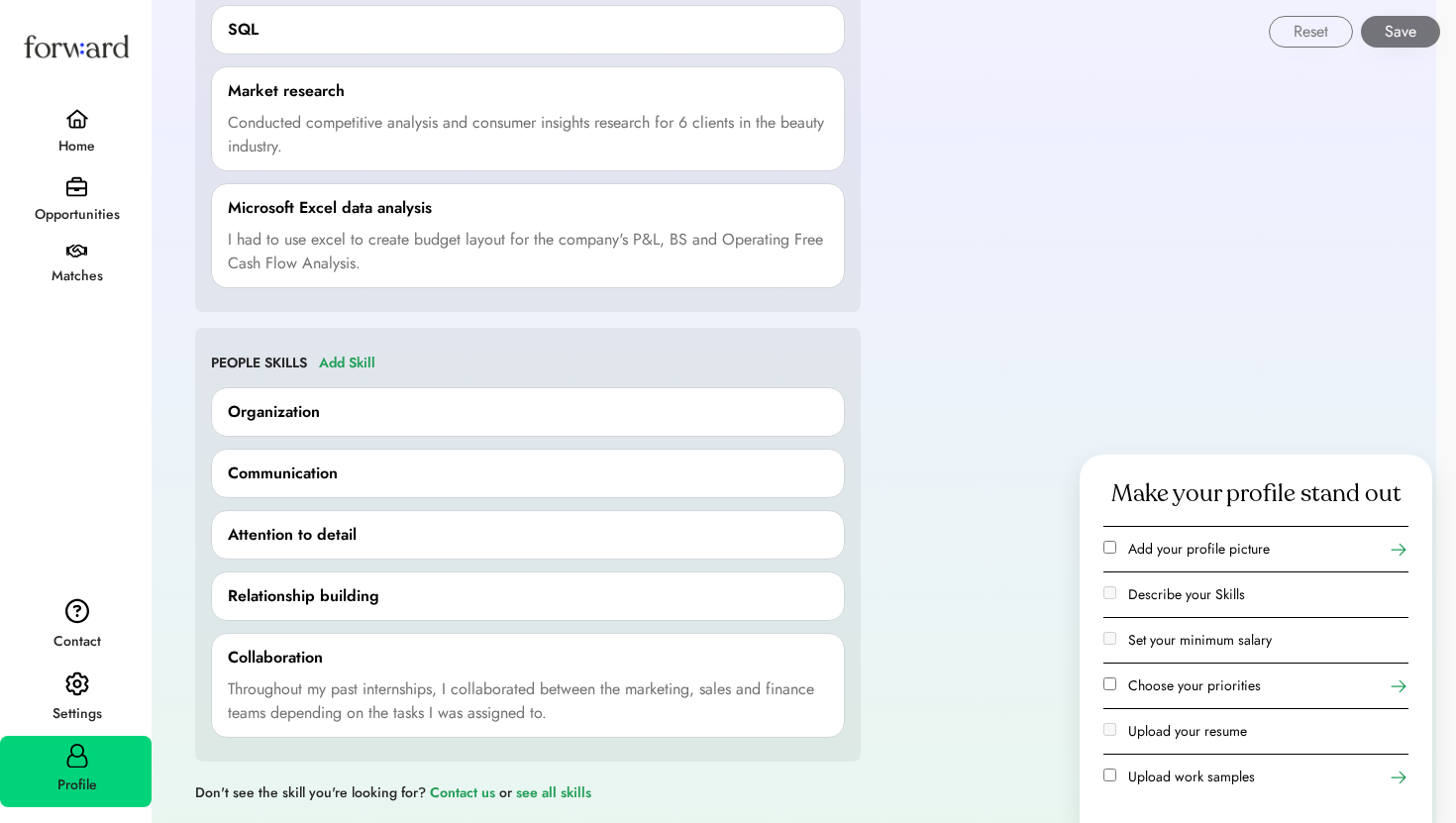 click on "Communication" at bounding box center (528, 473) 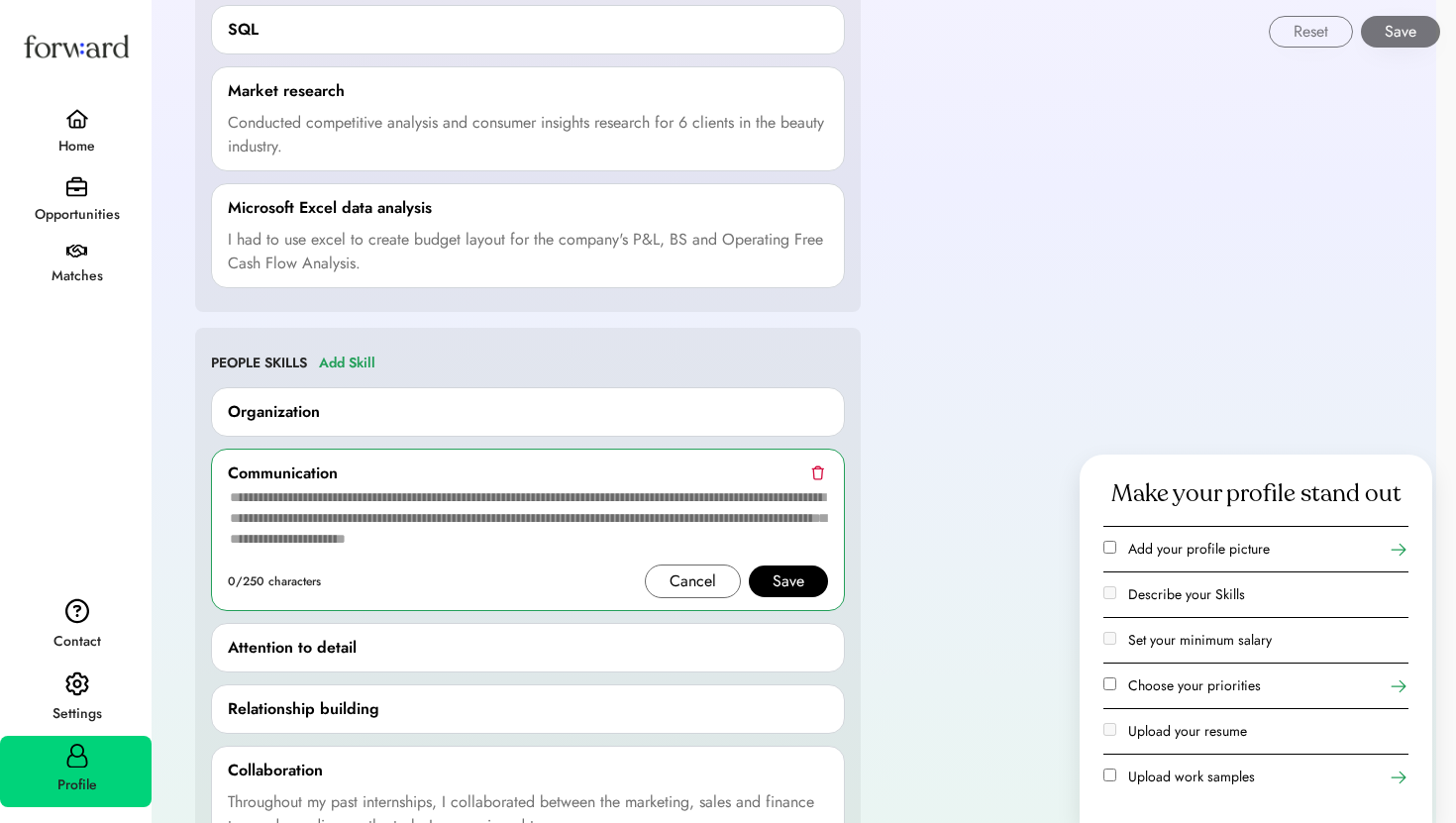 click on "Cancel" at bounding box center (692, 581) 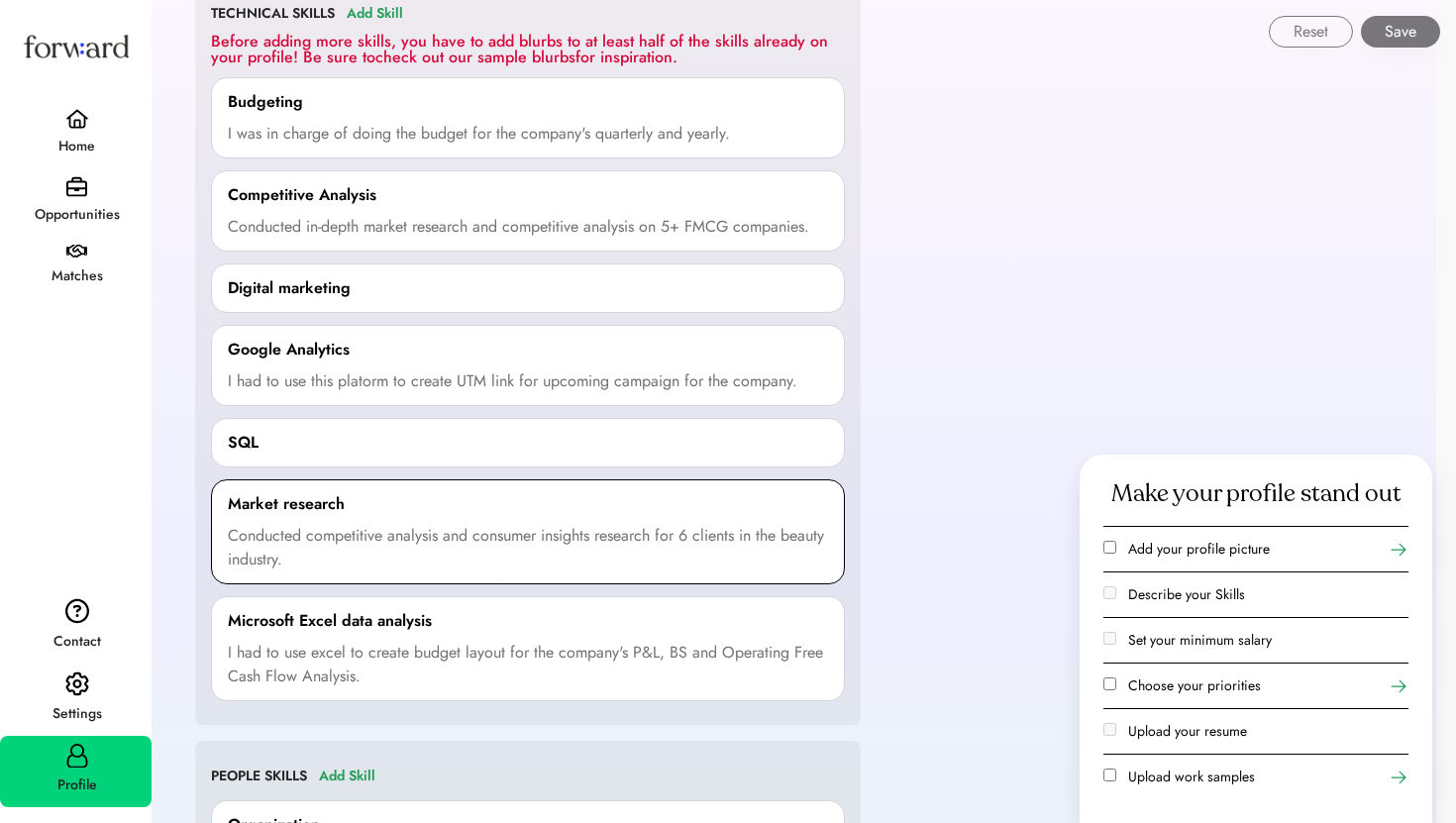 scroll, scrollTop: 0, scrollLeft: 0, axis: both 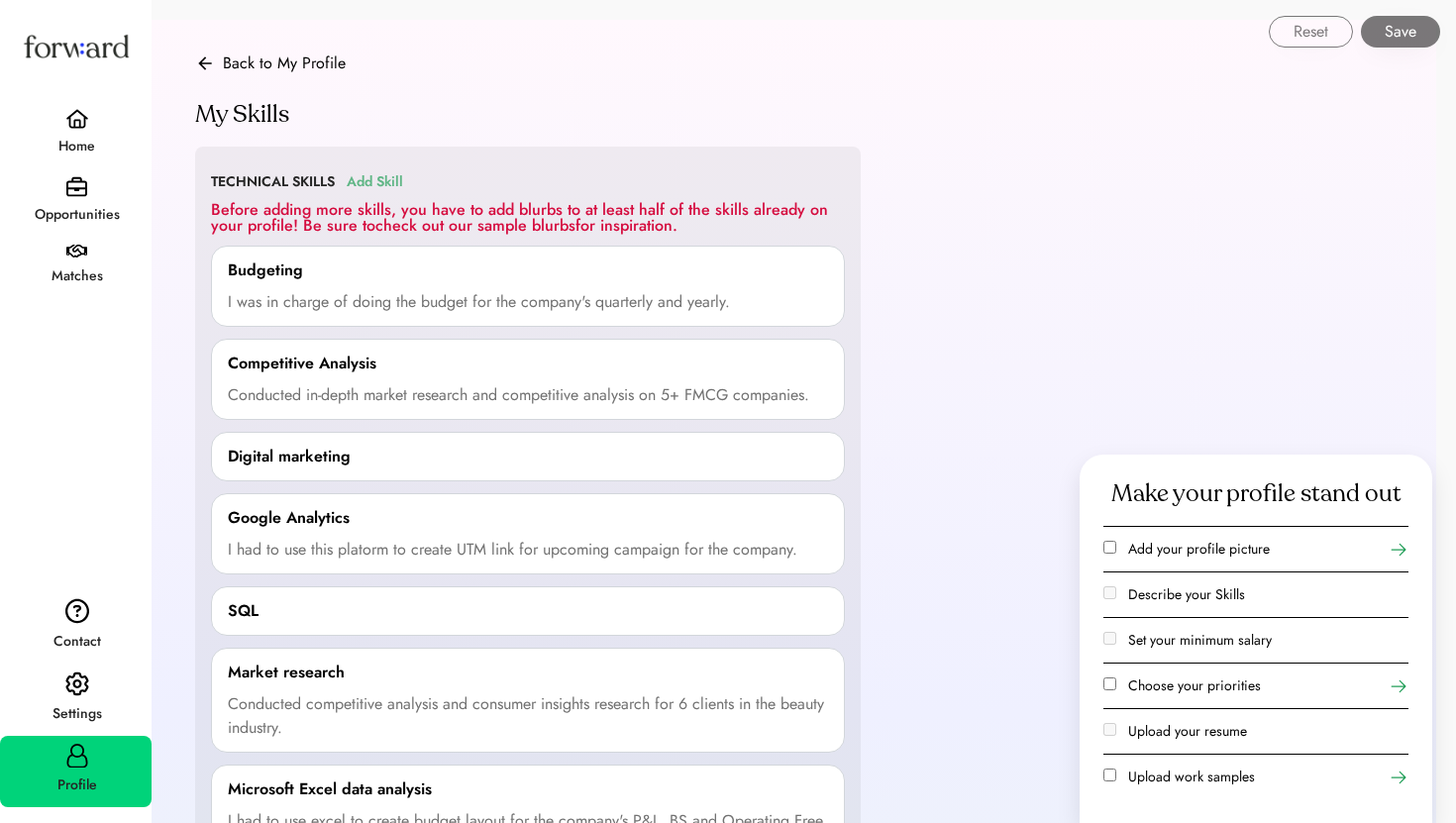 click on "Add Skill" at bounding box center (374, 182) 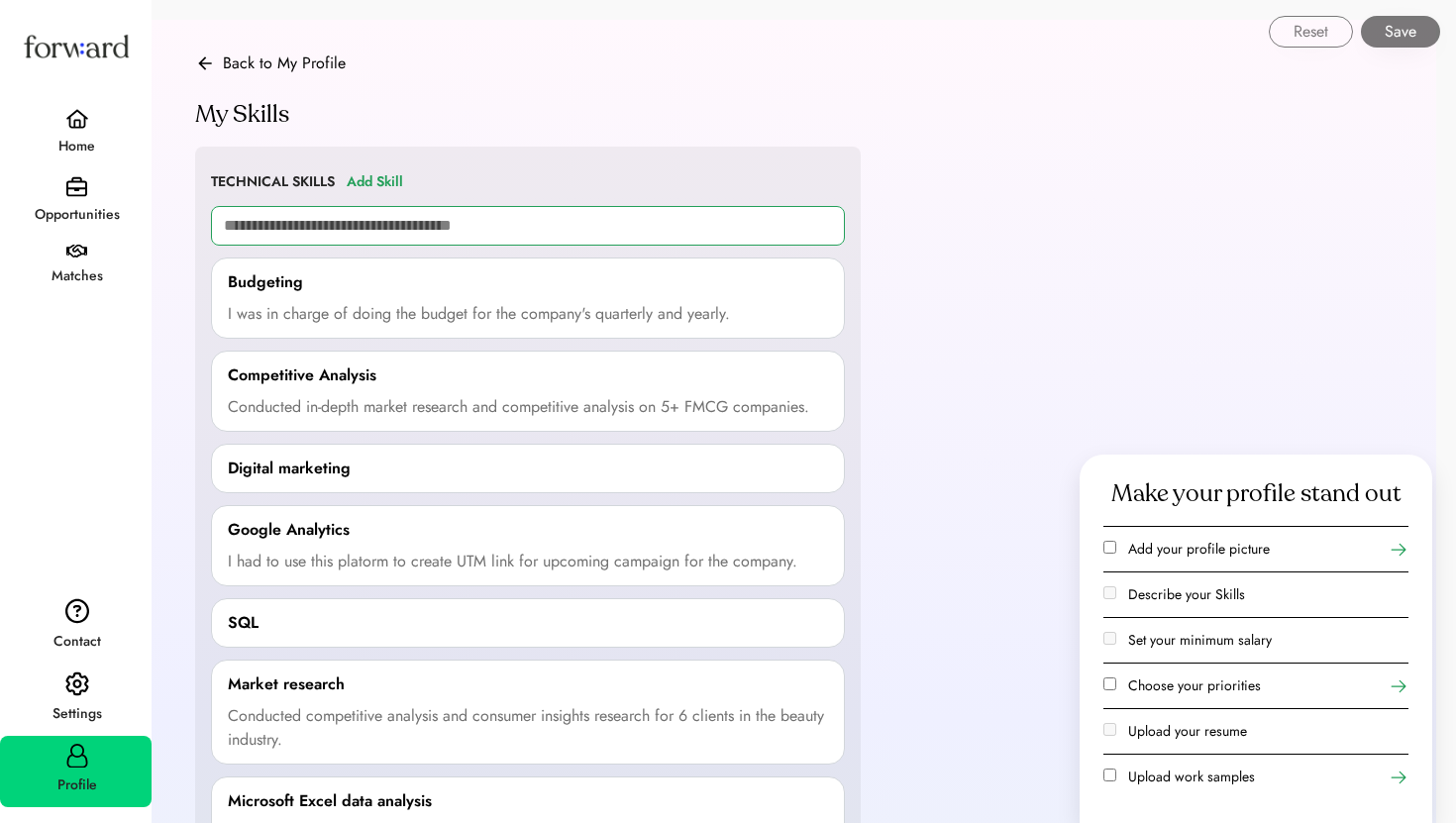 click at bounding box center (528, 226) 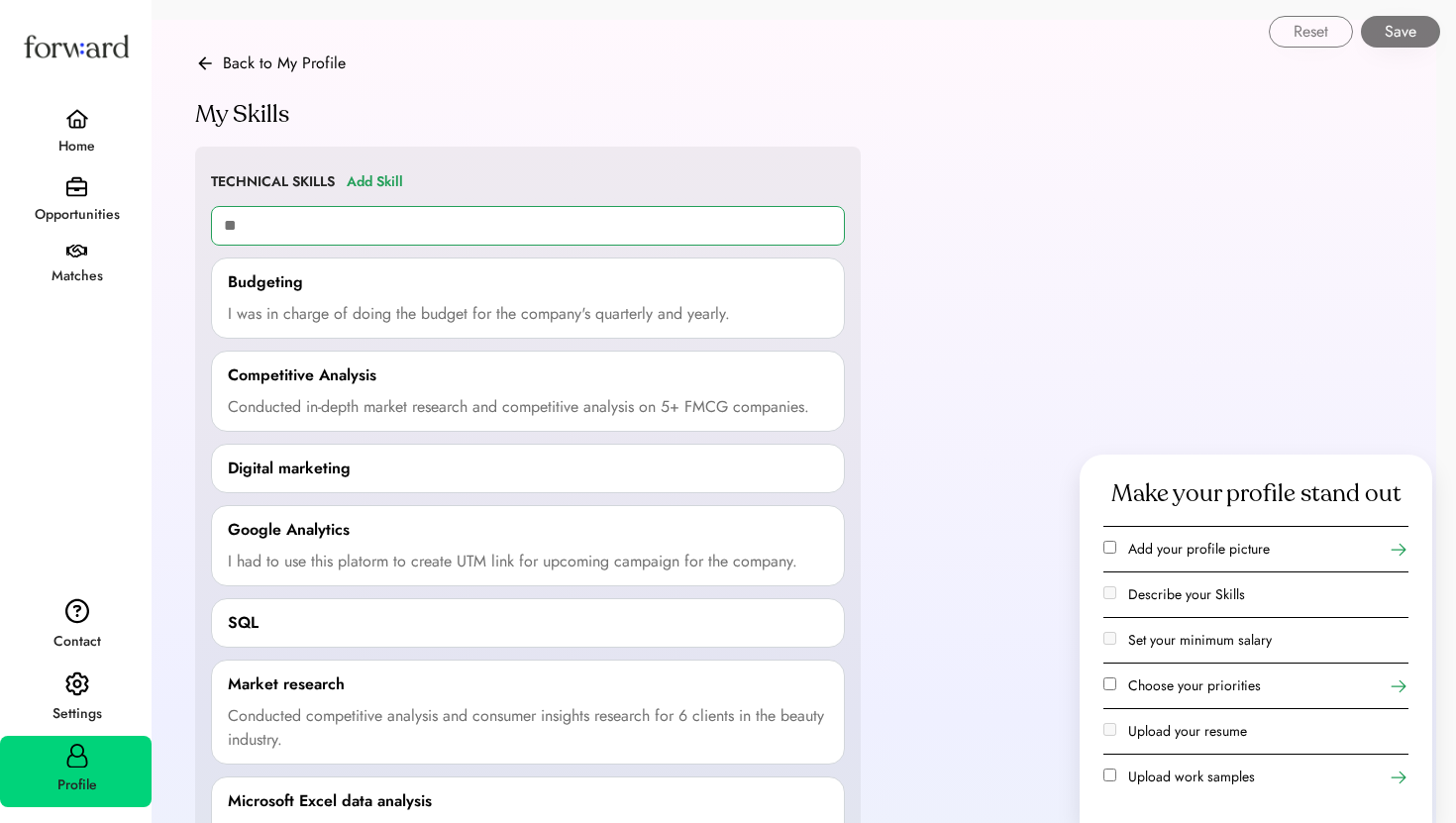 type on "***" 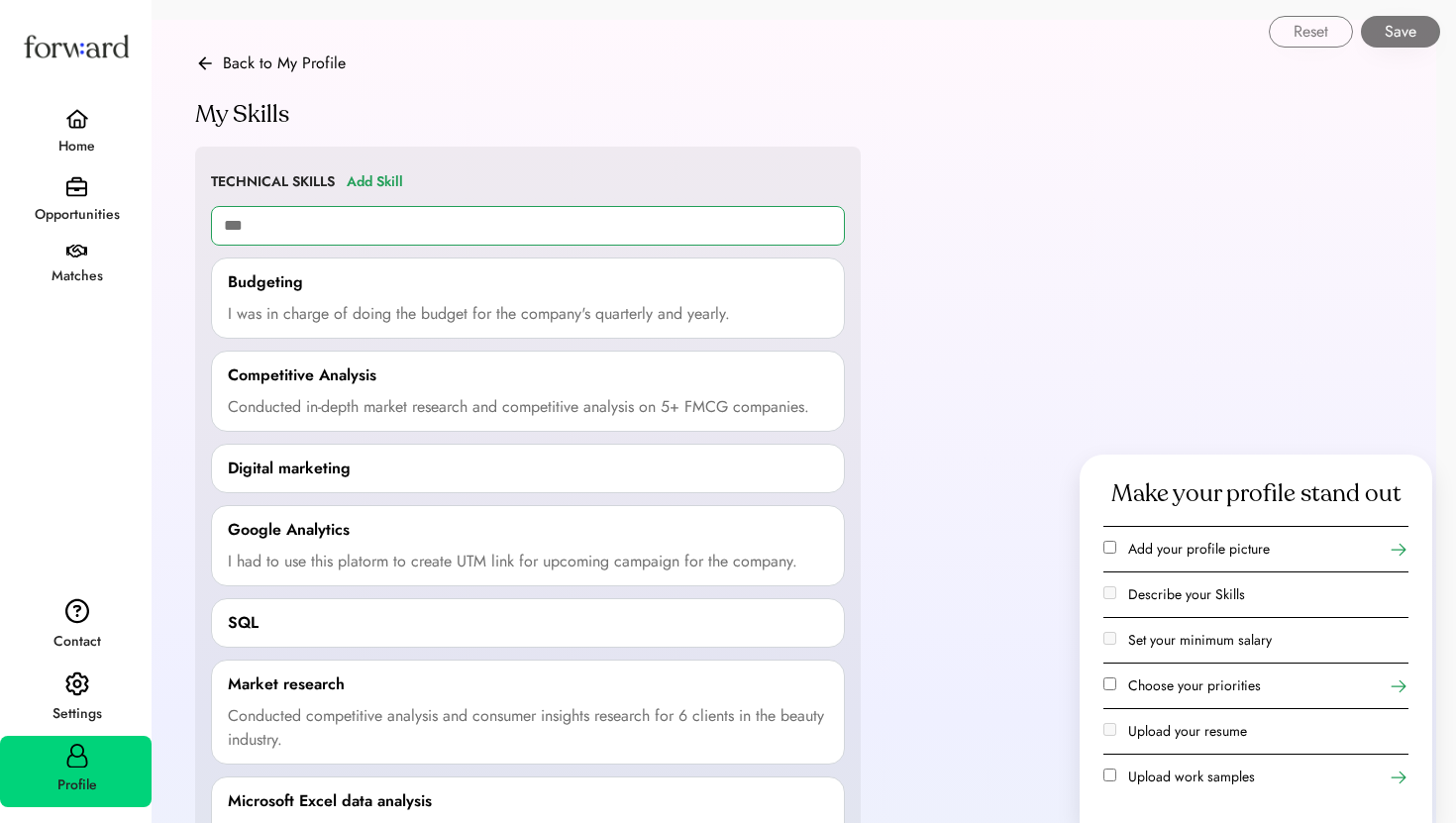 type on "**********" 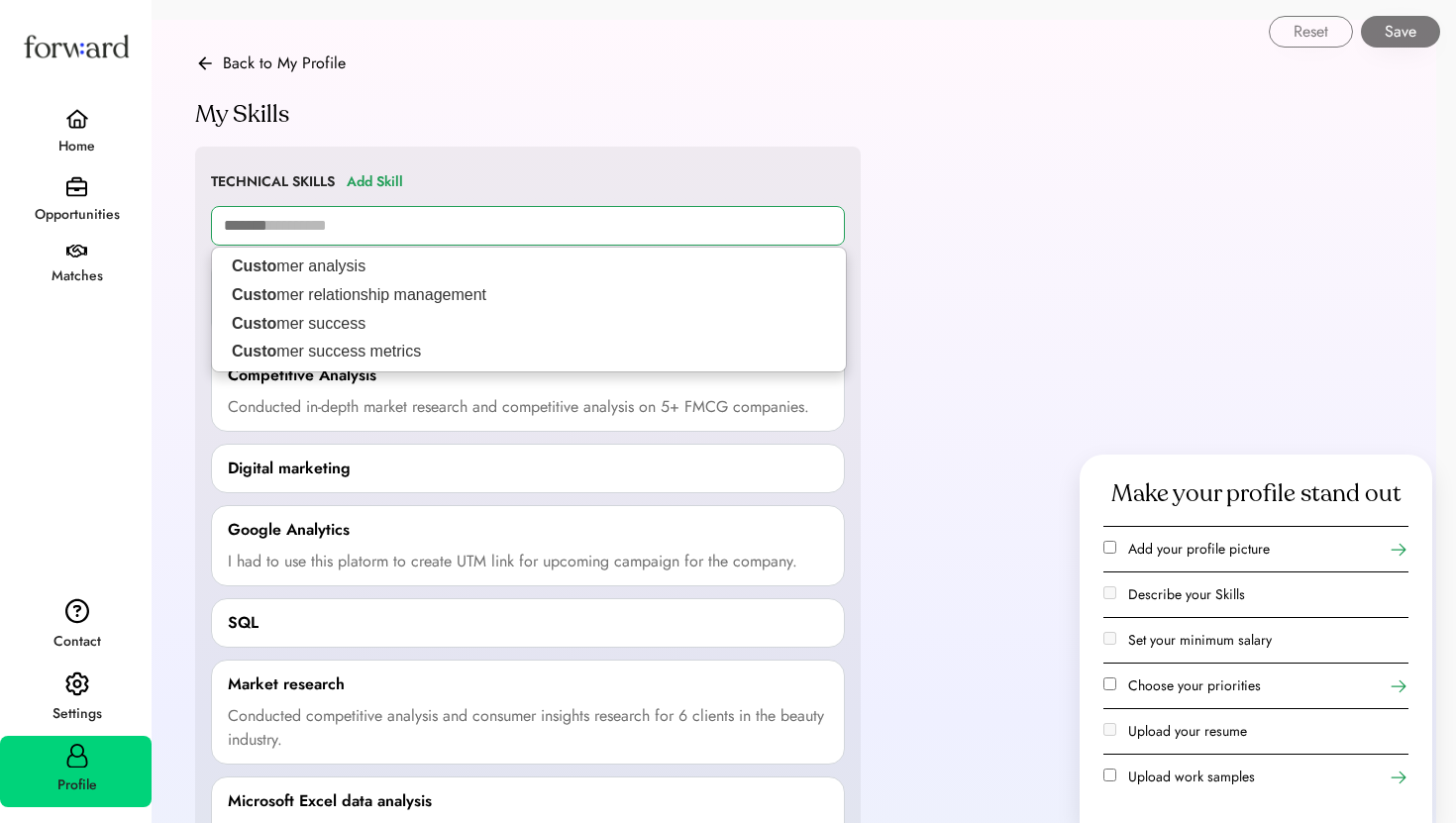 type on "********" 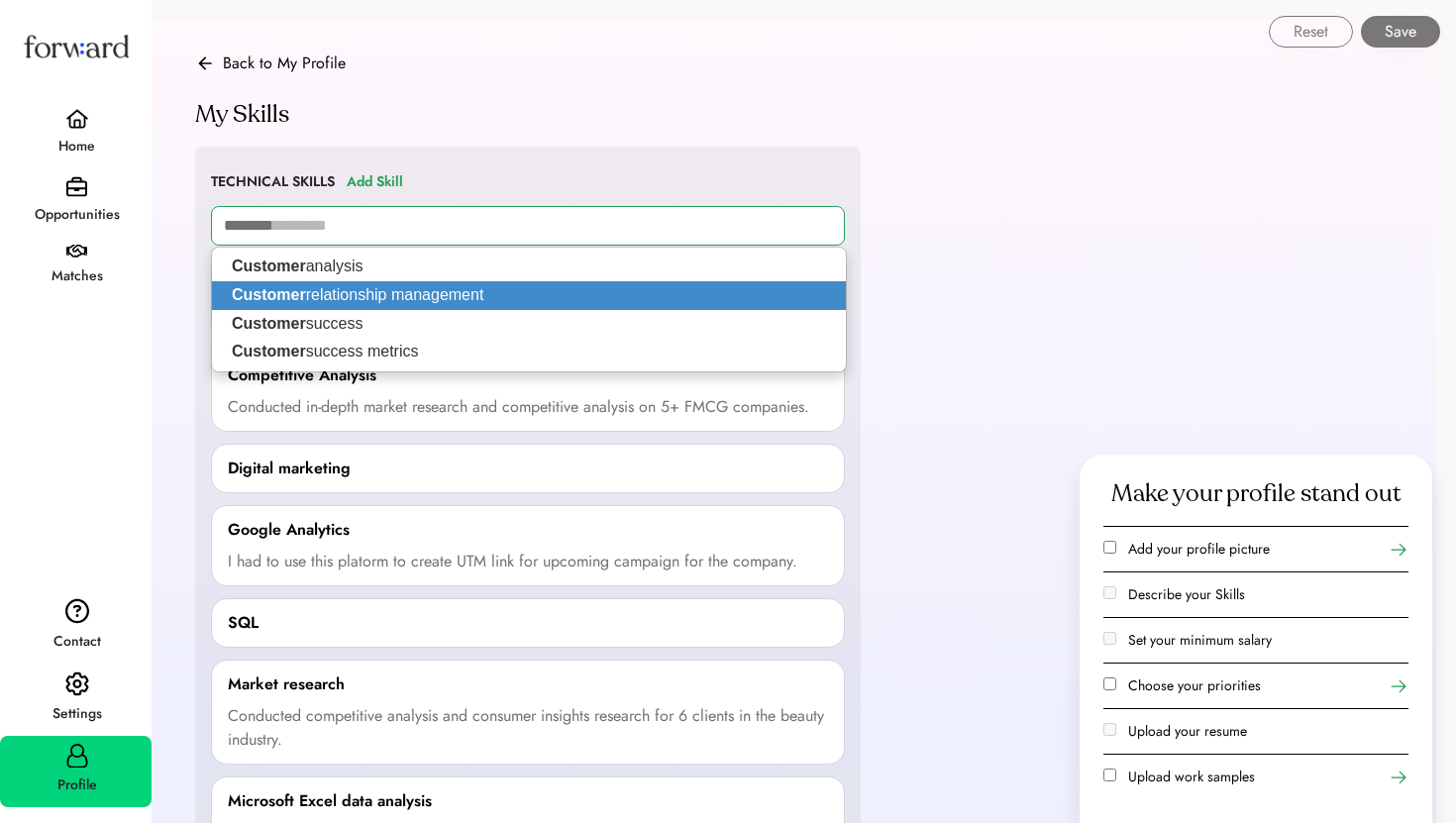 click on "Customer  relationship management" at bounding box center [529, 295] 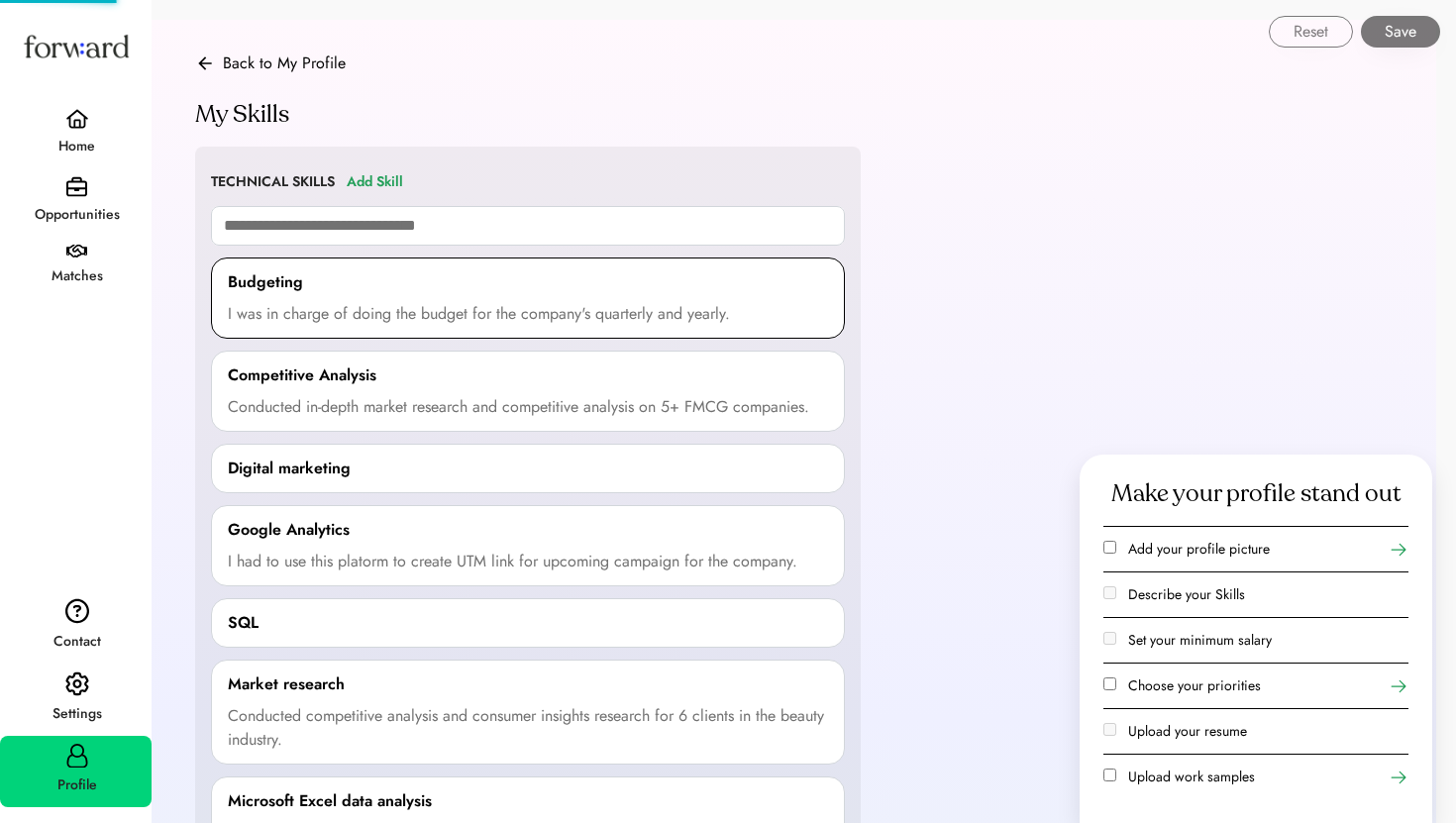 type 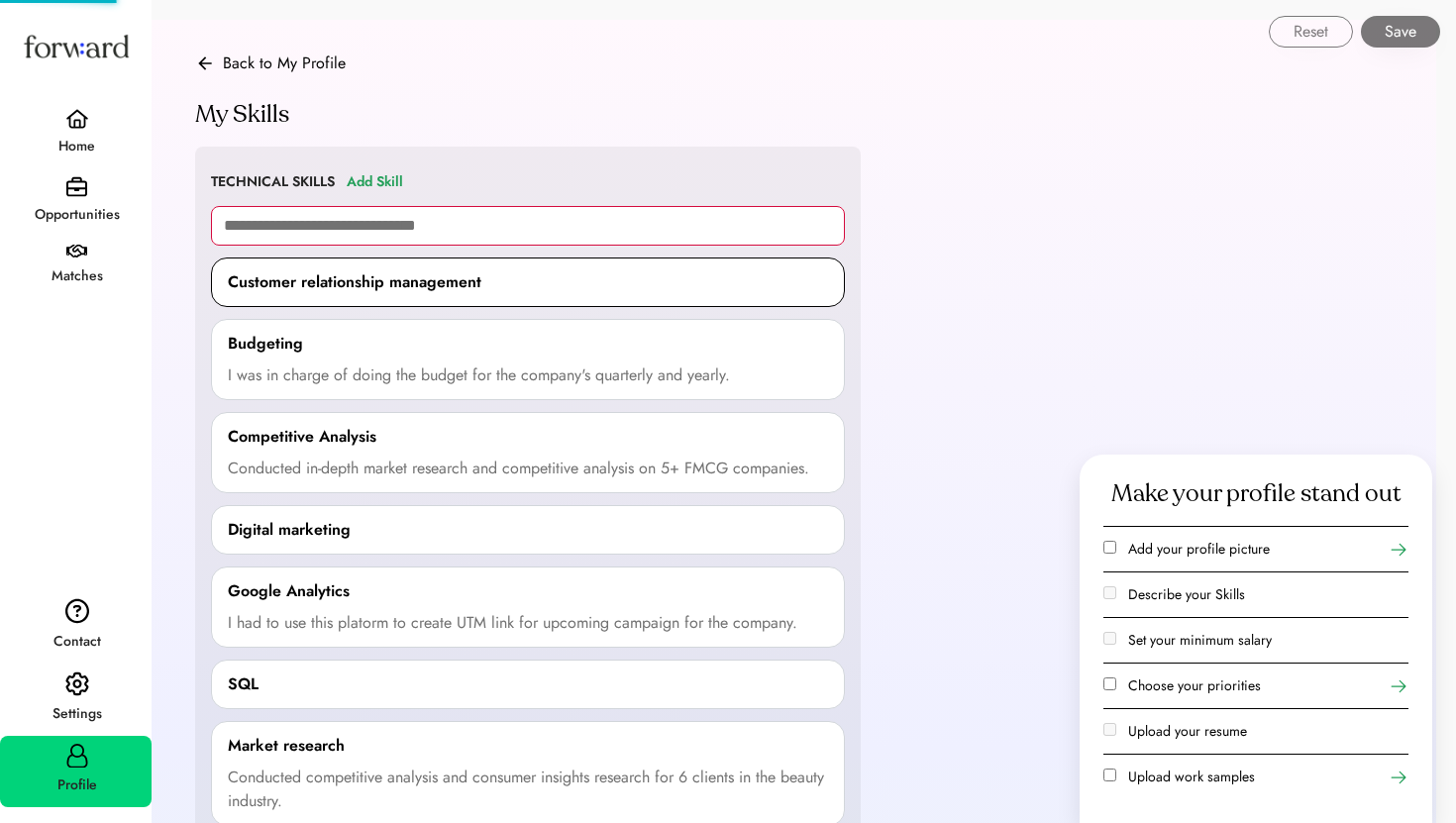 type 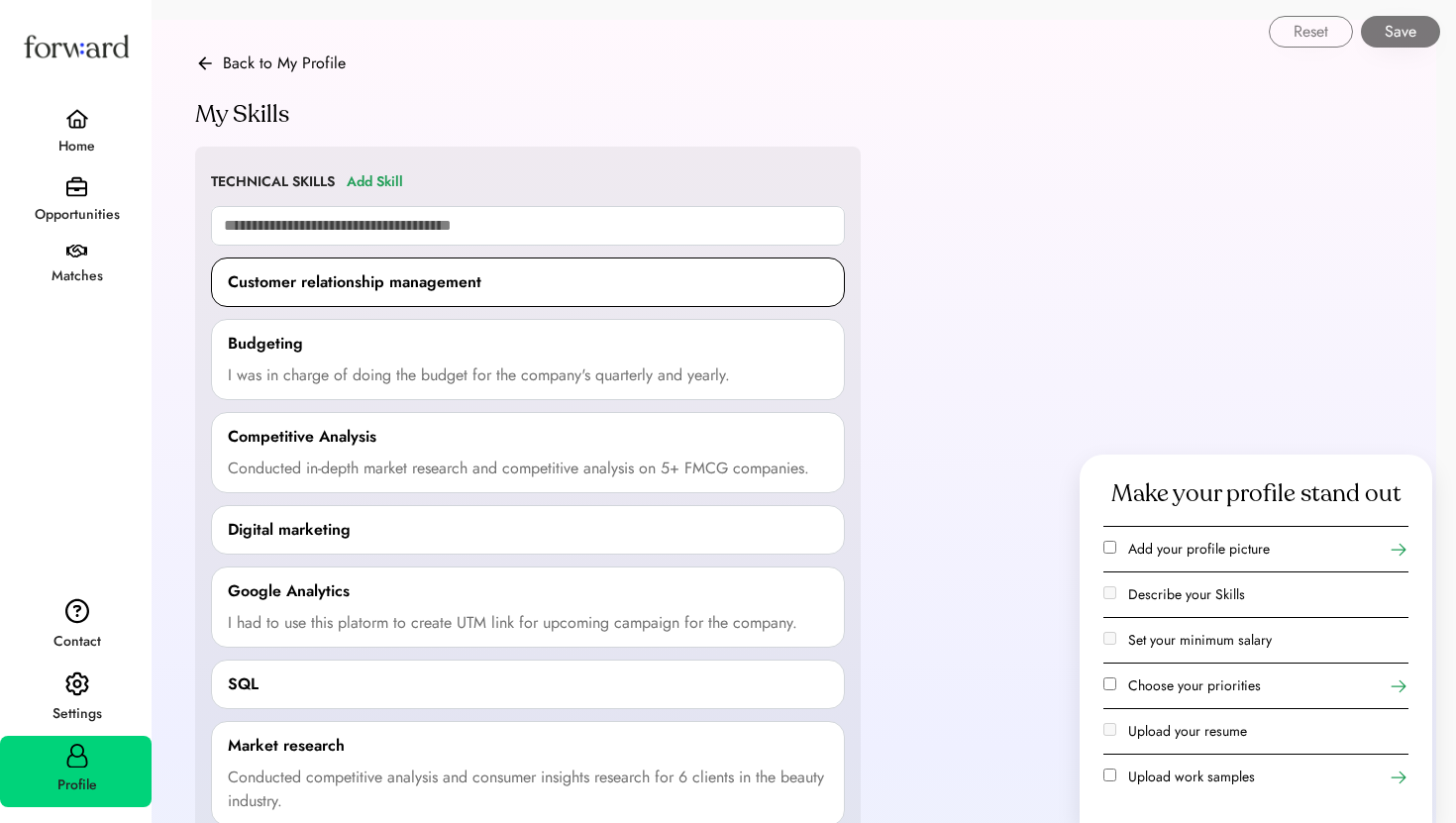 click on "Customer relationship management" at bounding box center [355, 282] 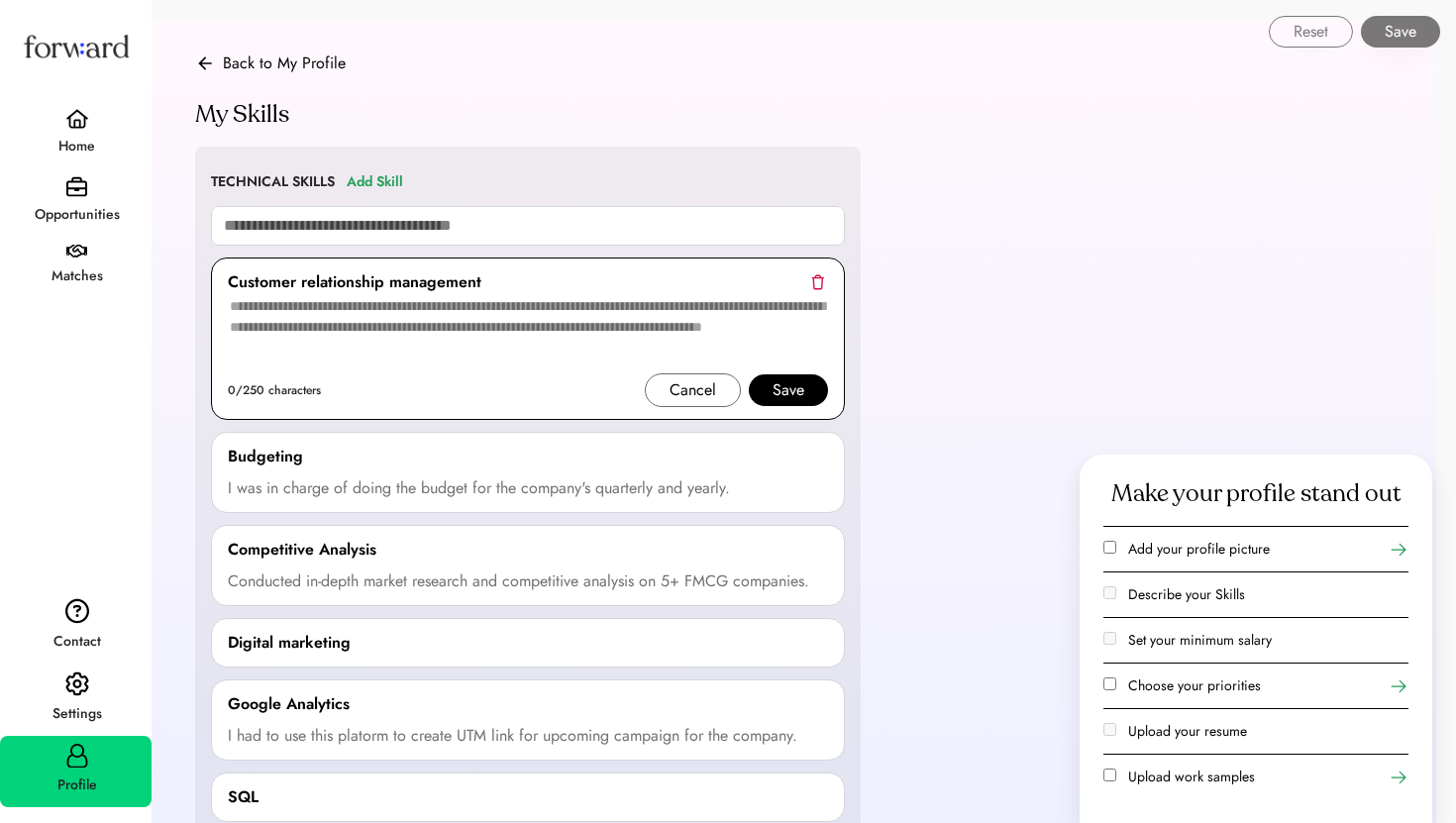 click at bounding box center [528, 334] 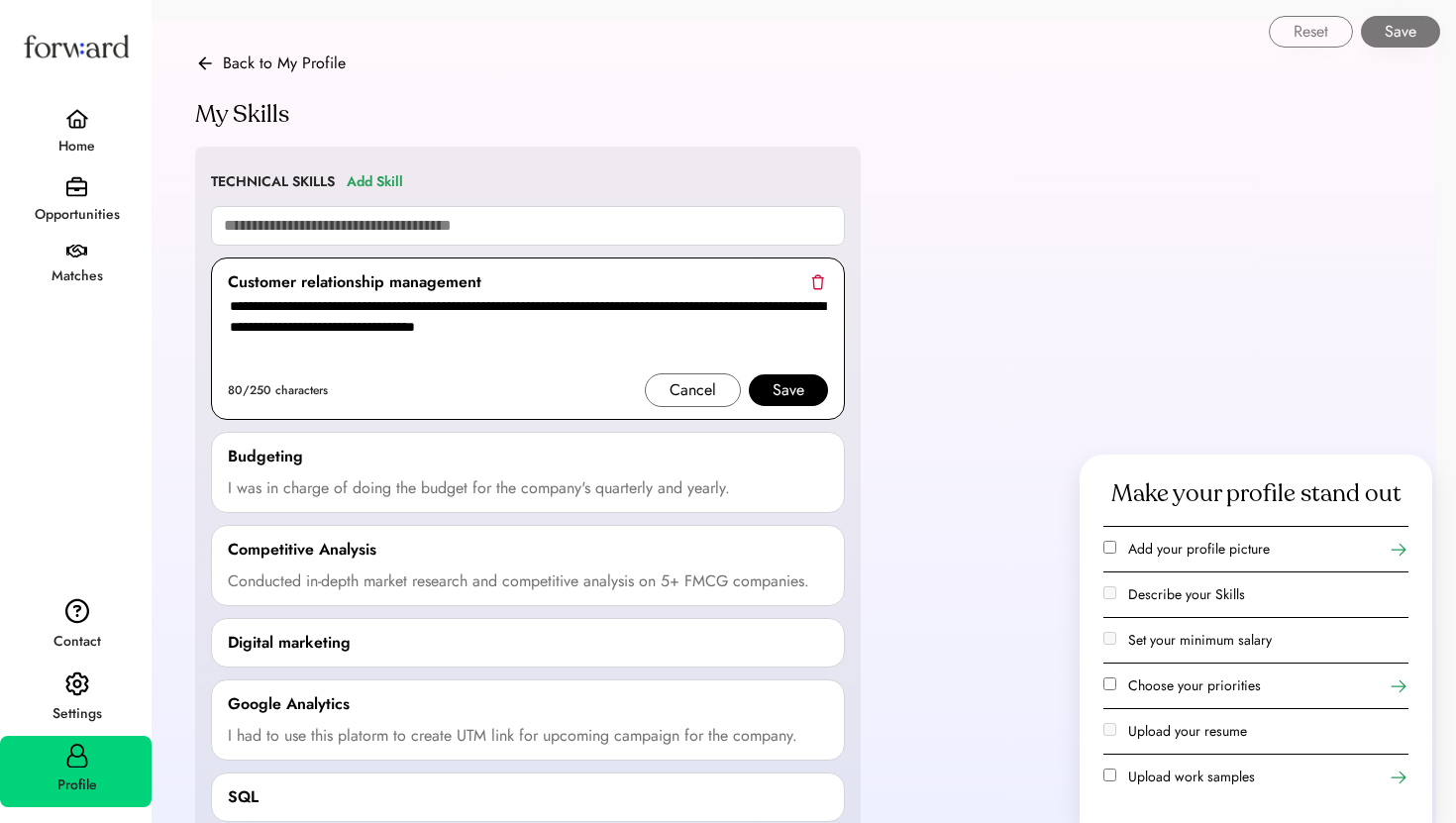 type on "**********" 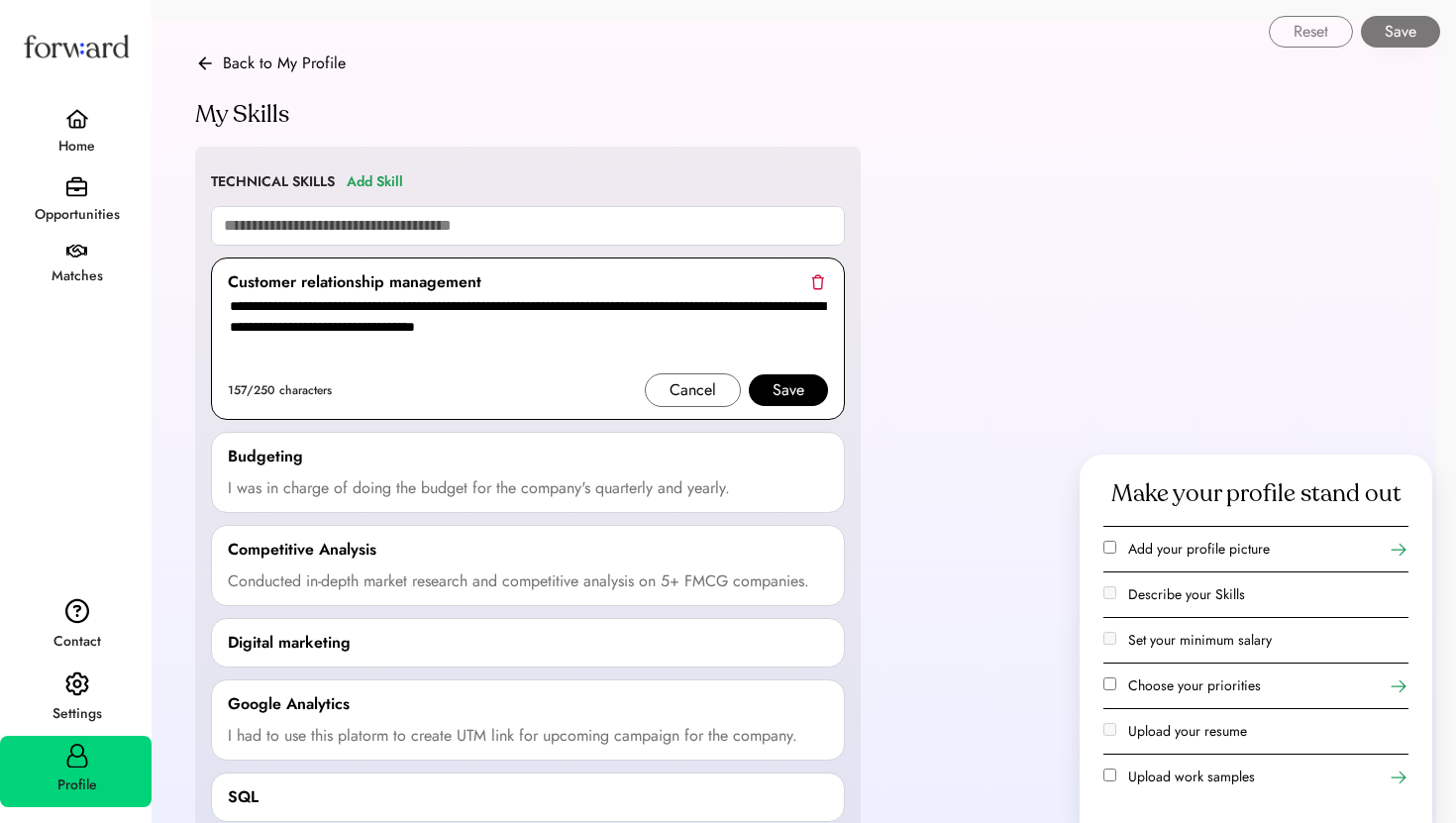 click on "Save" at bounding box center [788, 390] 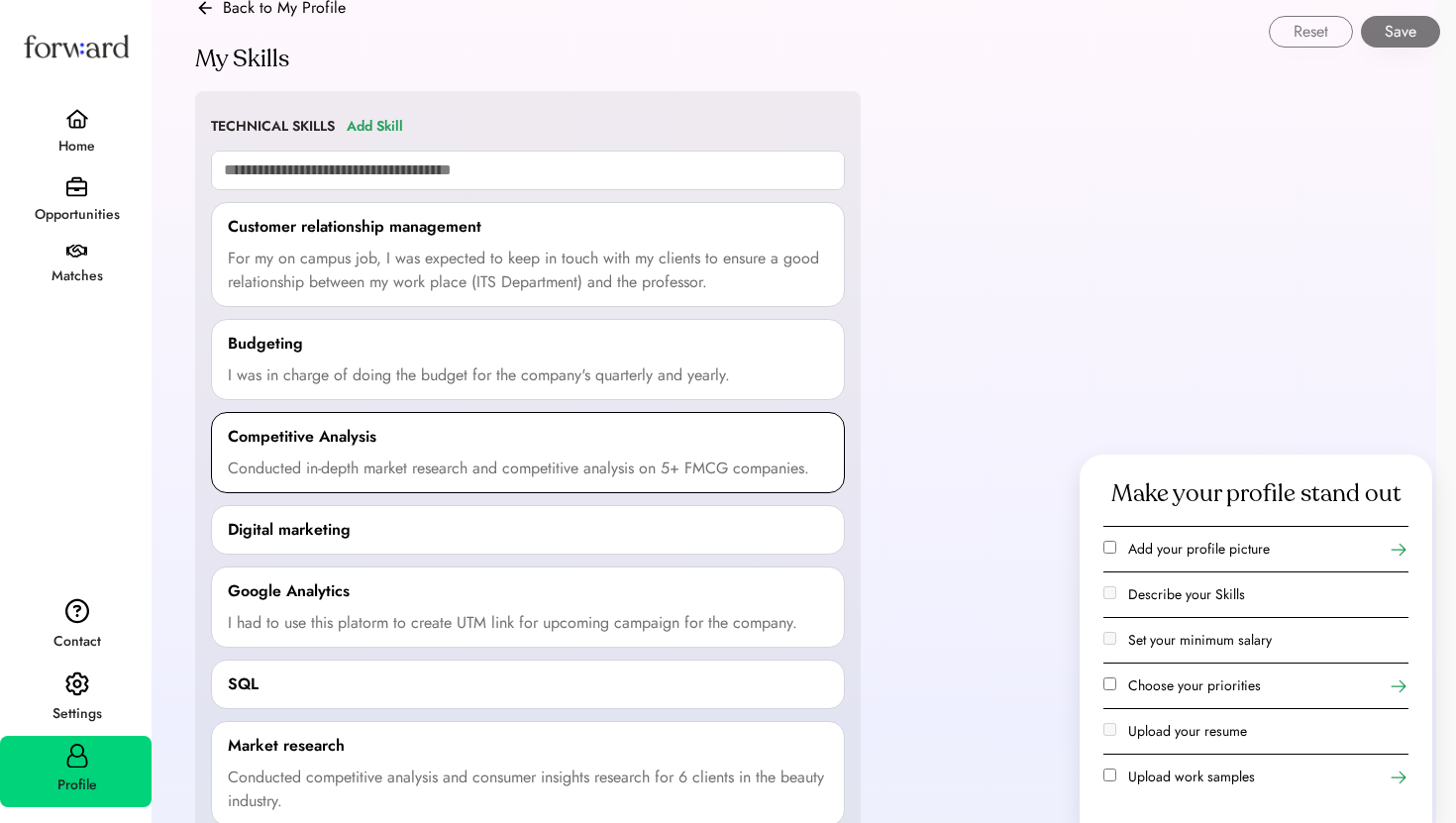 scroll, scrollTop: 0, scrollLeft: 0, axis: both 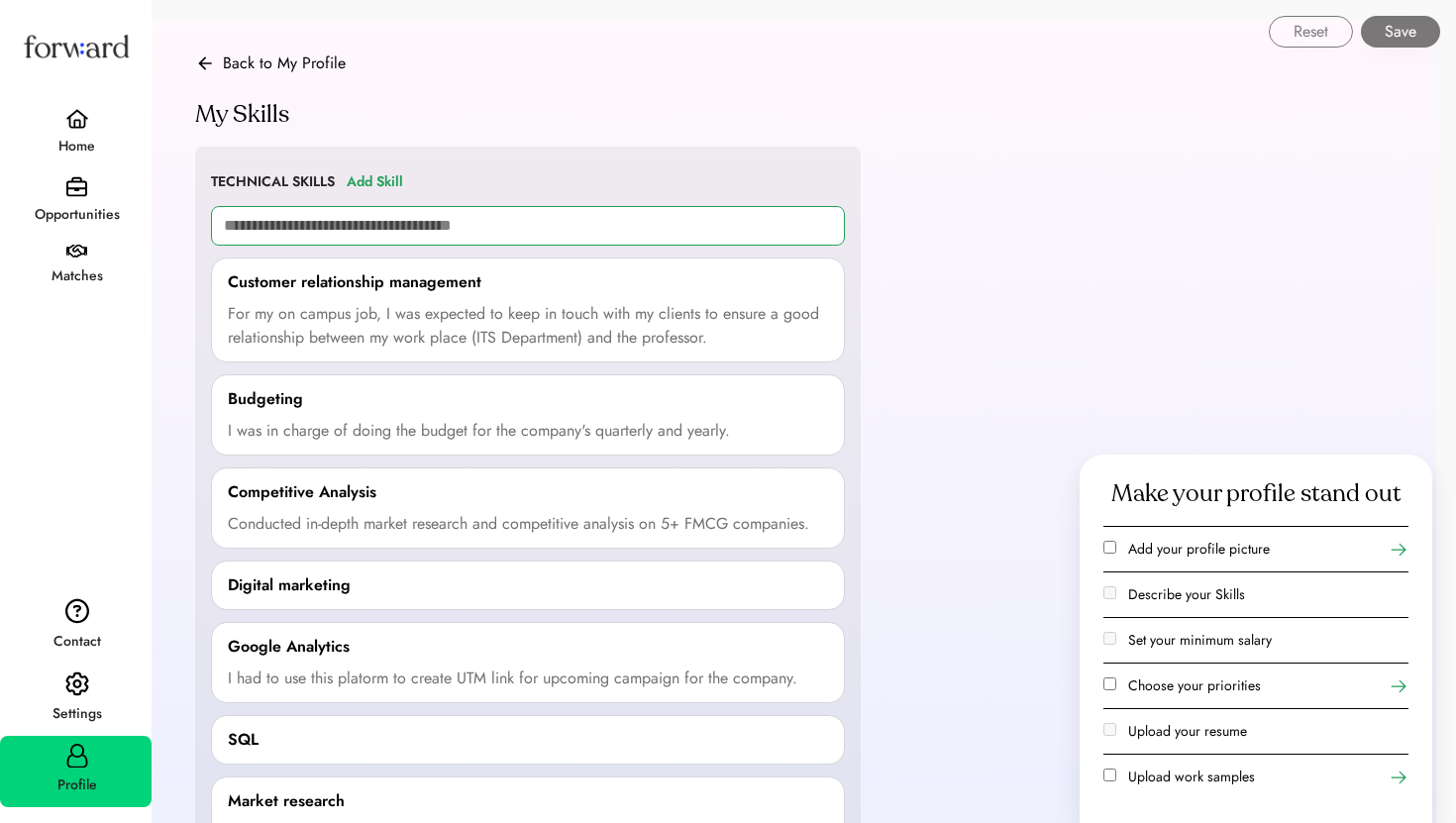 click at bounding box center [528, 226] 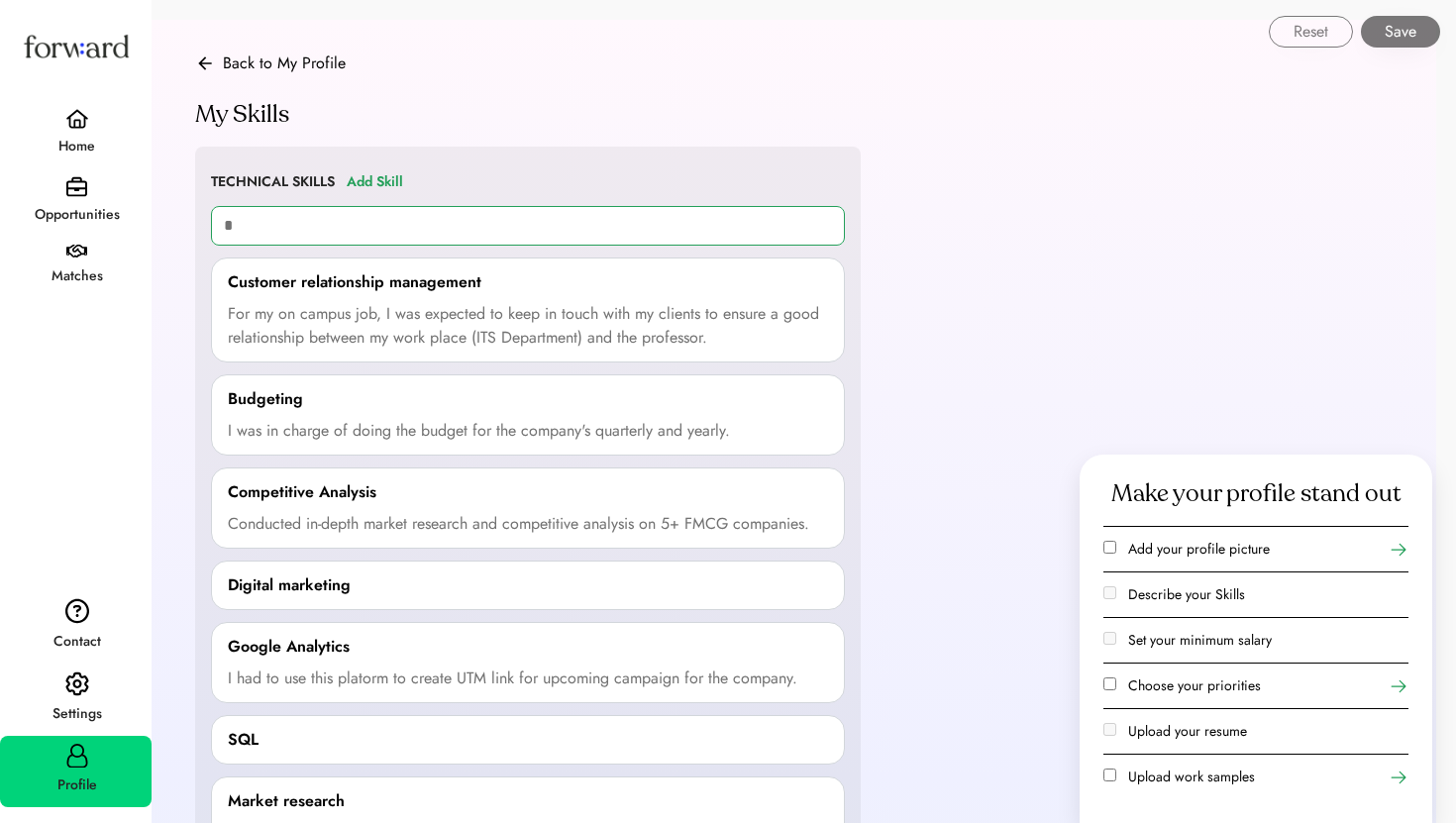 type on "**" 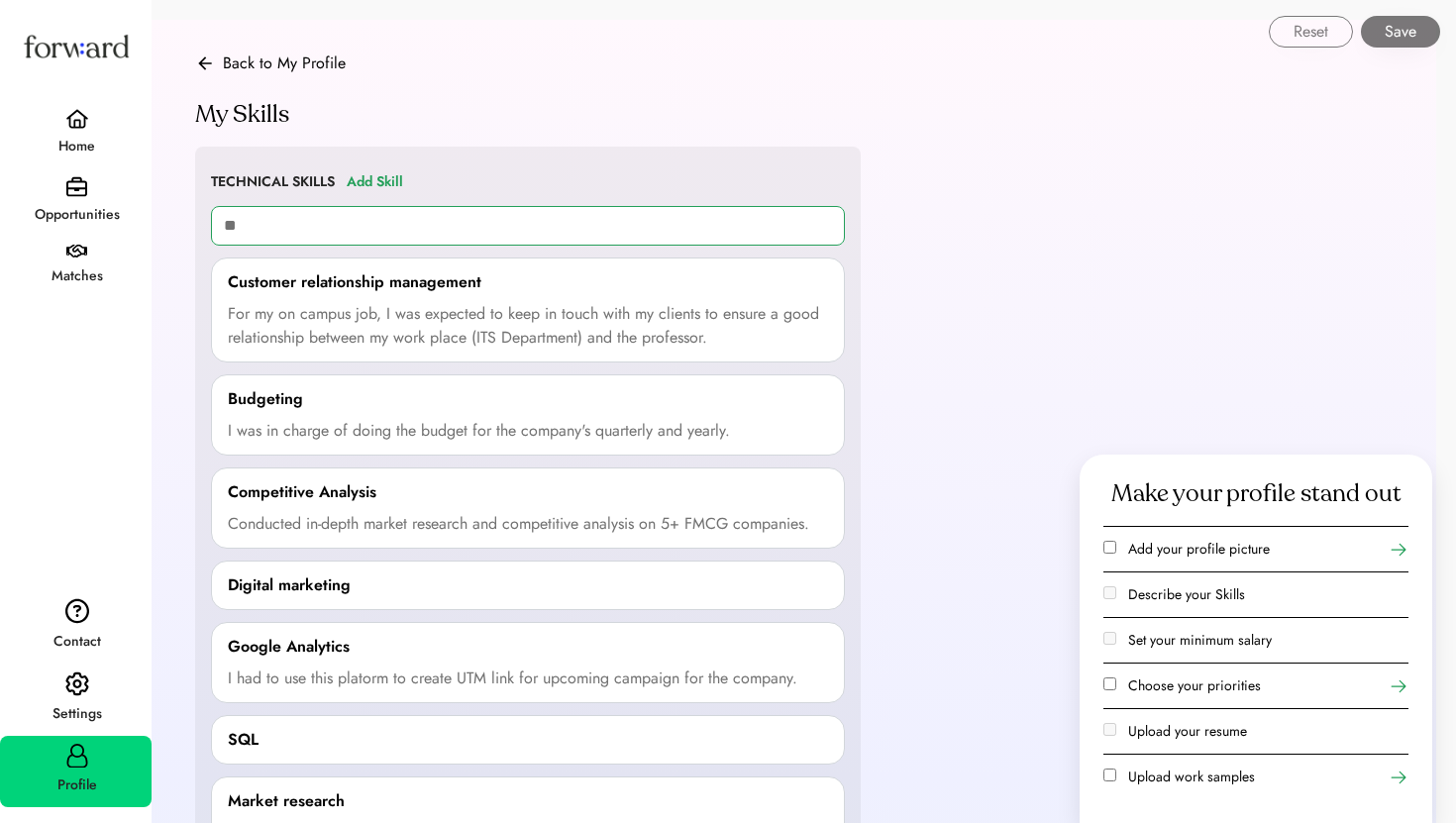 type on "**********" 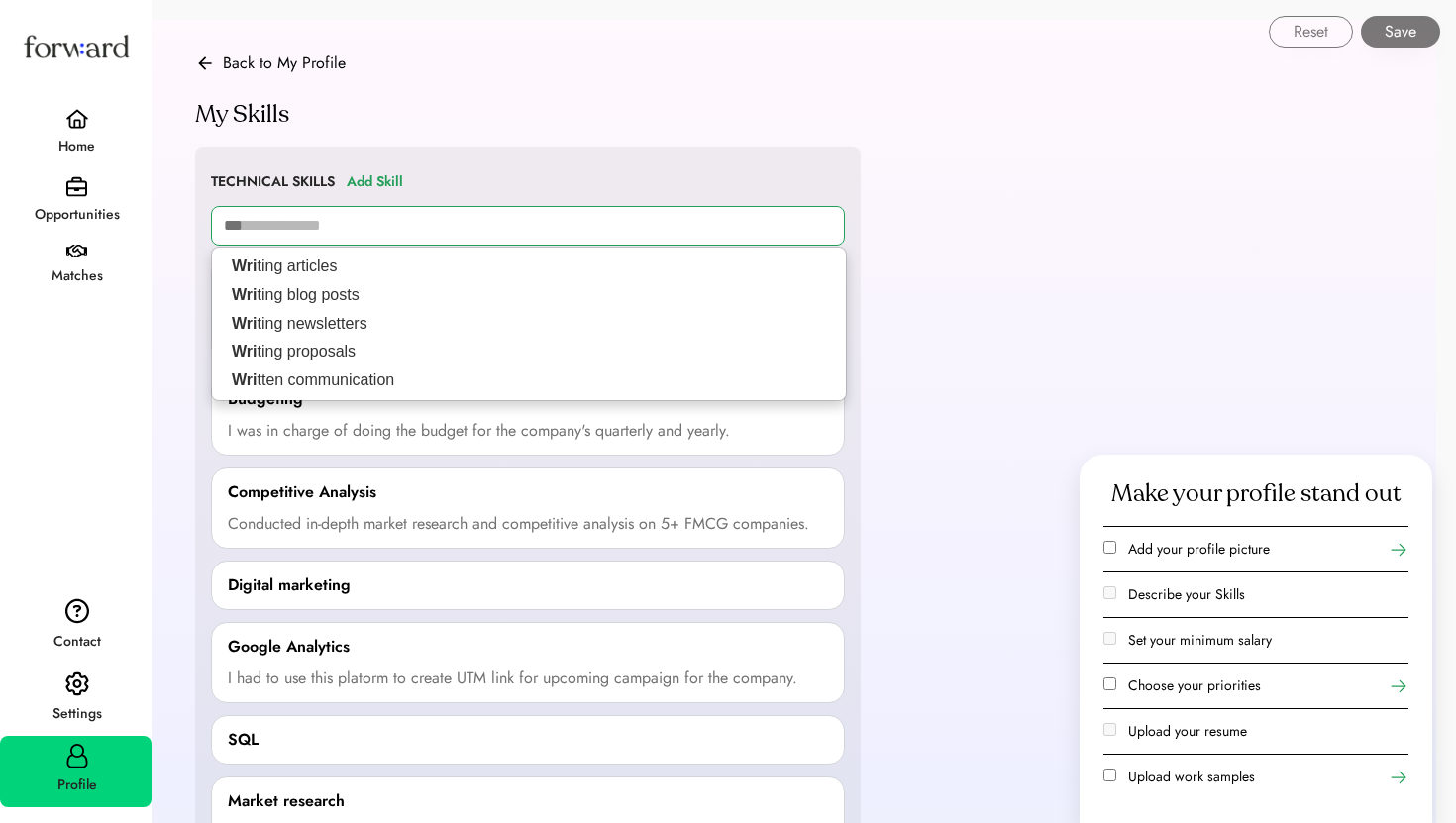 type on "****" 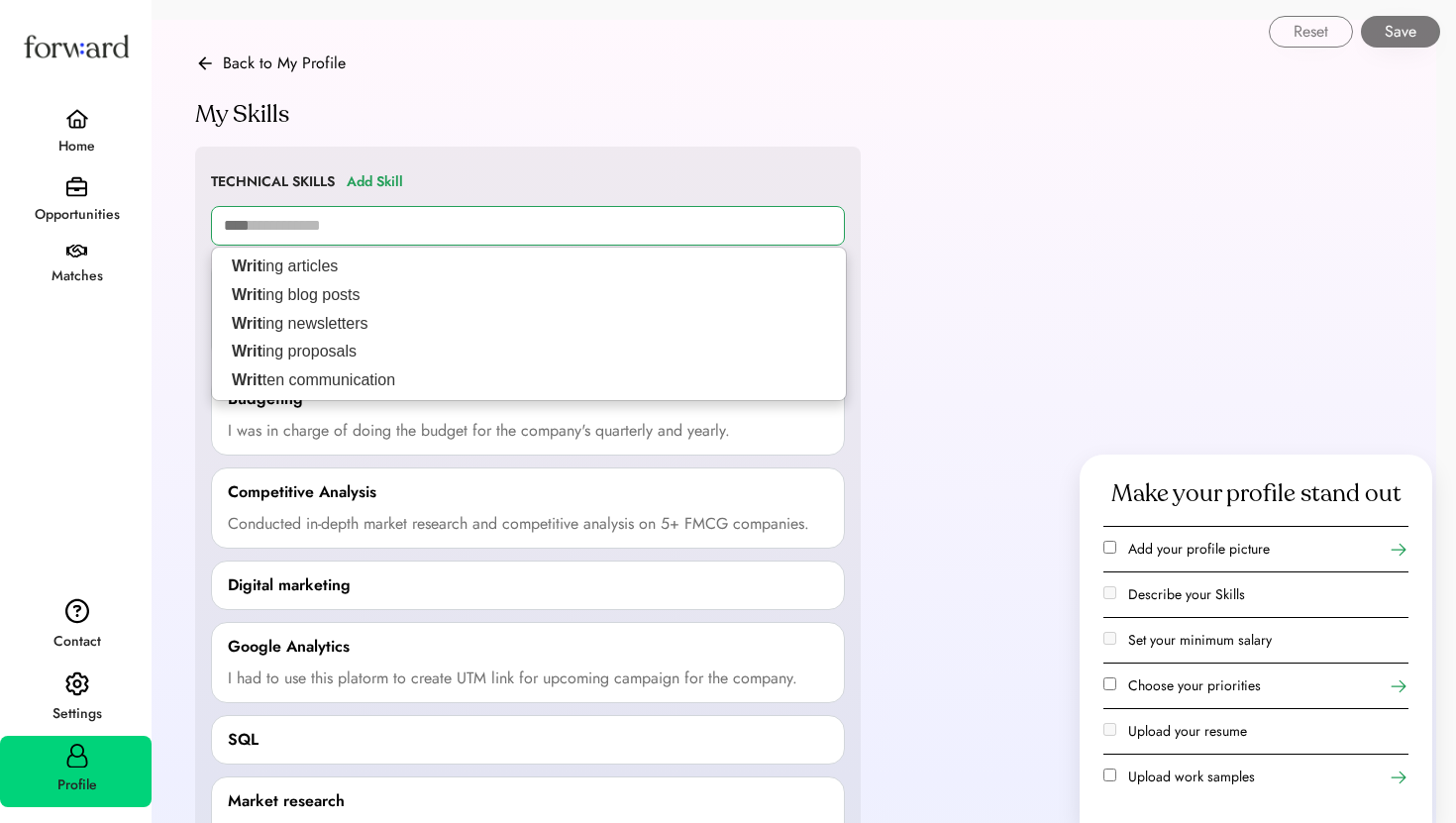type 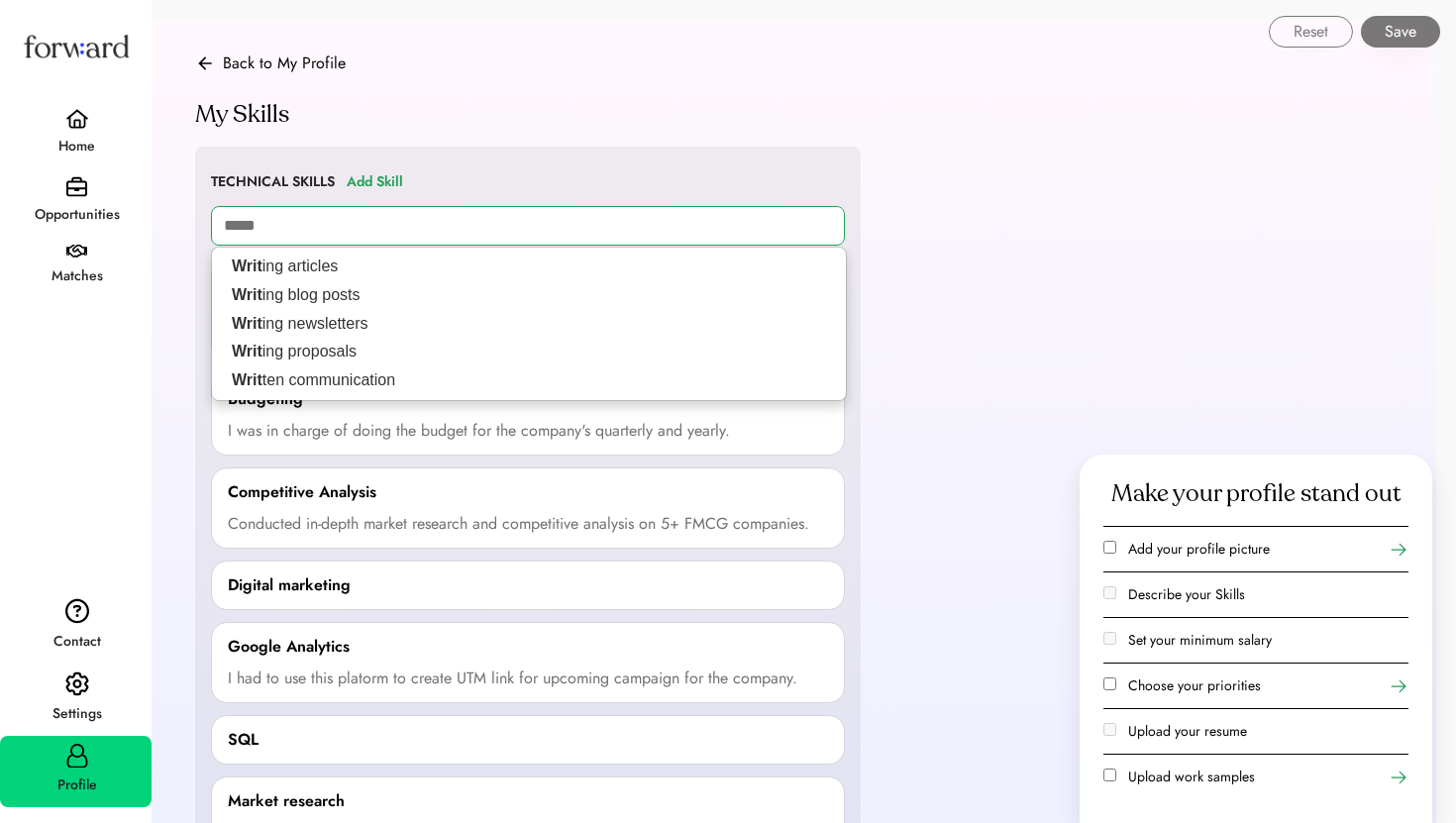 type on "**********" 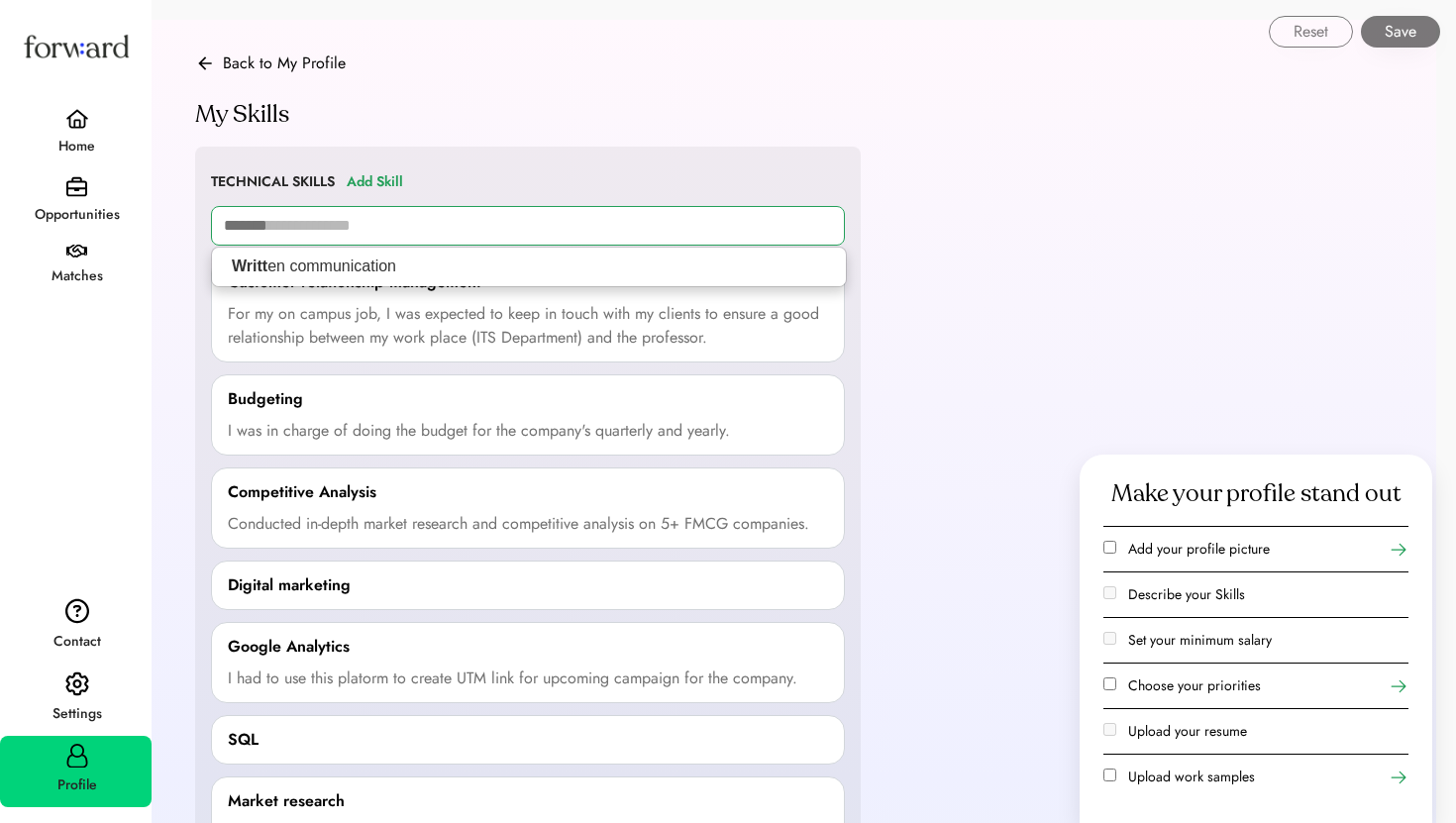 type on "*******" 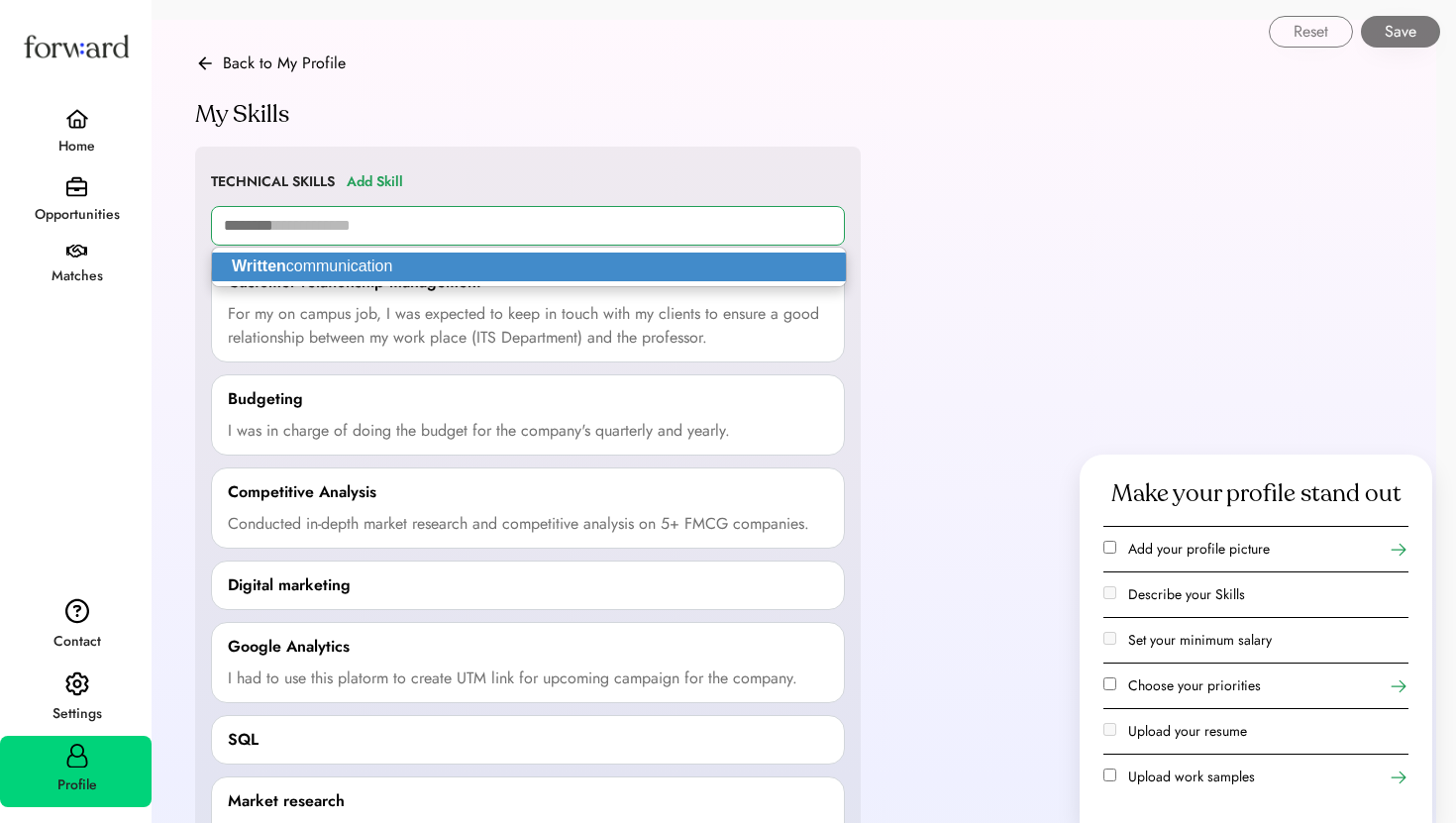 click on "Written  communication" at bounding box center (529, 266) 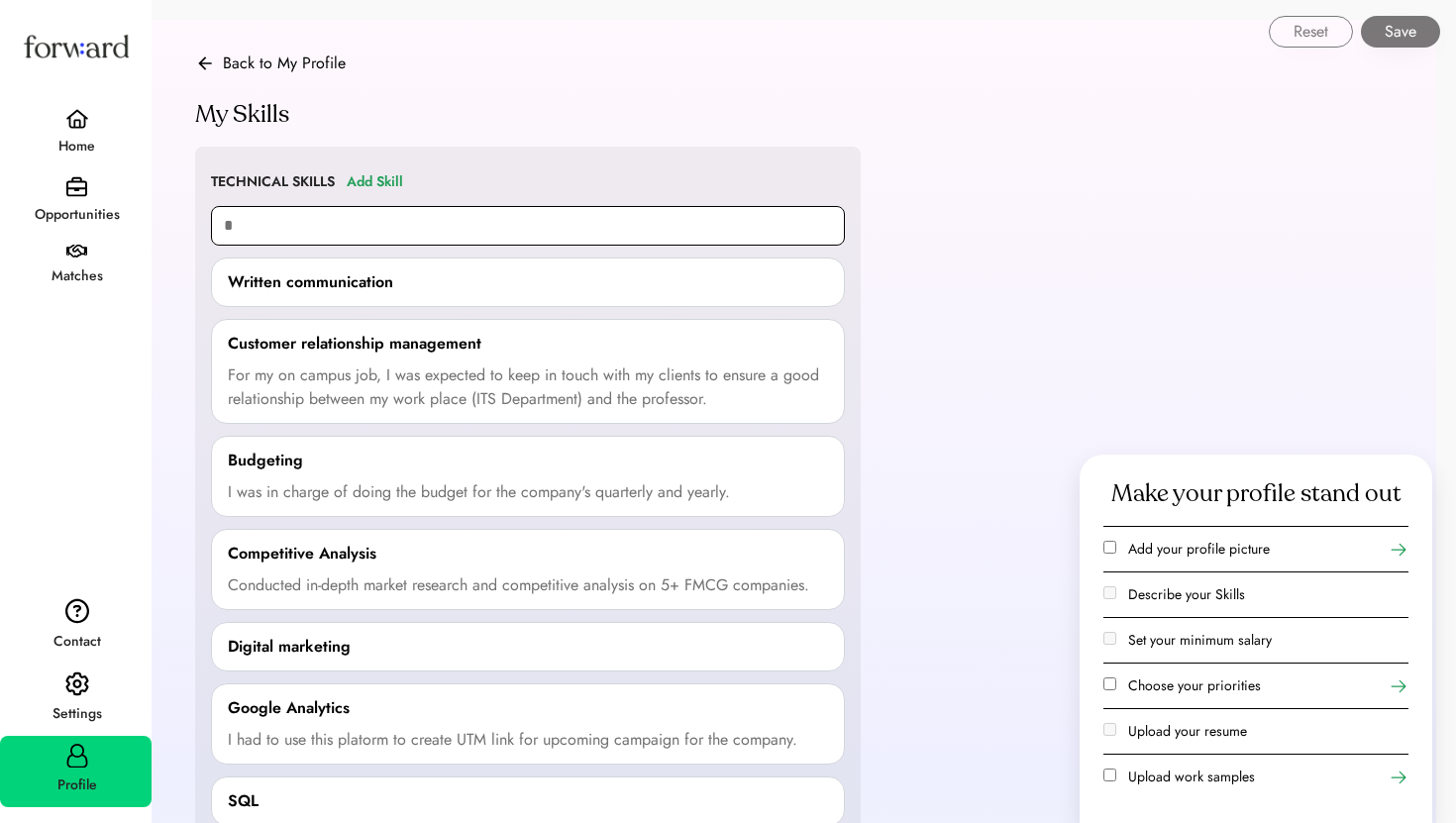 type on "**" 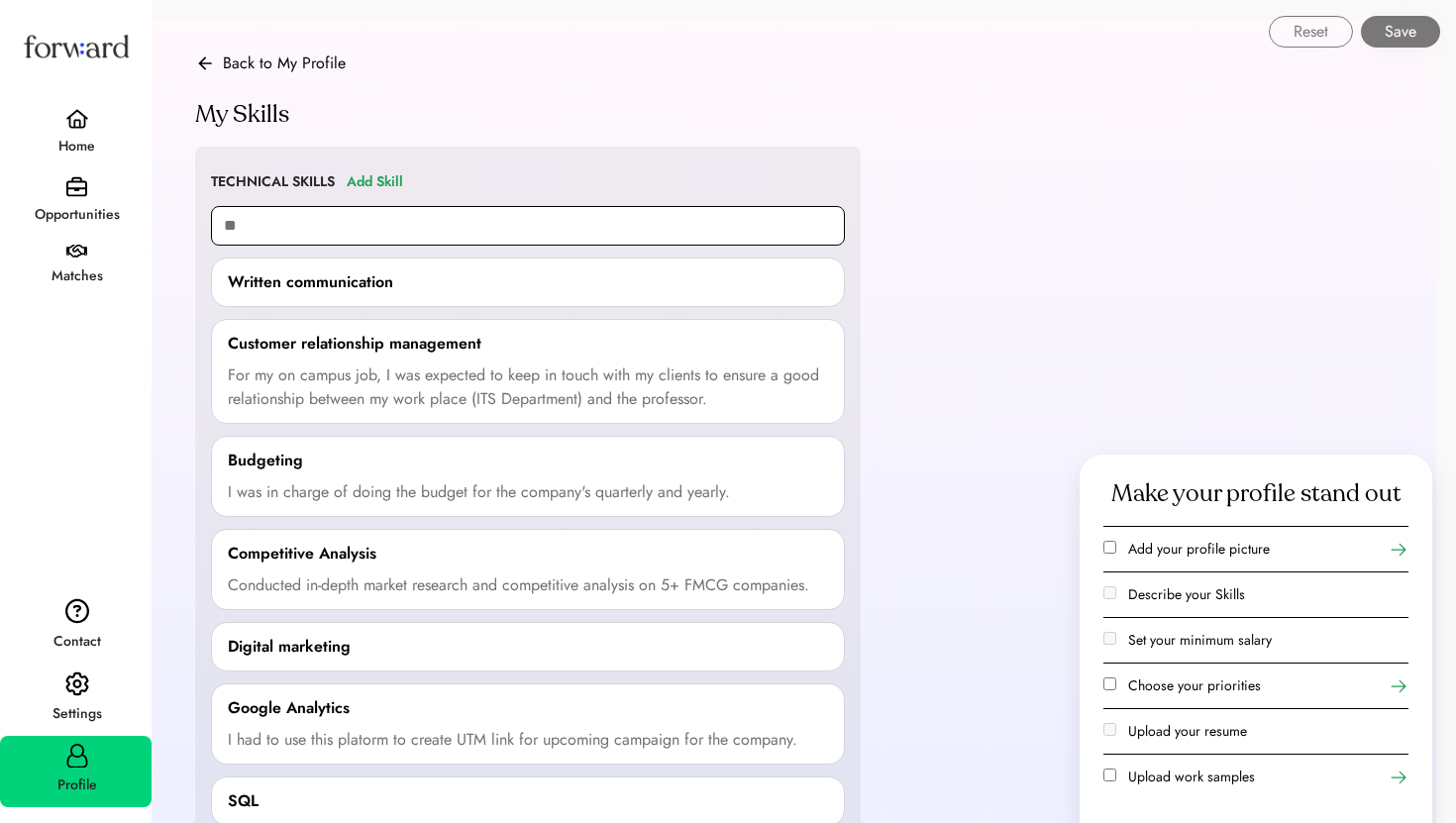 type on "**********" 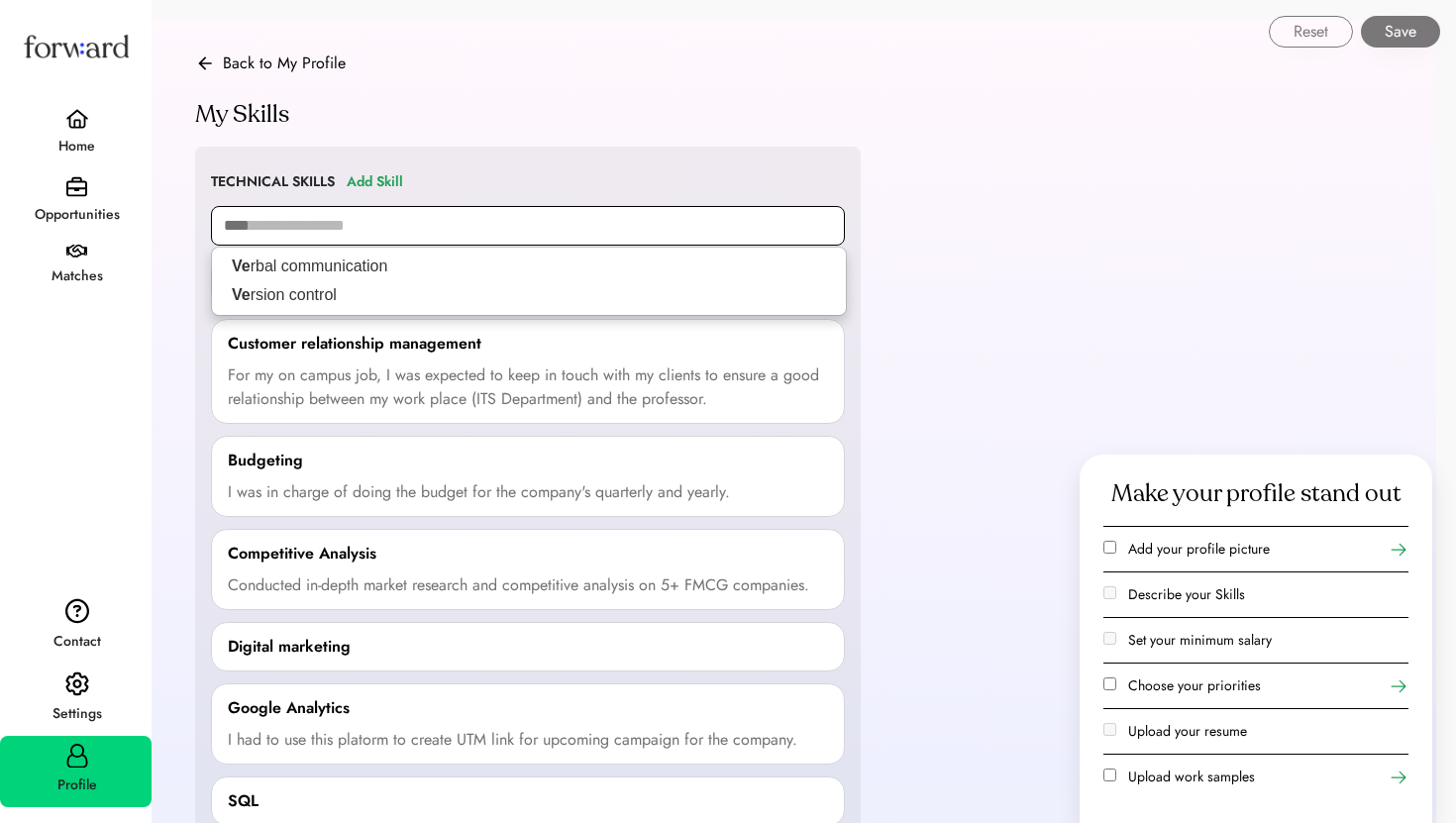 type on "*****" 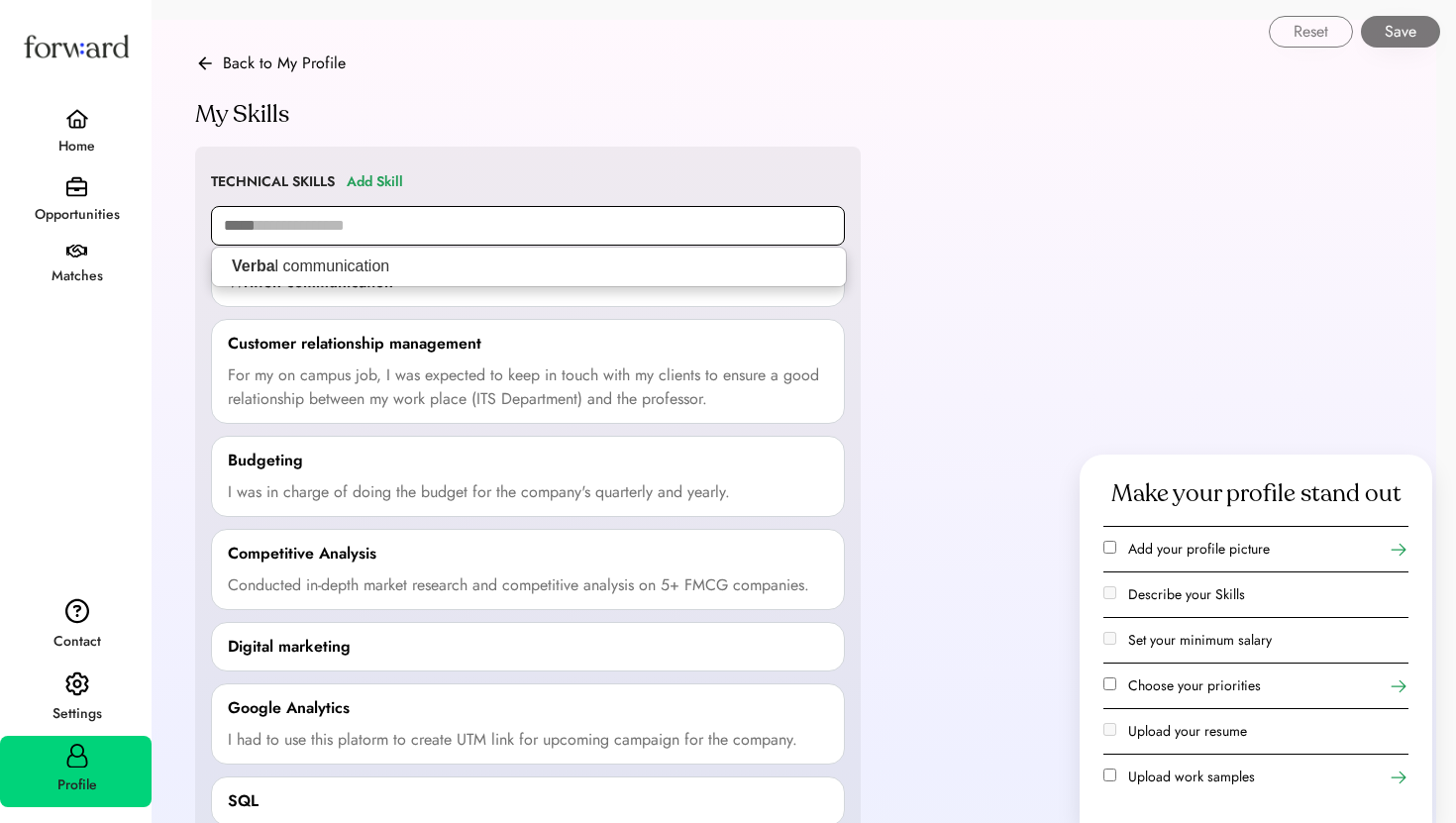 type 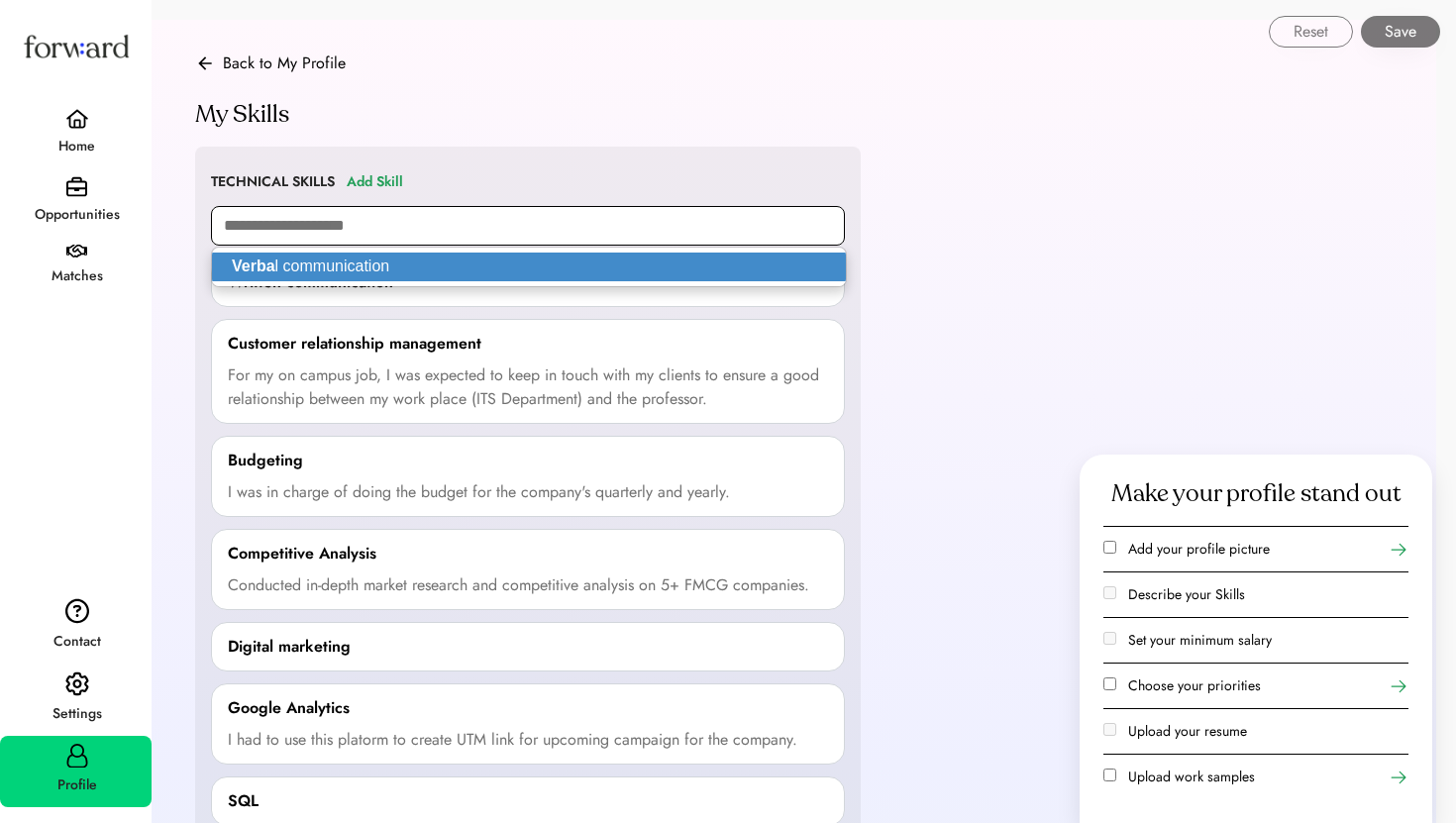 type on "**********" 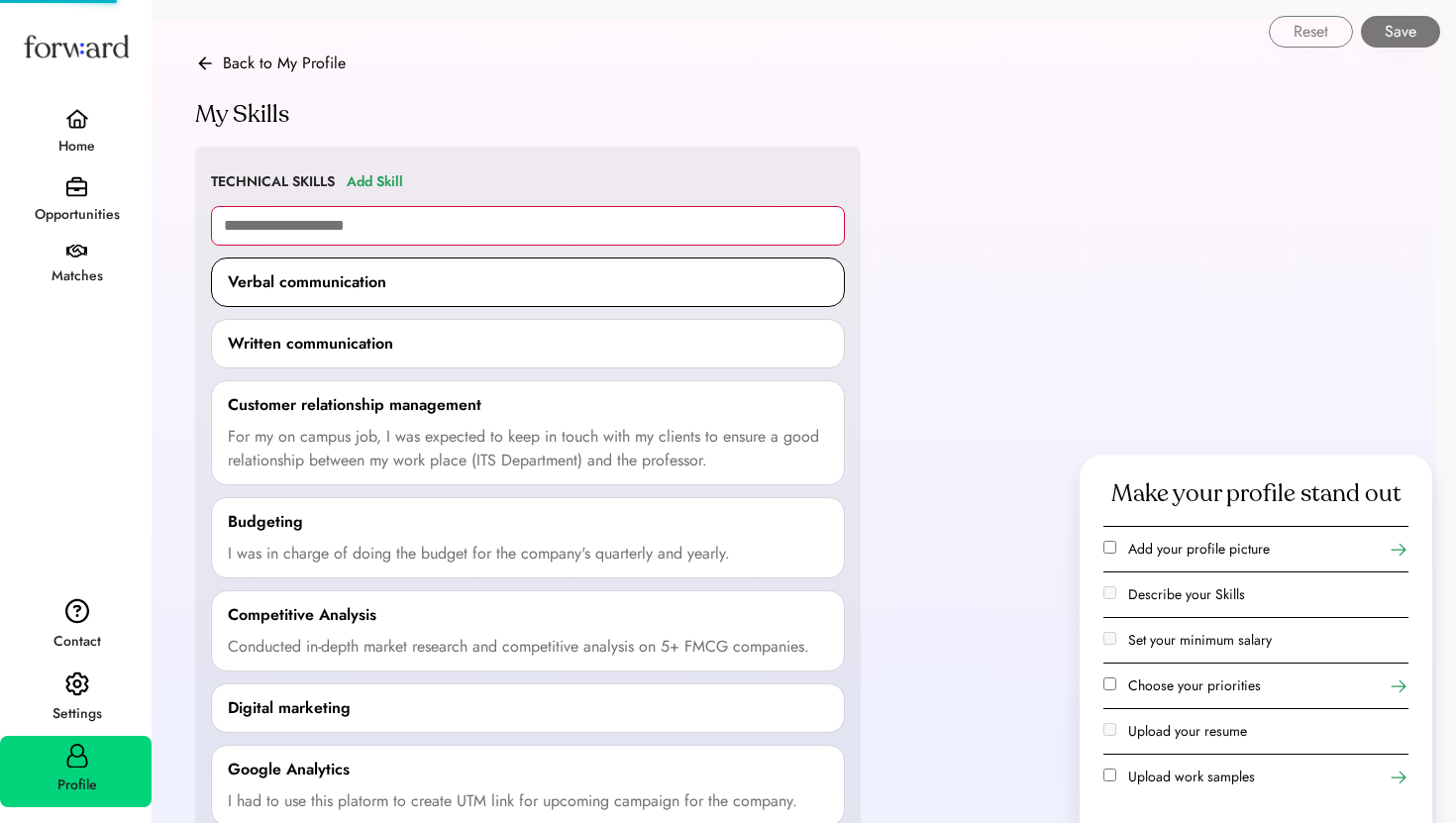type 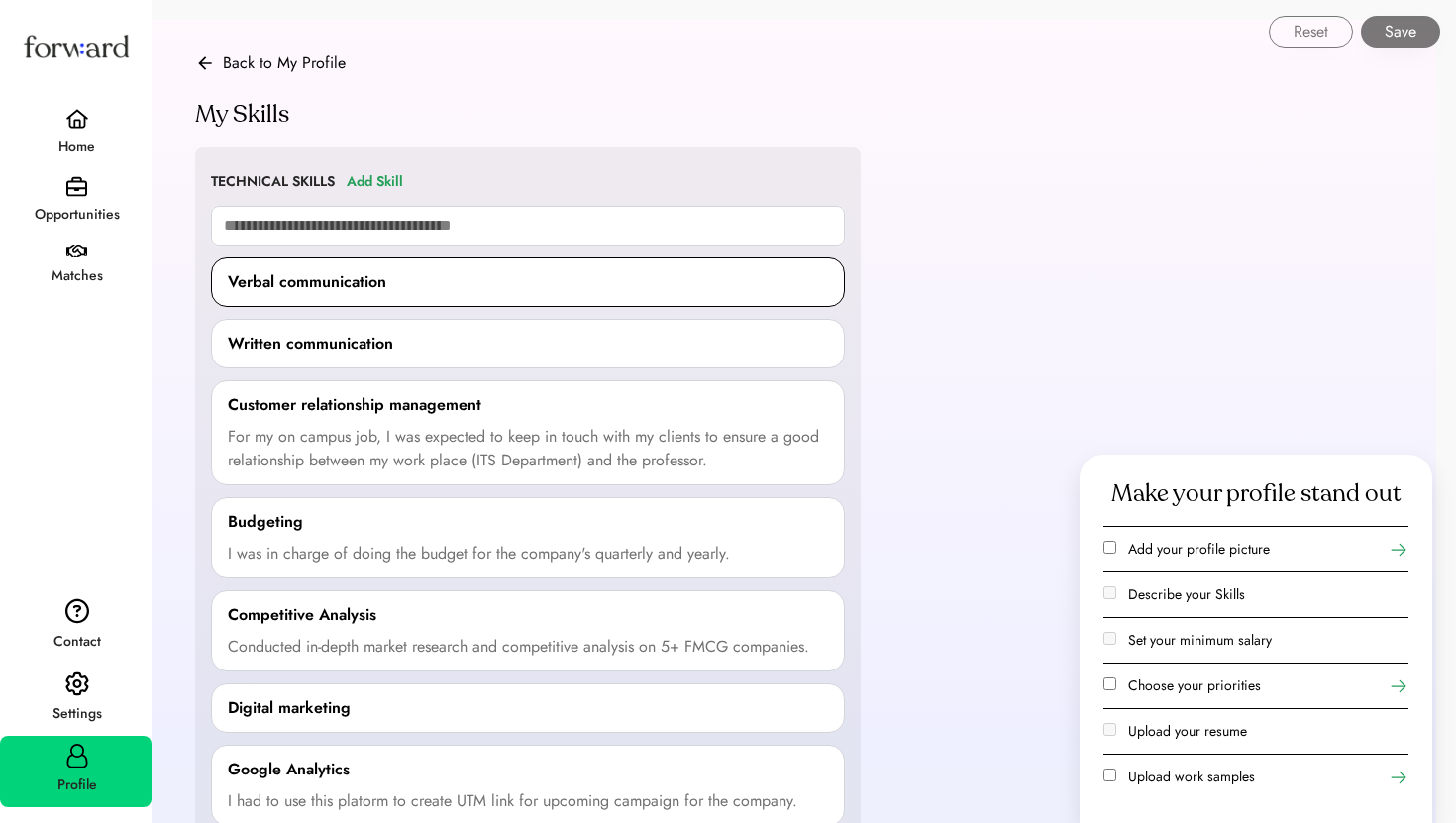 click on "Verbal communication" at bounding box center [528, 282] 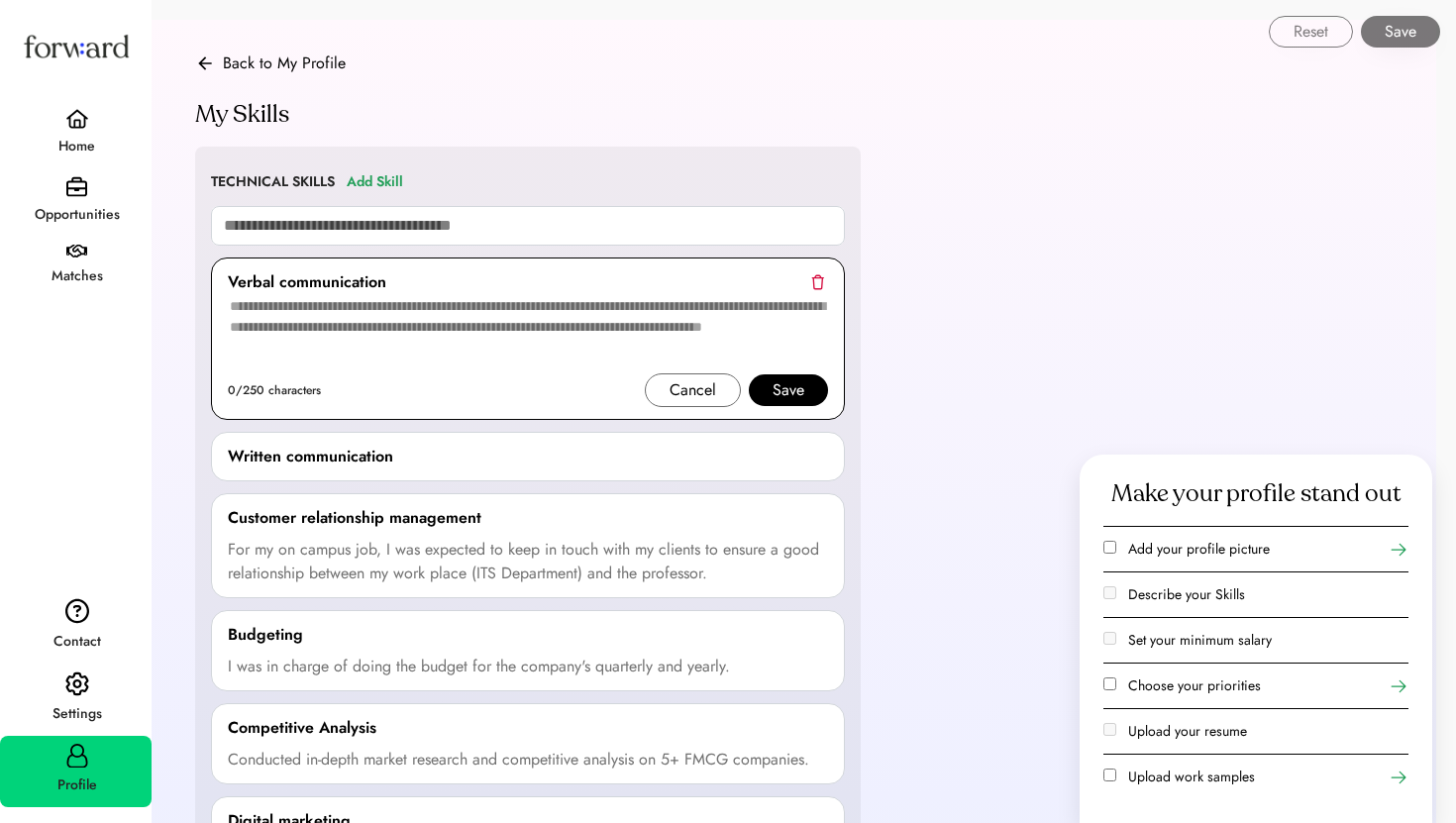 click at bounding box center (528, 334) 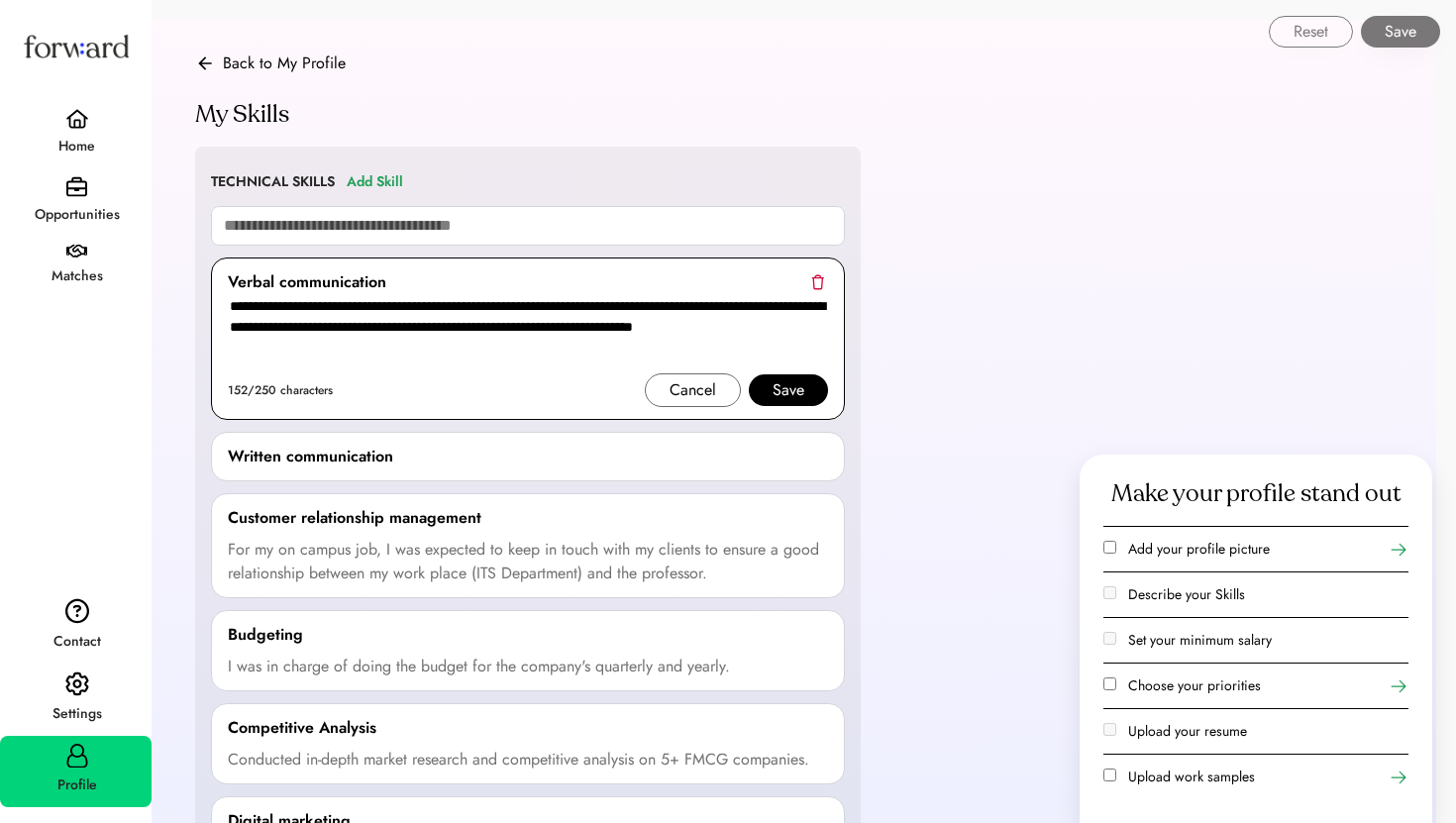 click on "**********" at bounding box center (528, 334) 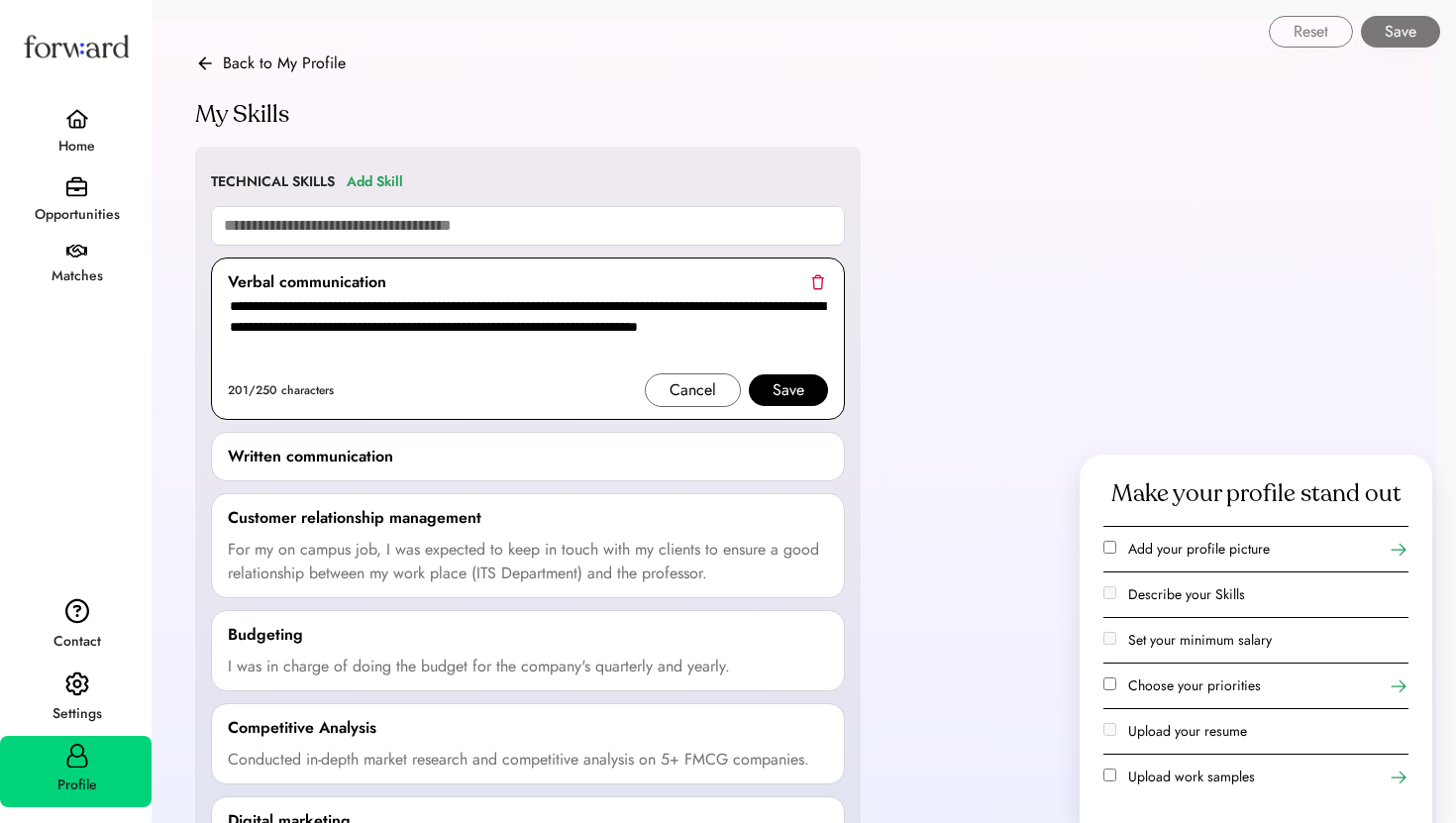 type on "**********" 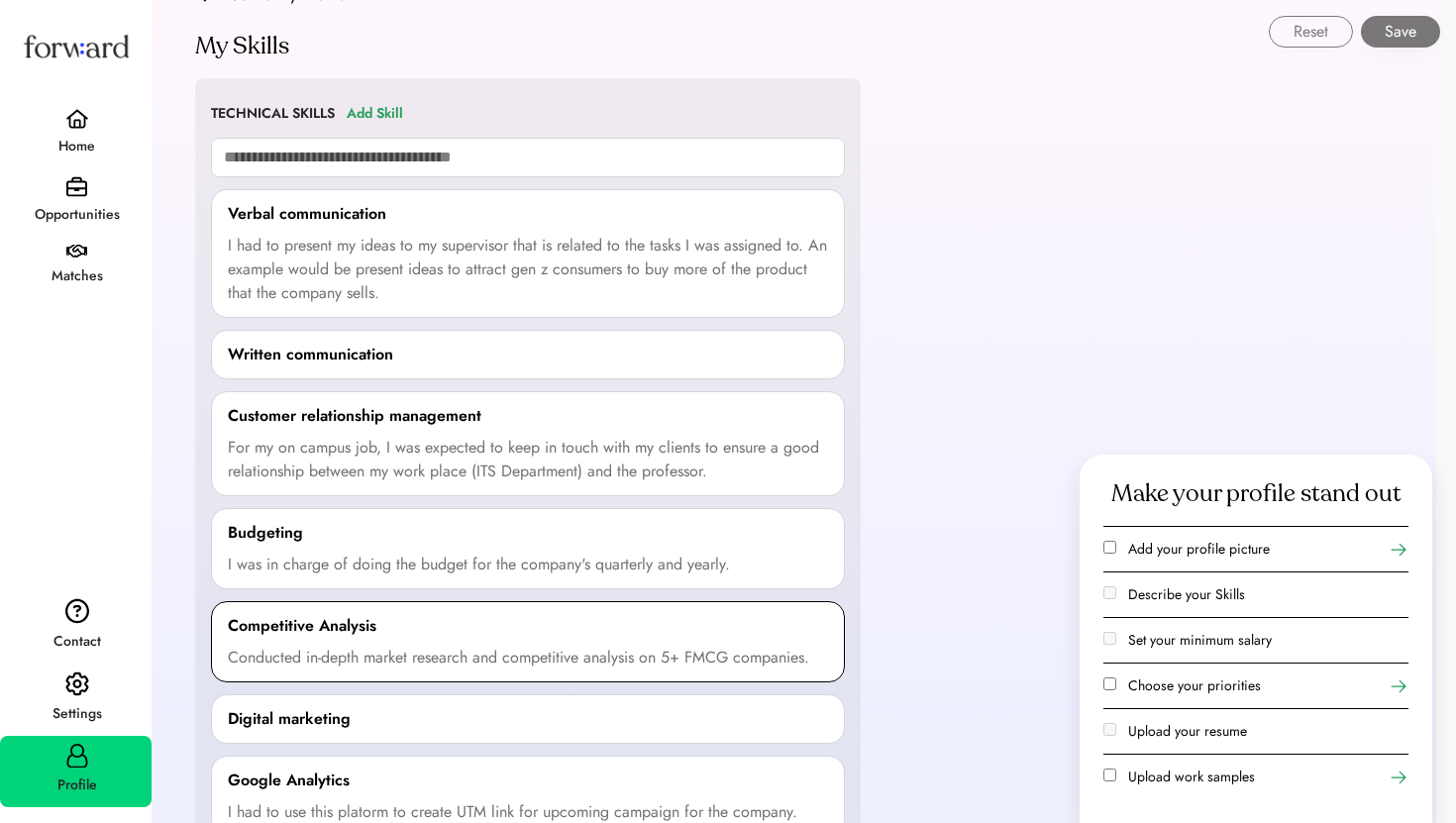 scroll, scrollTop: 62, scrollLeft: 0, axis: vertical 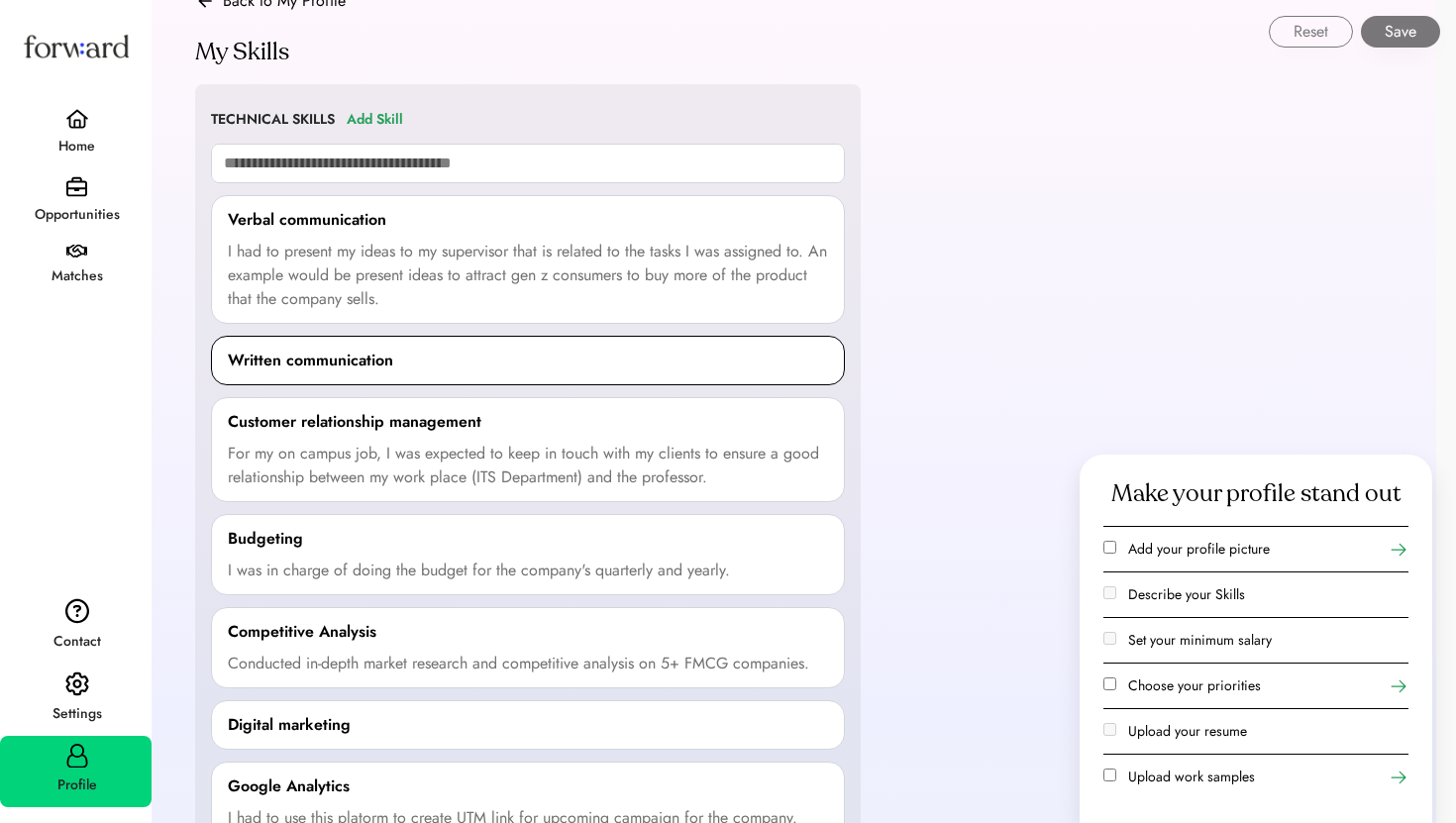 click on "Written communication" at bounding box center (528, 360) 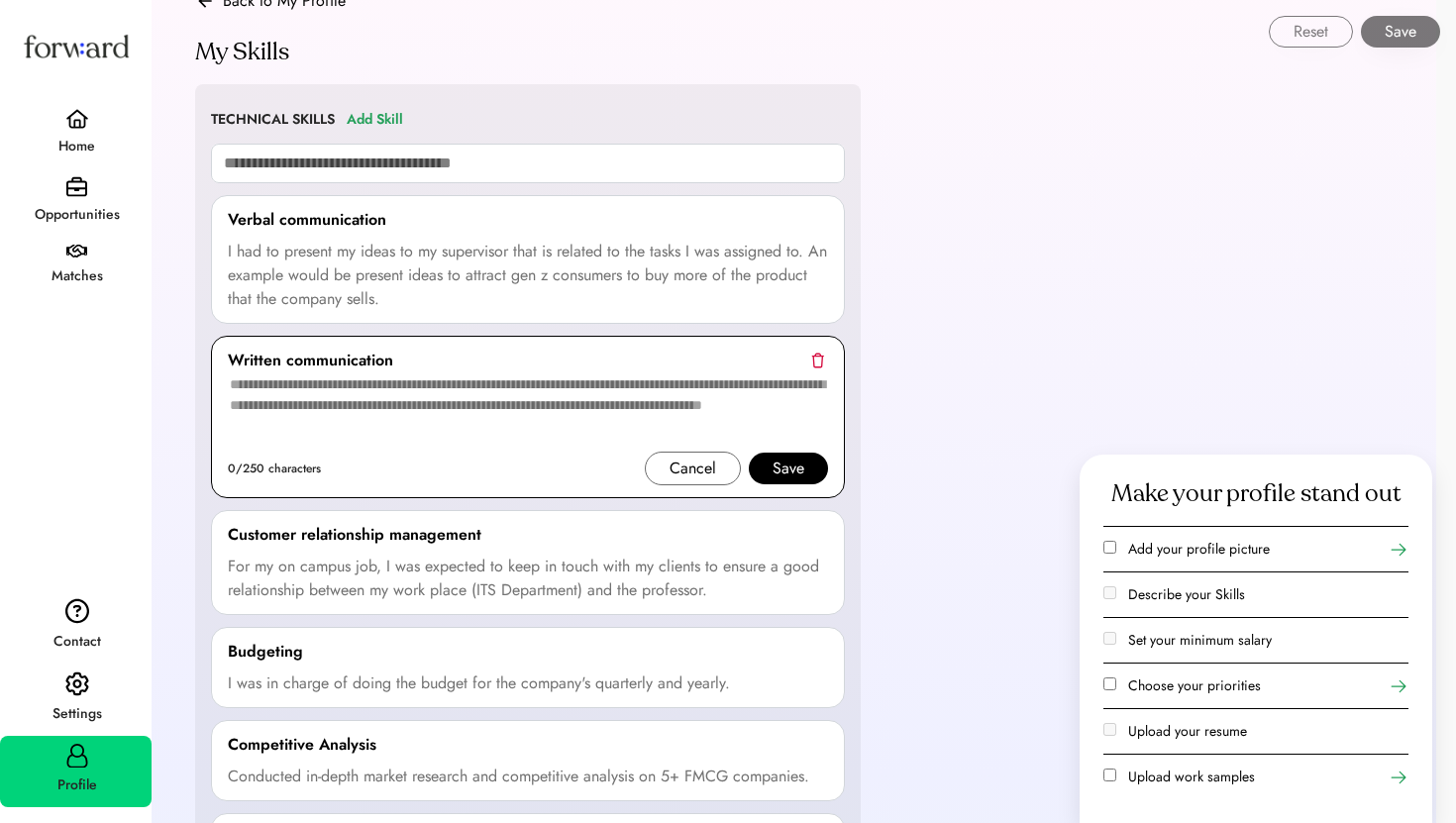 click at bounding box center [528, 412] 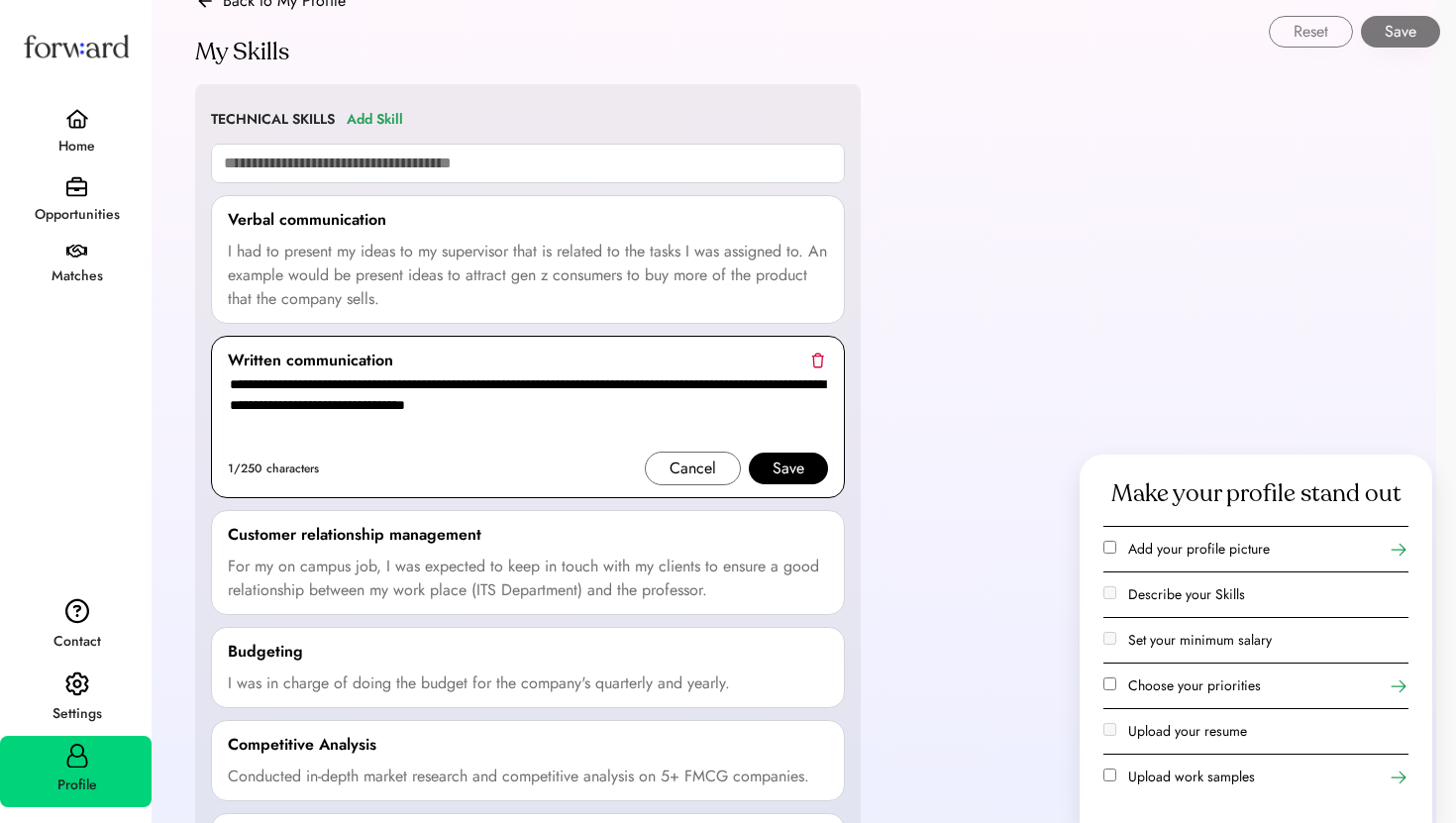 type on "**********" 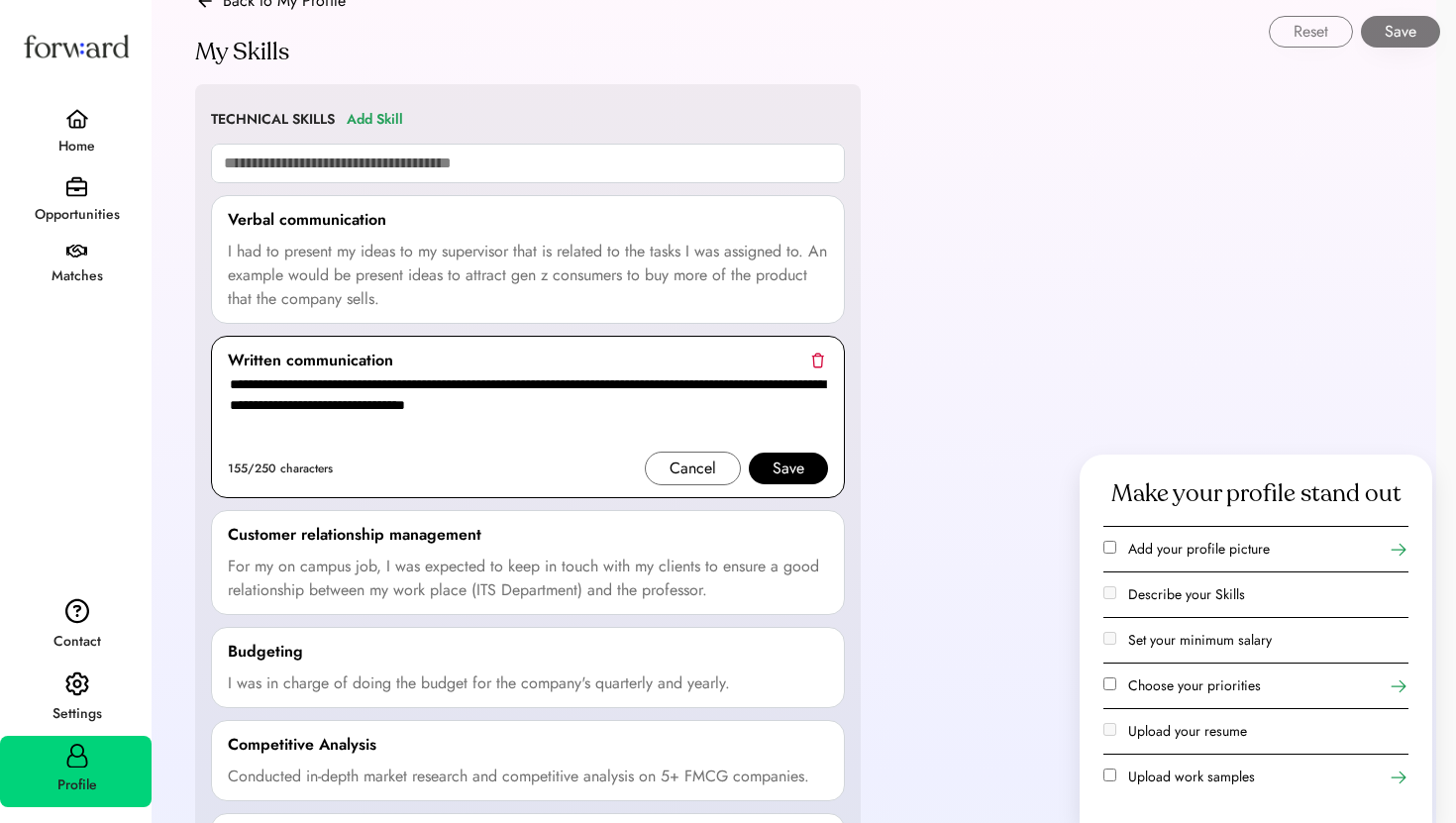 click on "Save" at bounding box center (788, 468) 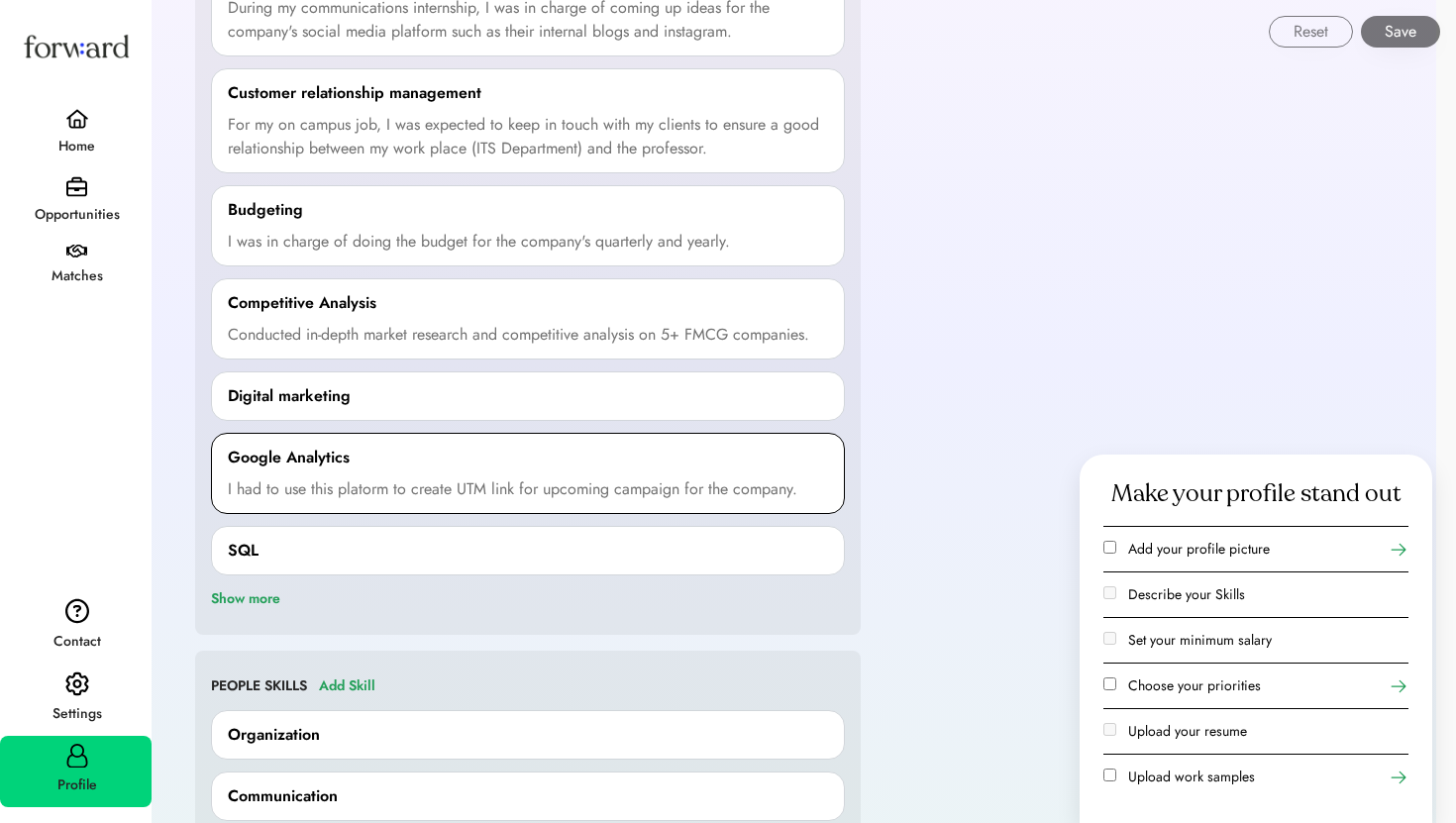 scroll, scrollTop: 0, scrollLeft: 0, axis: both 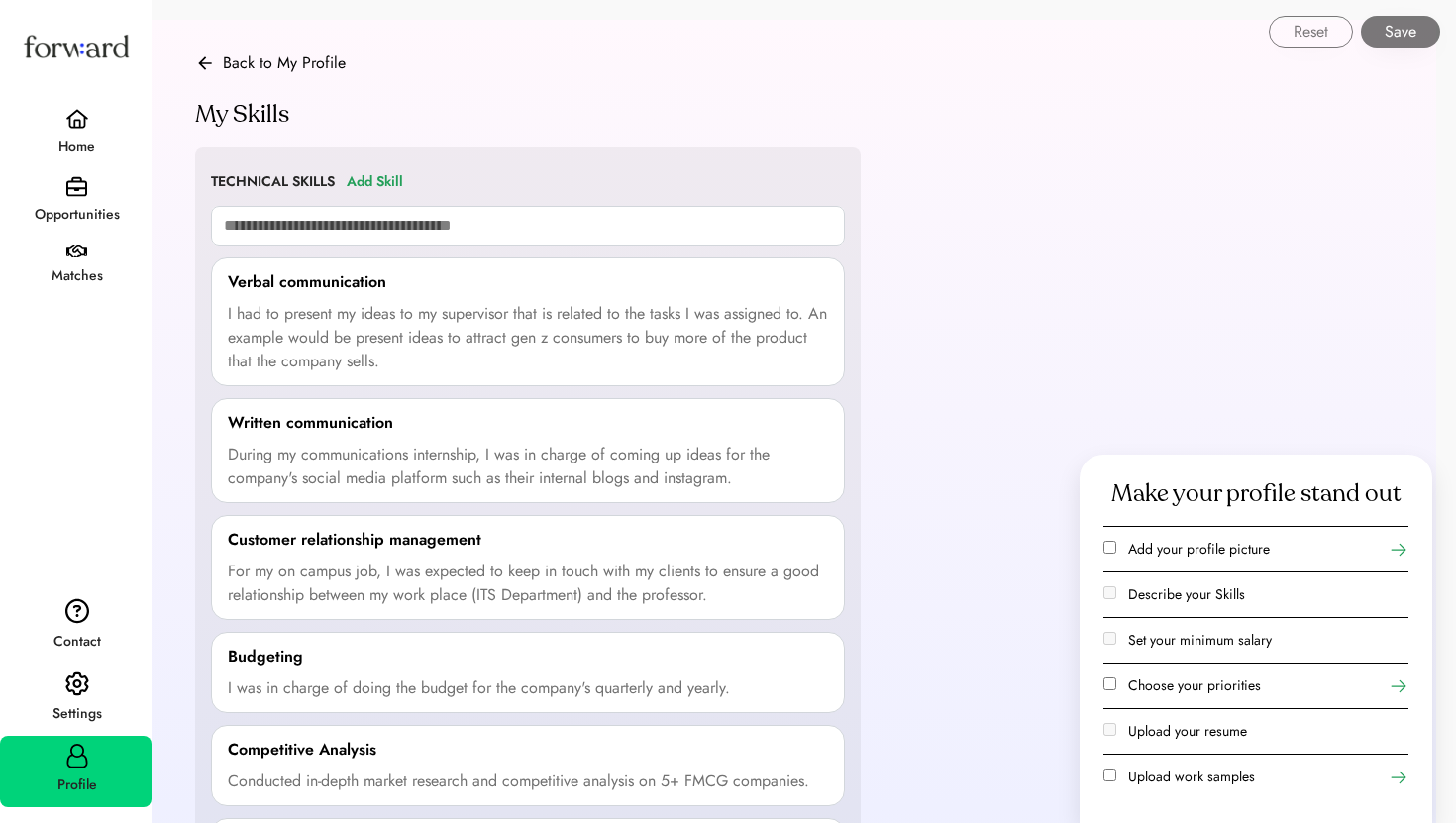 click 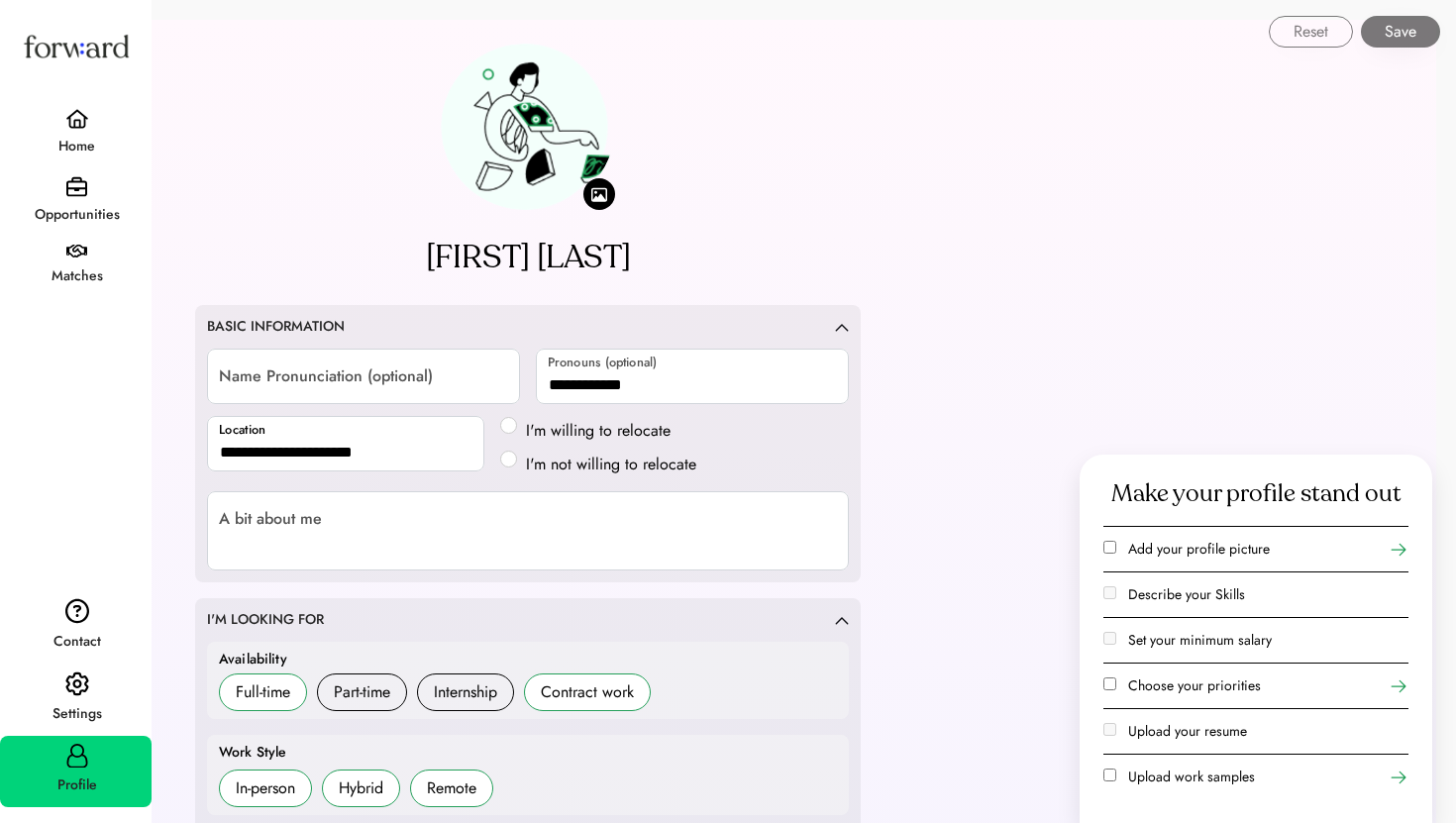 click at bounding box center [599, 194] 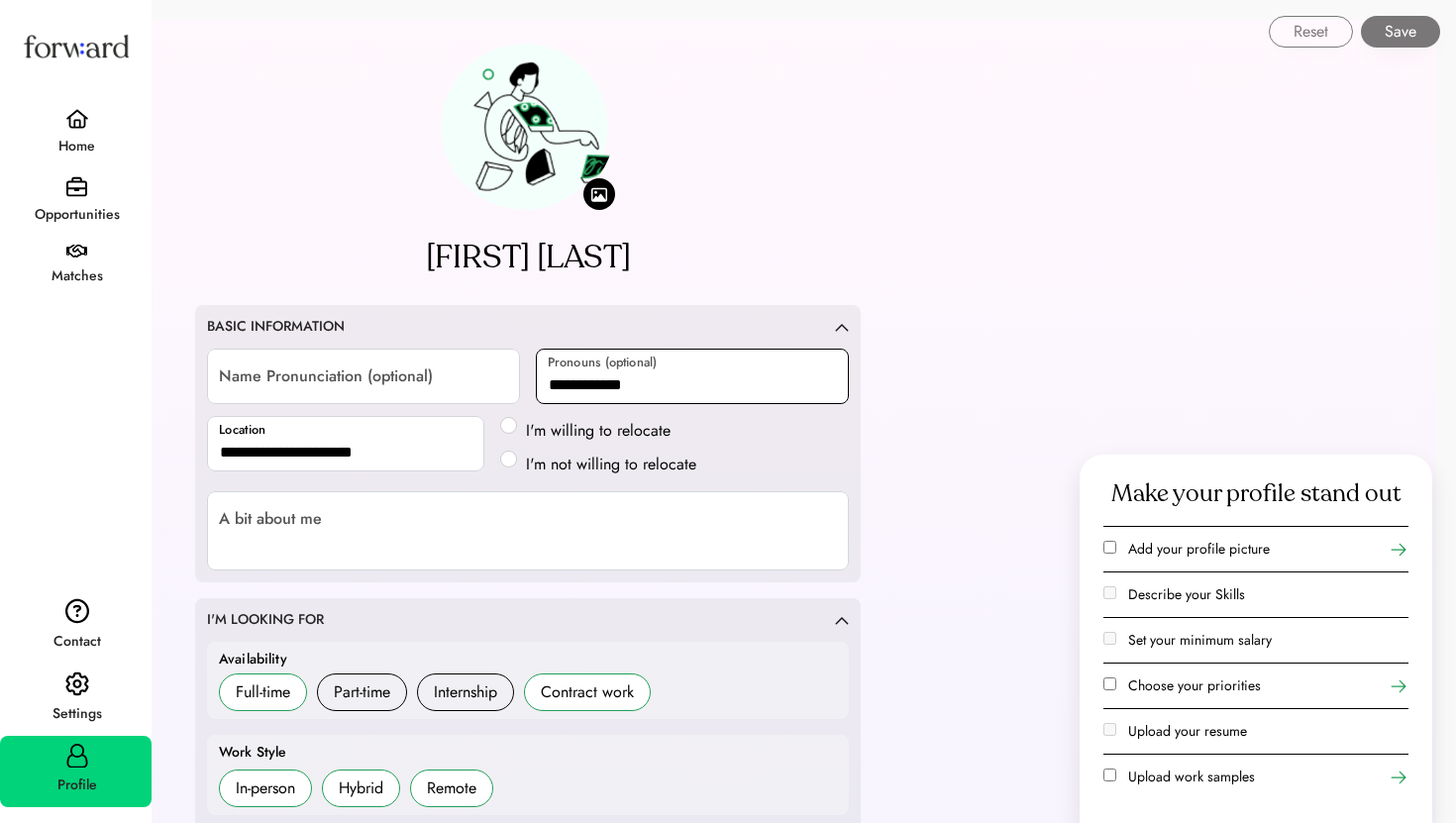 type 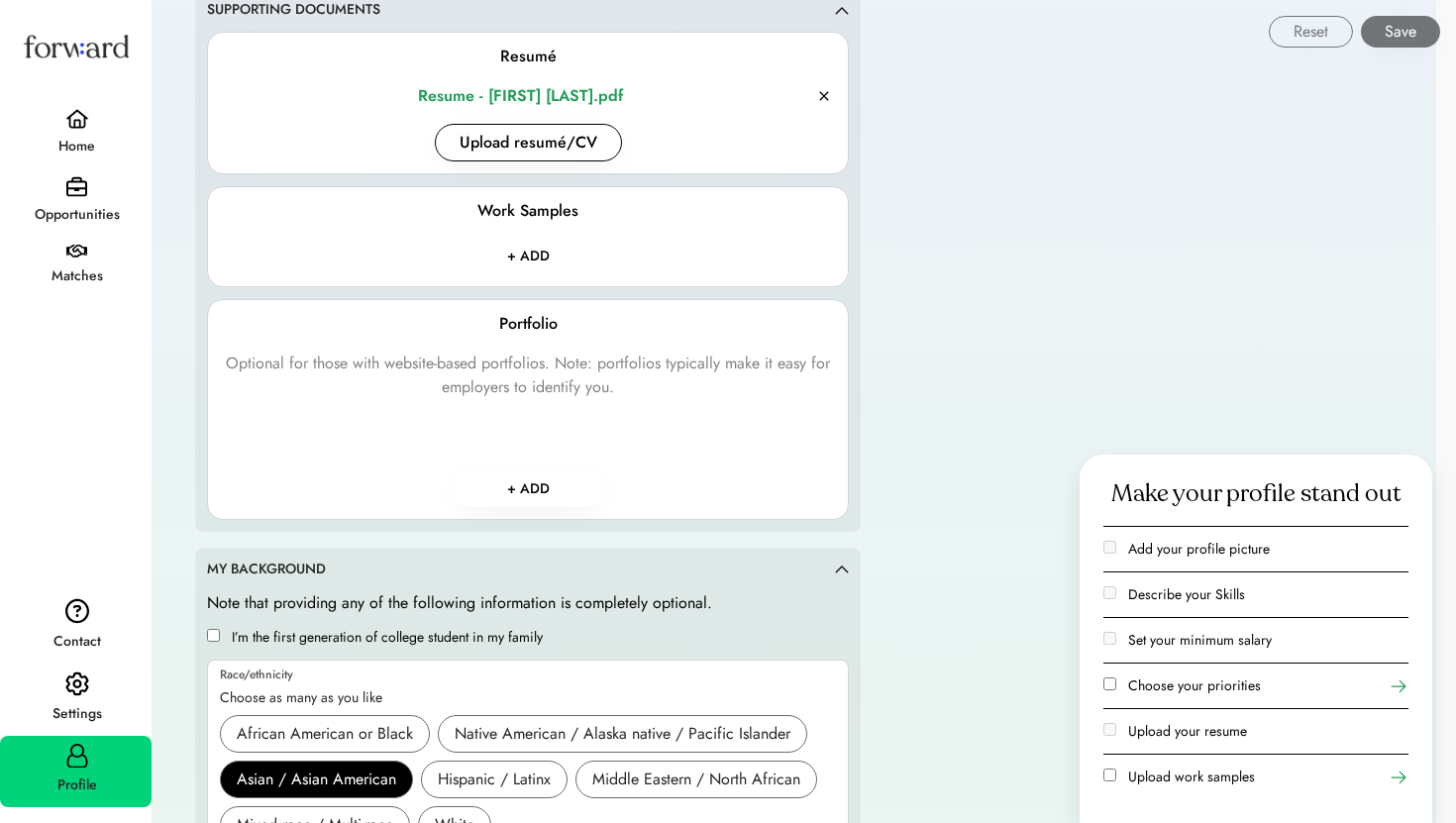 scroll, scrollTop: 2464, scrollLeft: 0, axis: vertical 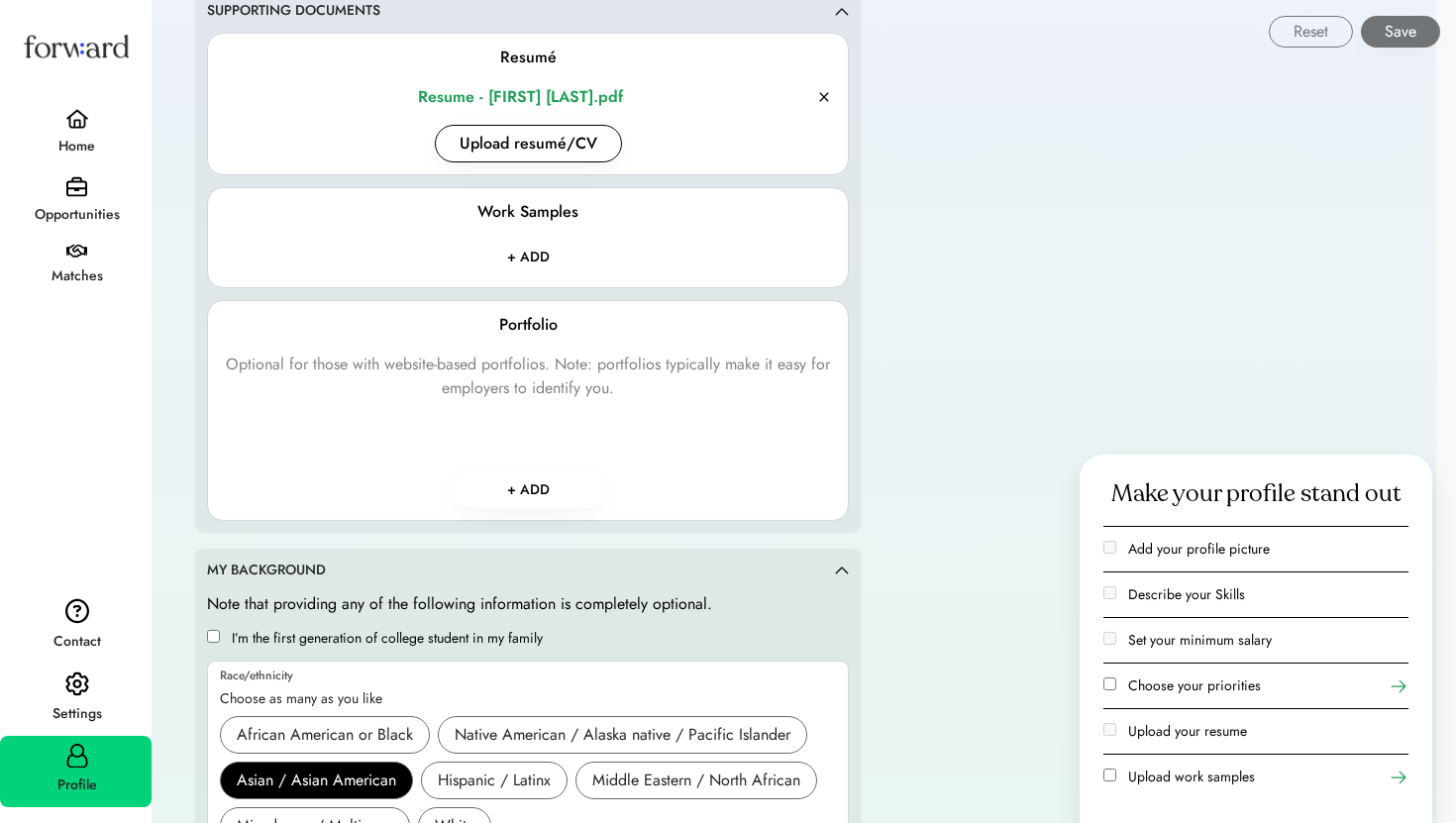 click on "Save" at bounding box center (1401, 32) 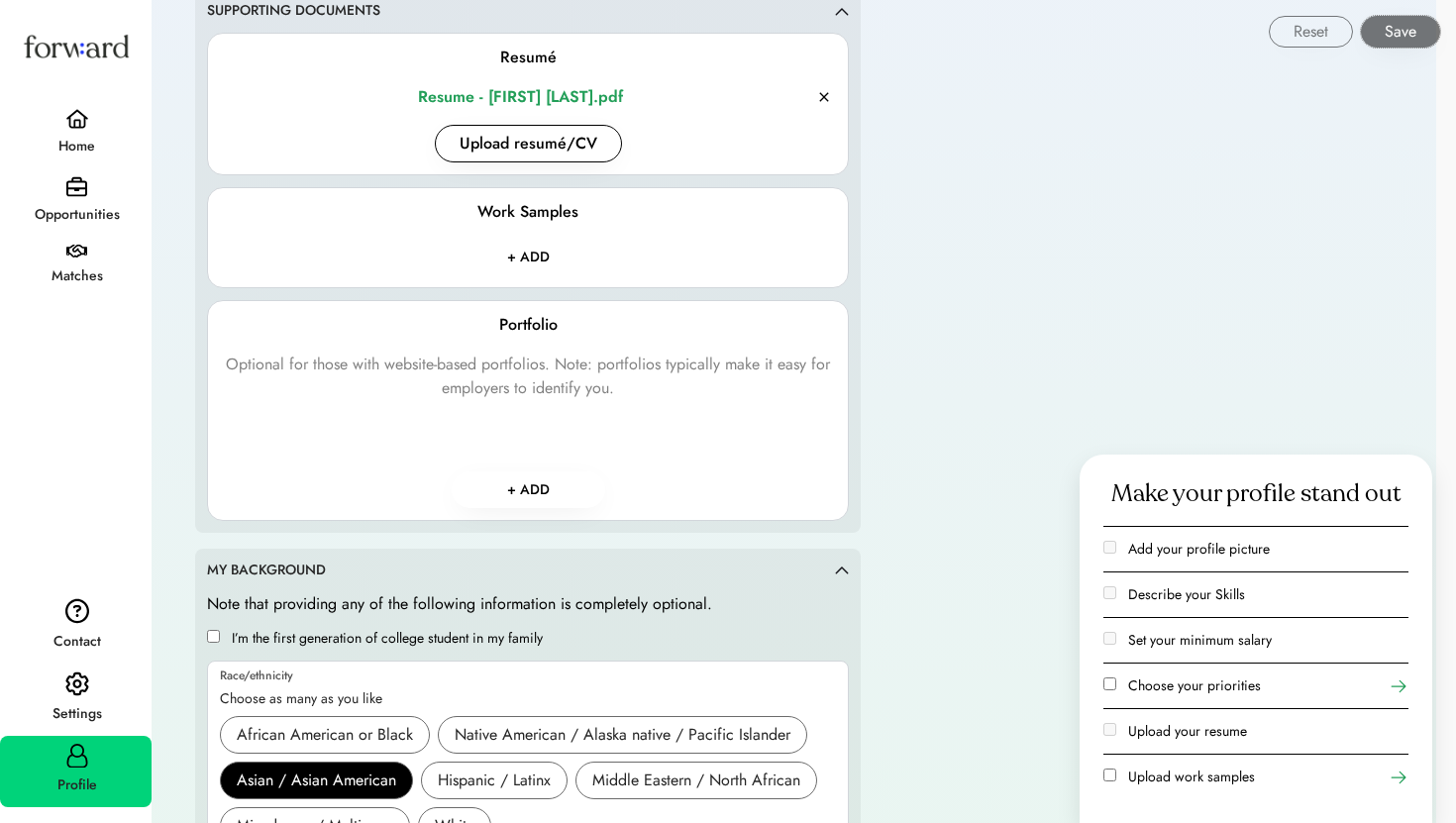 scroll, scrollTop: 2612, scrollLeft: 0, axis: vertical 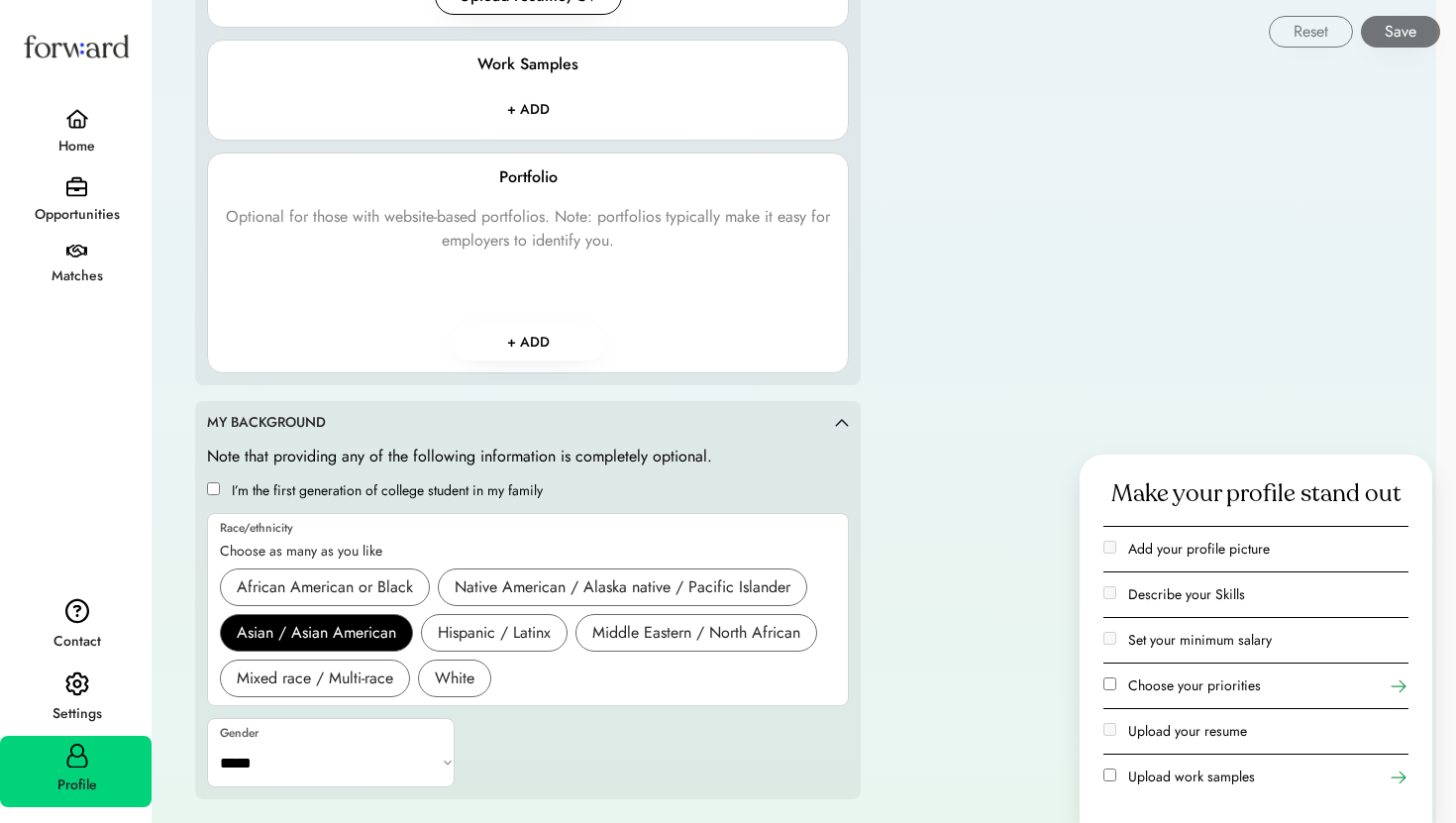 click on "Choose your priorities" at bounding box center (1195, 685) 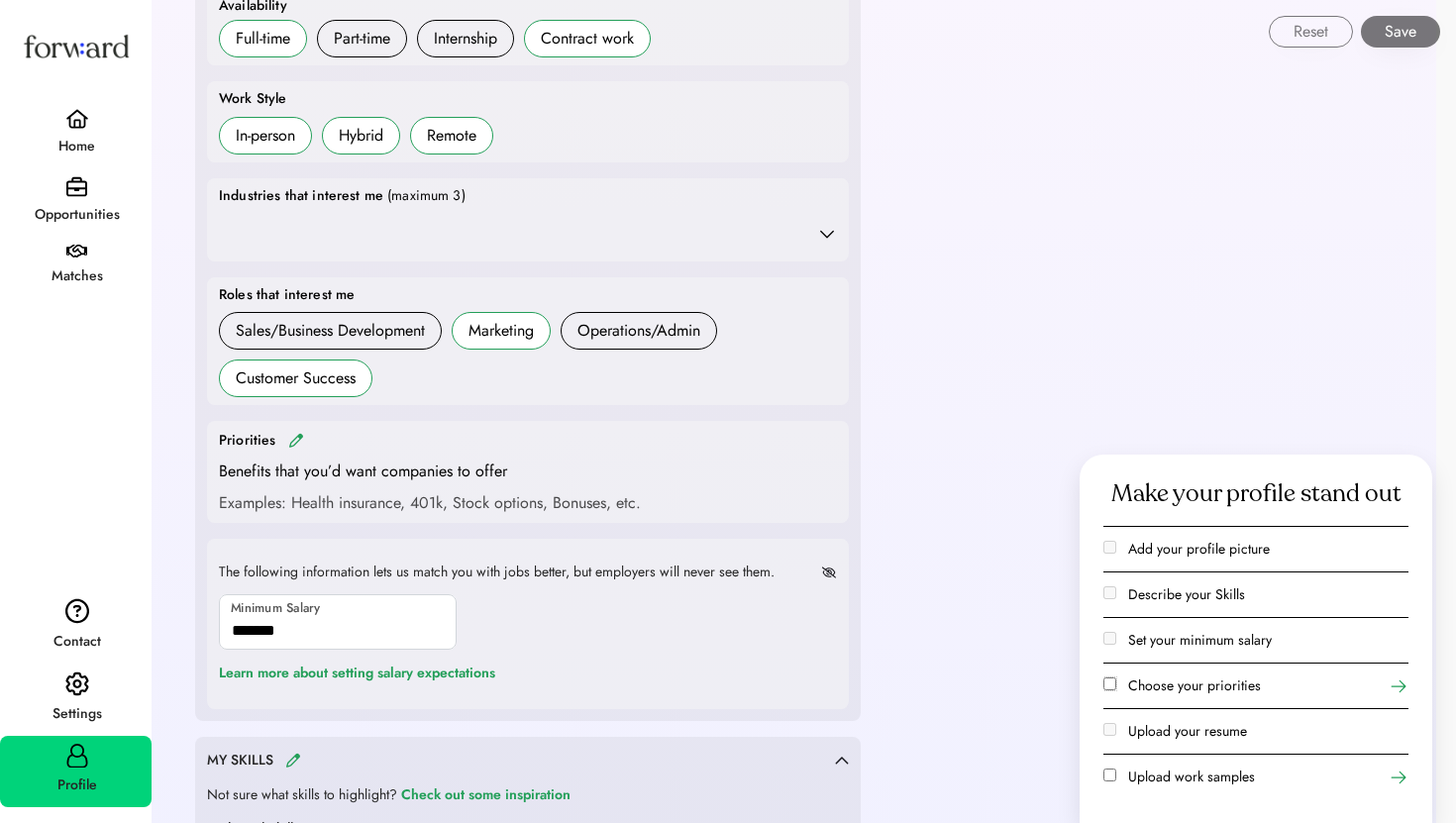 scroll, scrollTop: 631, scrollLeft: 0, axis: vertical 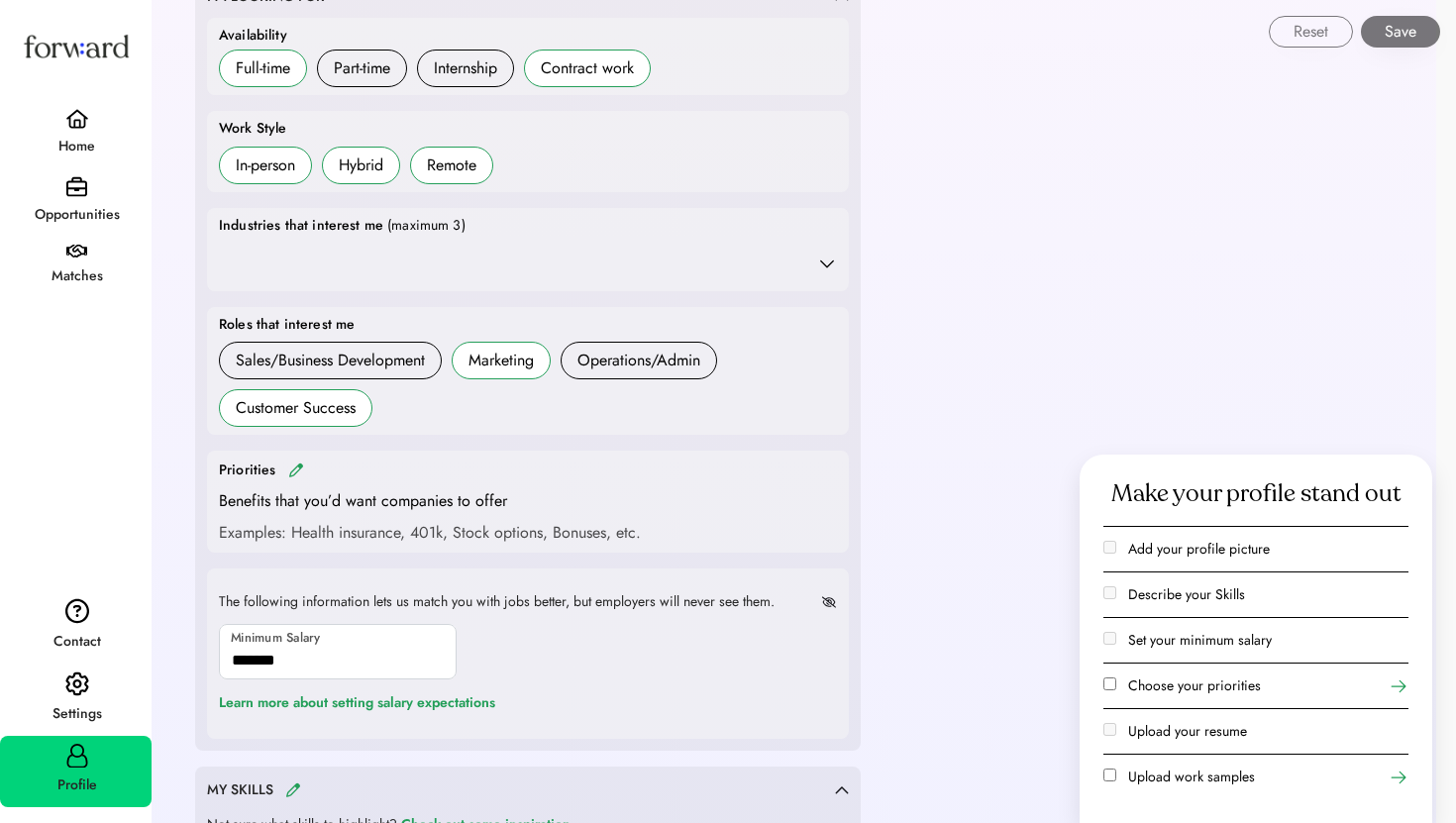 click at bounding box center [528, 263] 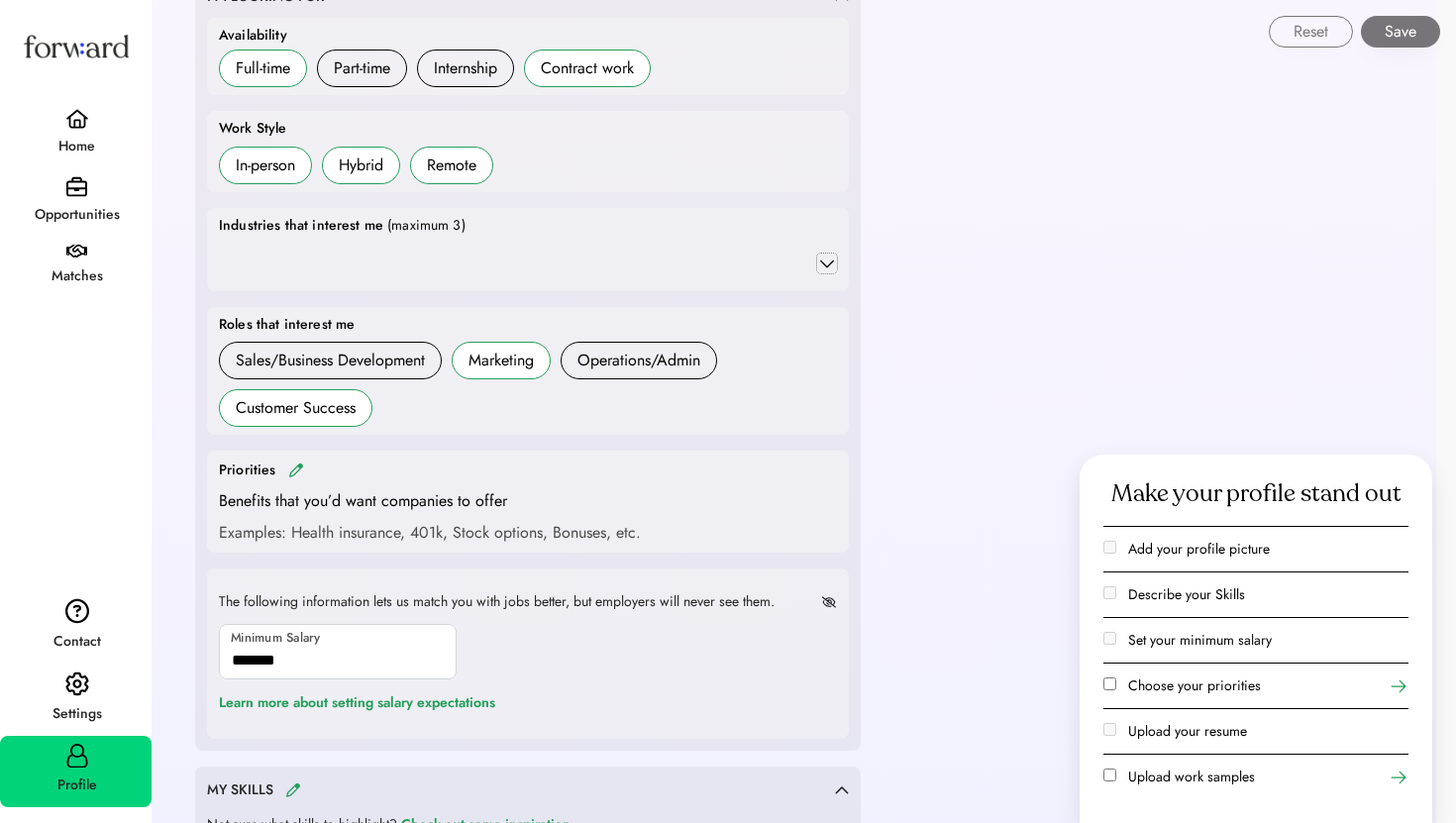 click 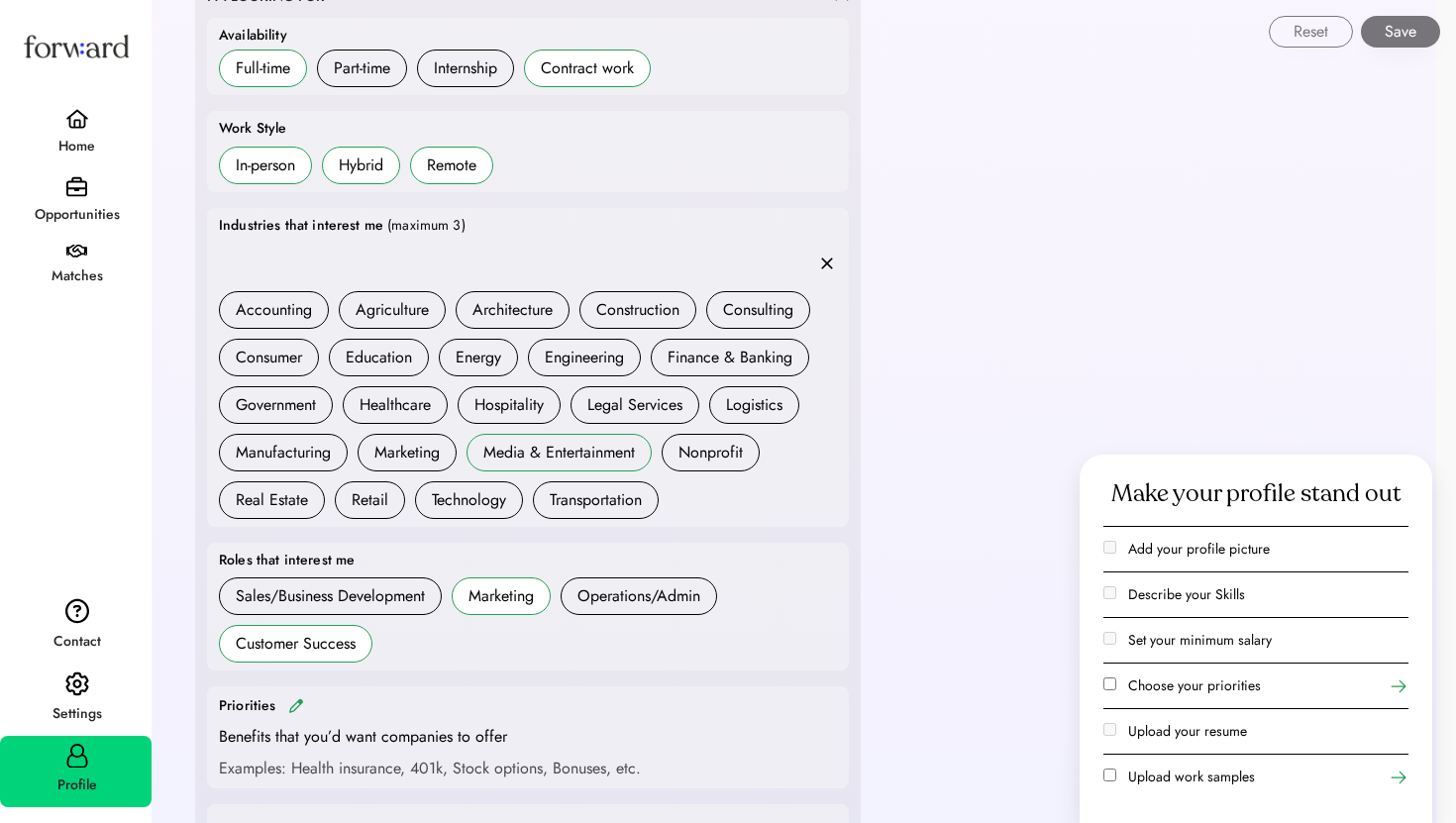 click on "Media & Entertainment" at bounding box center (559, 453) 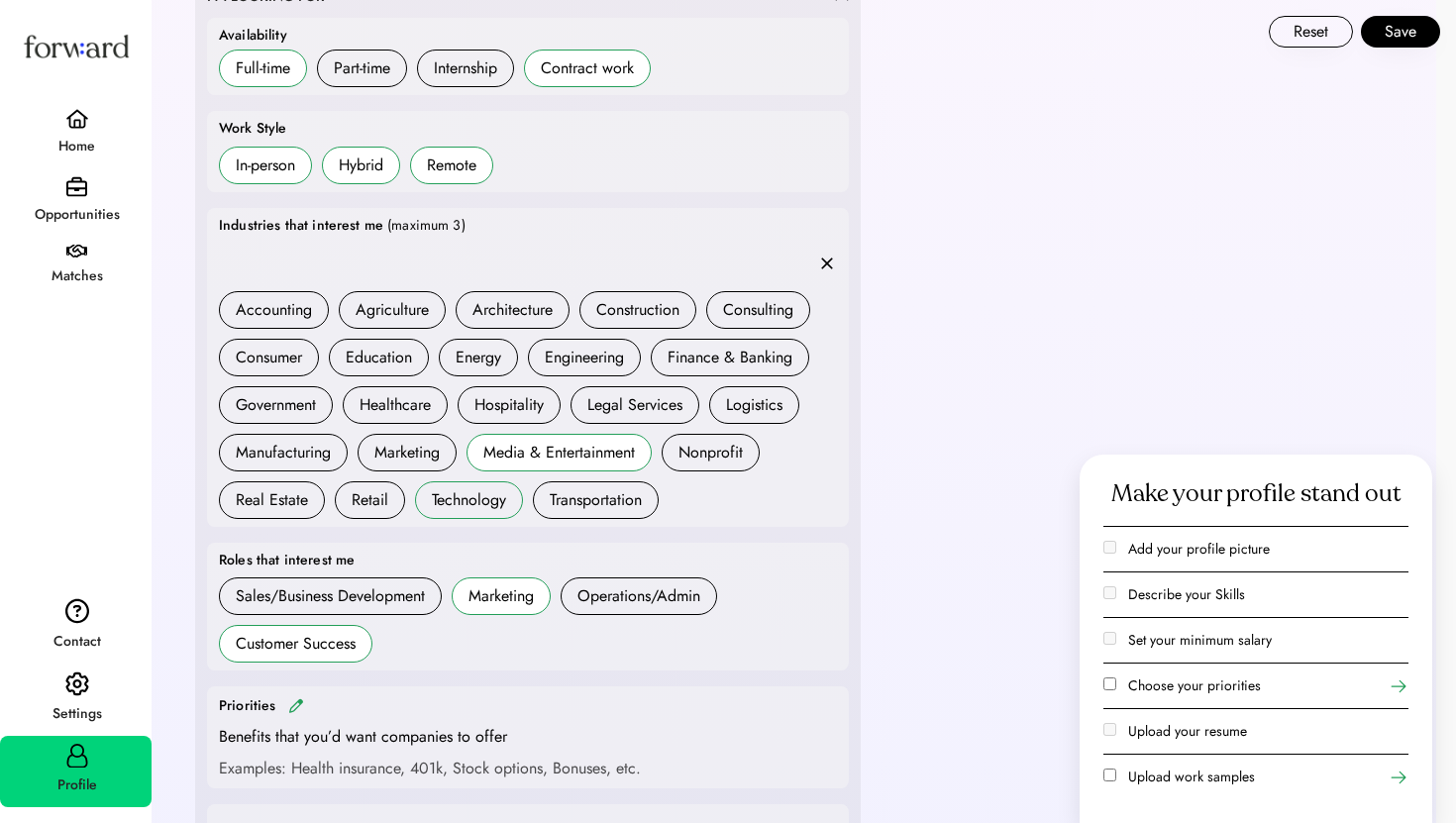 click on "Technology" at bounding box center (468, 500) 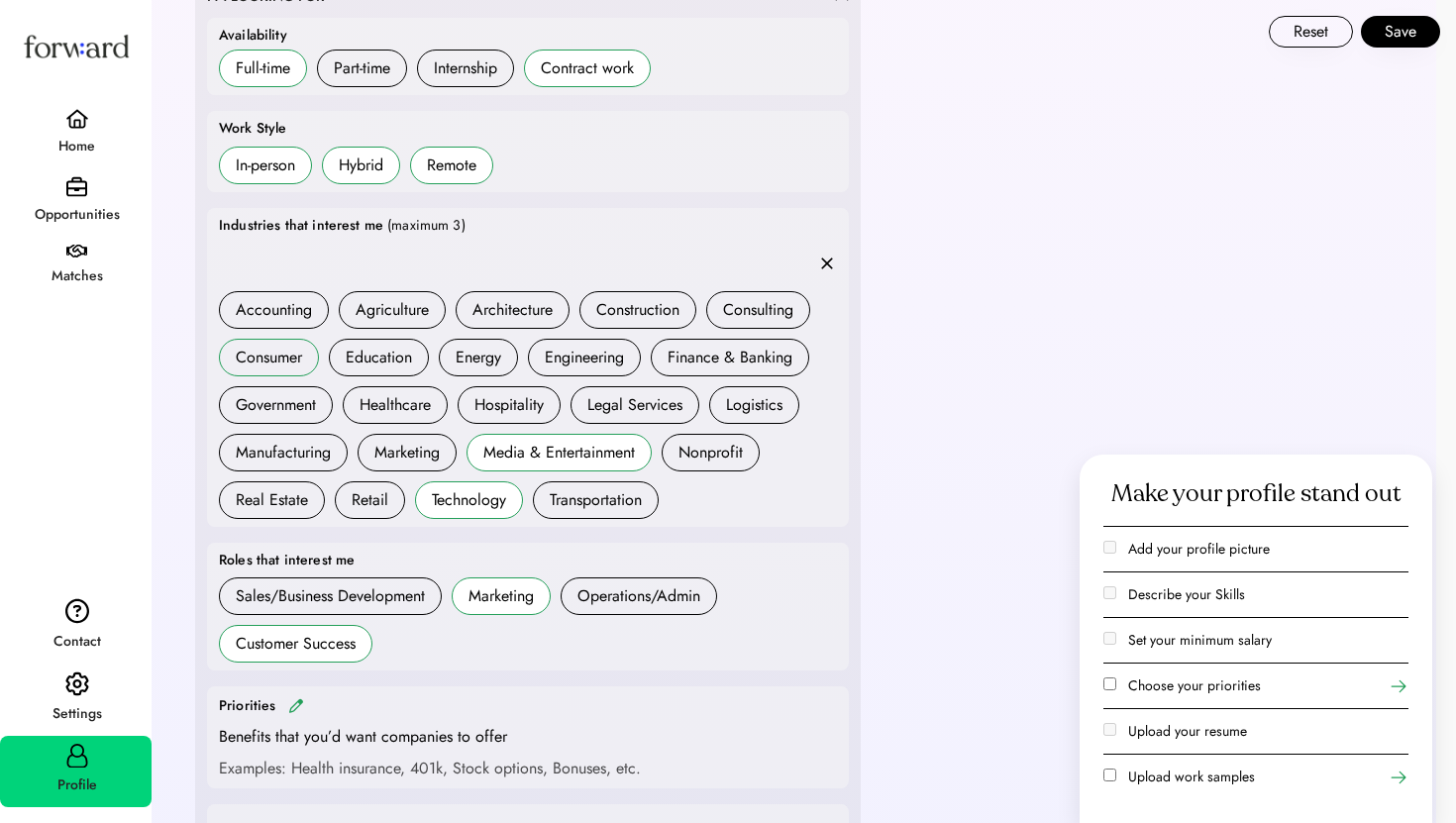 click on "Consumer" at bounding box center (268, 358) 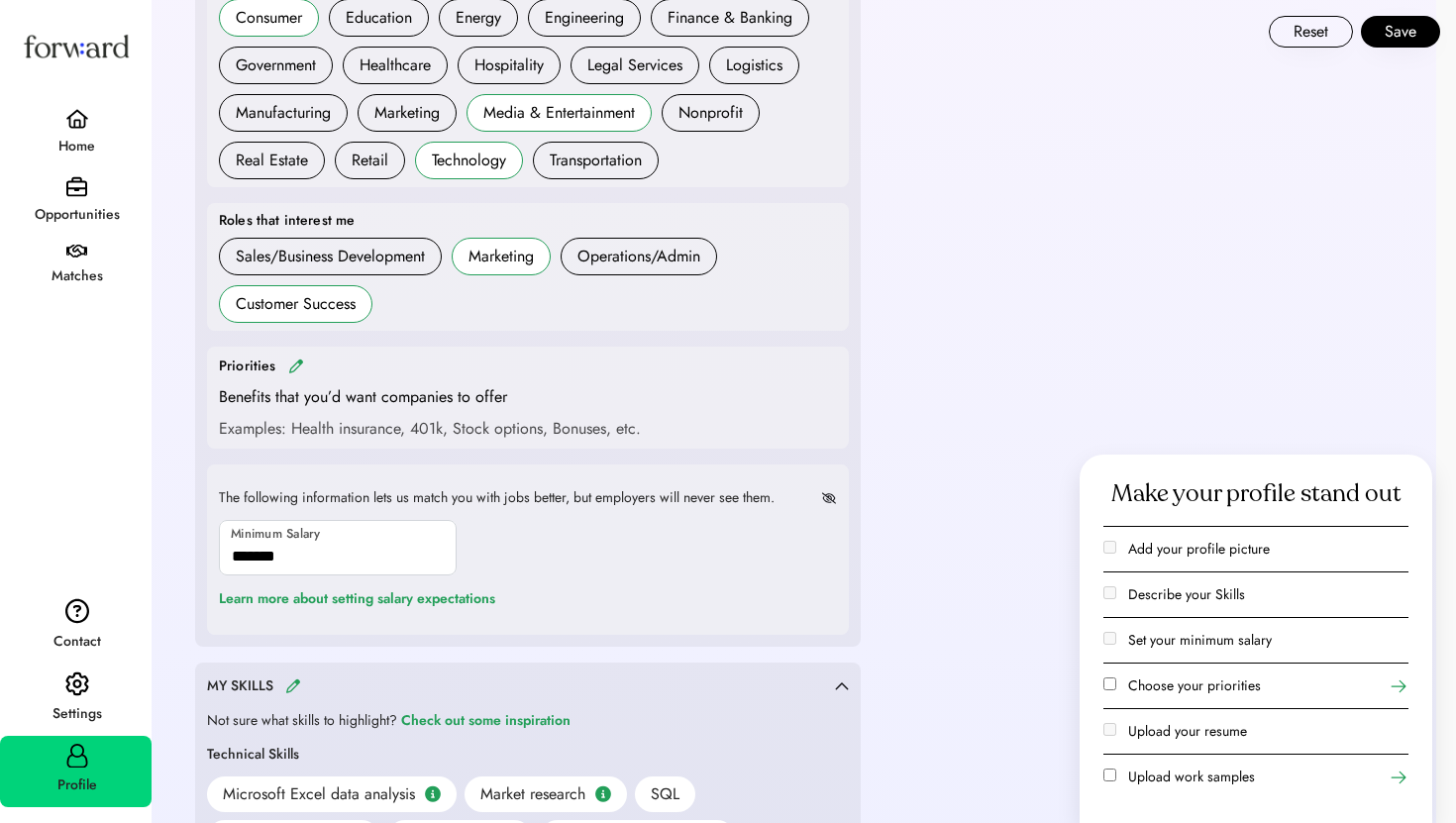 scroll, scrollTop: 987, scrollLeft: 0, axis: vertical 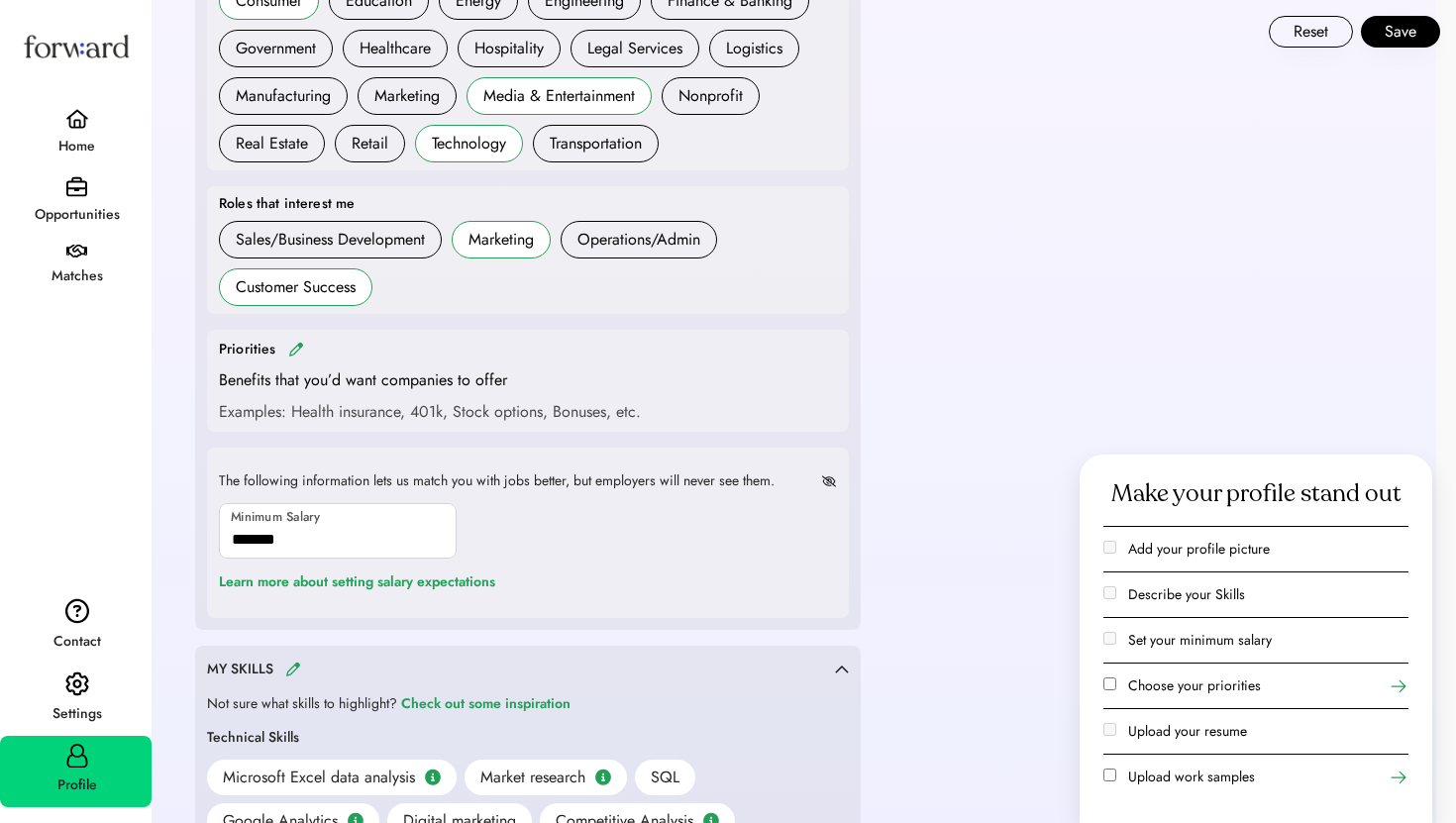 click at bounding box center (296, 349) 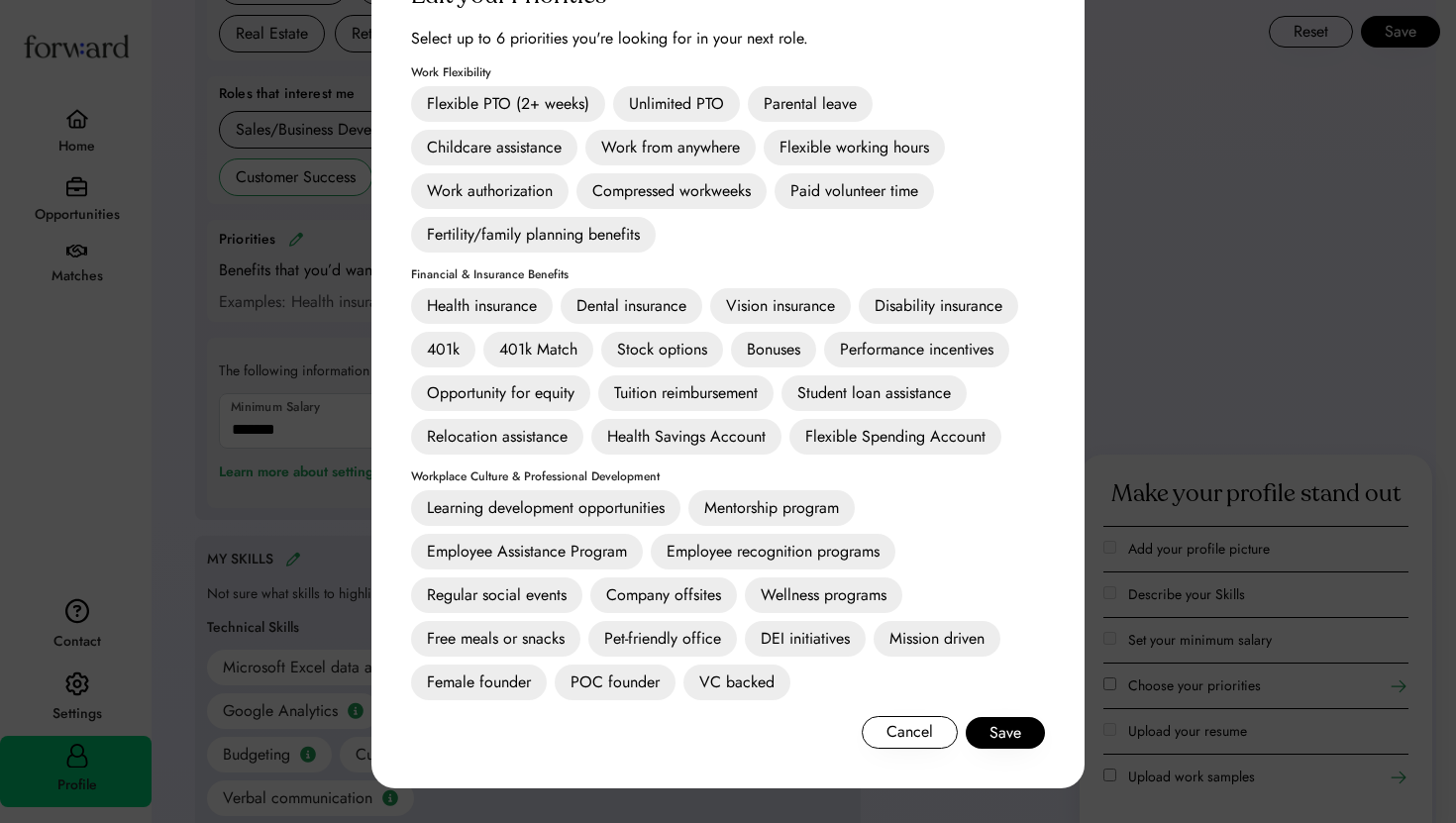 scroll, scrollTop: 1102, scrollLeft: 0, axis: vertical 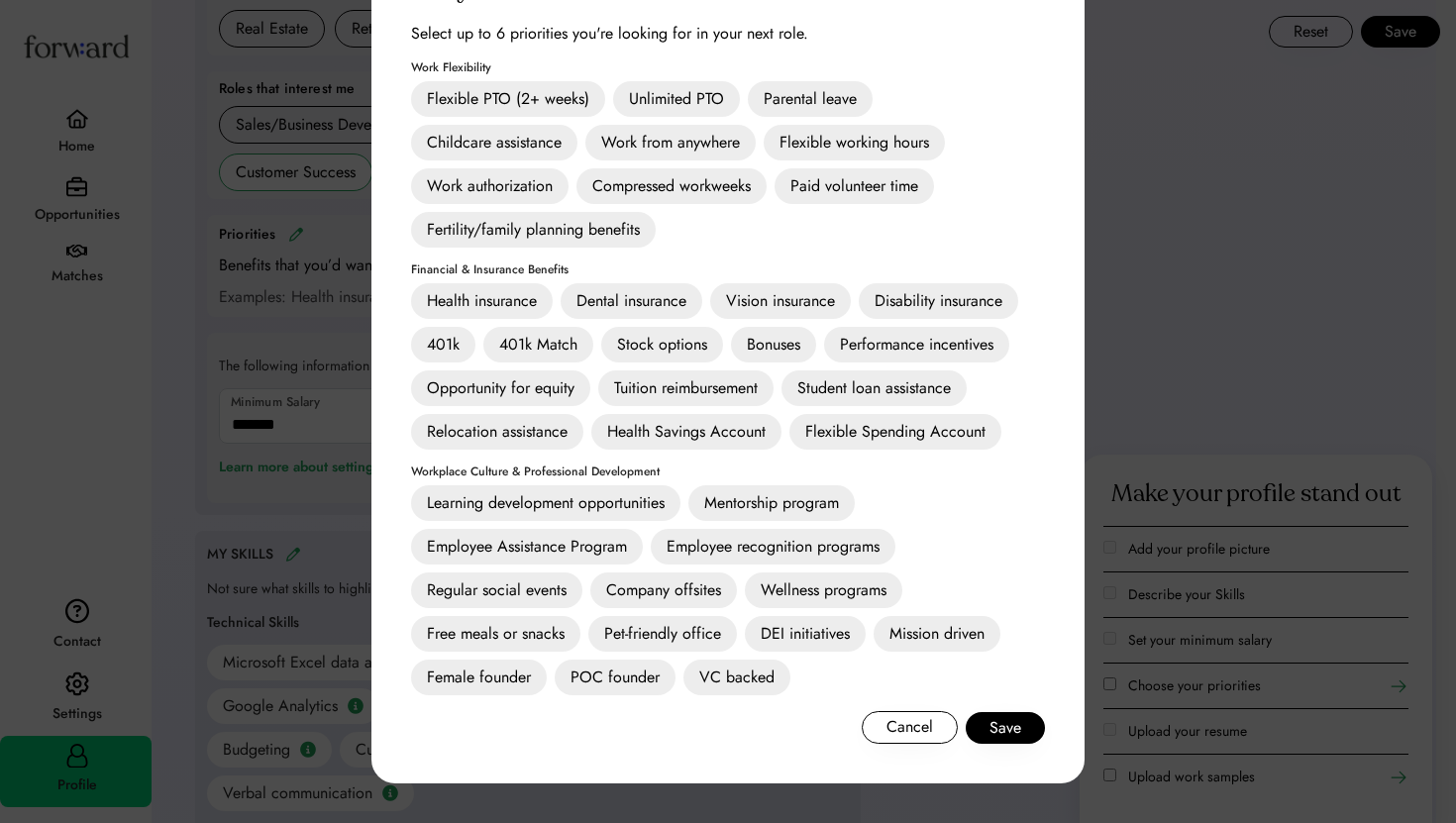 click on "Health insurance" at bounding box center (481, 301) 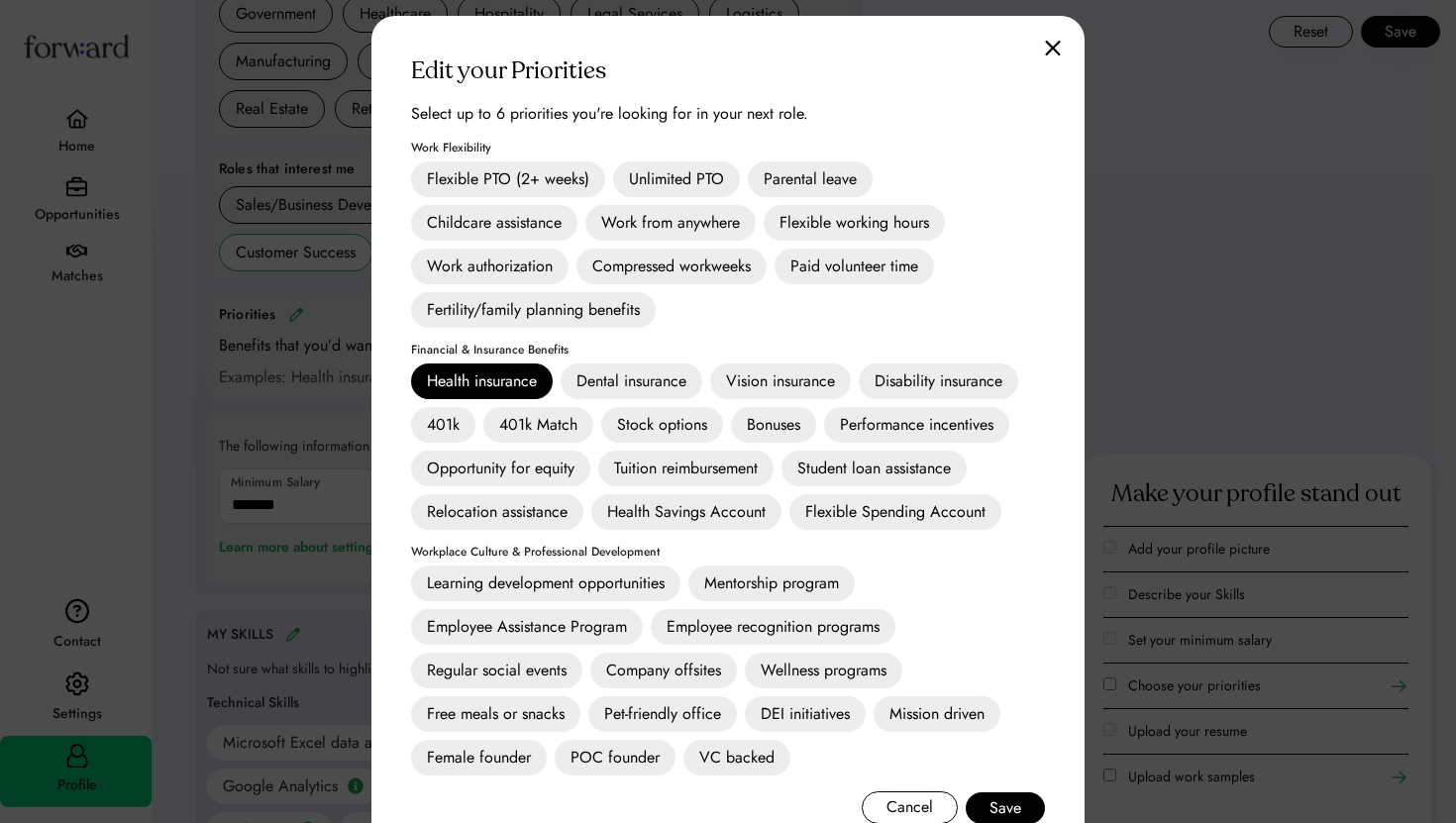 scroll, scrollTop: 1069, scrollLeft: 0, axis: vertical 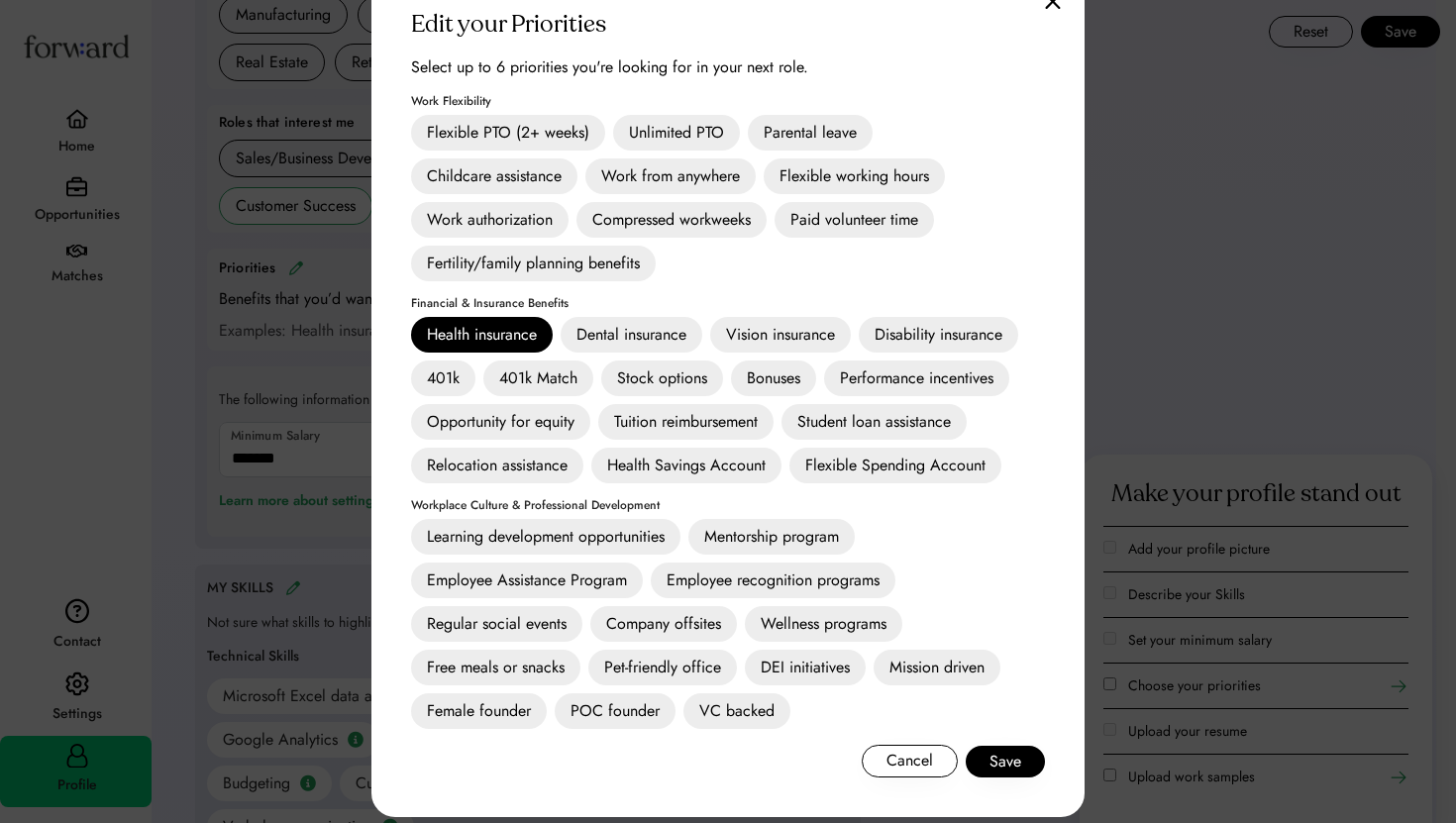 click on "Learning development opportunities" at bounding box center (546, 537) 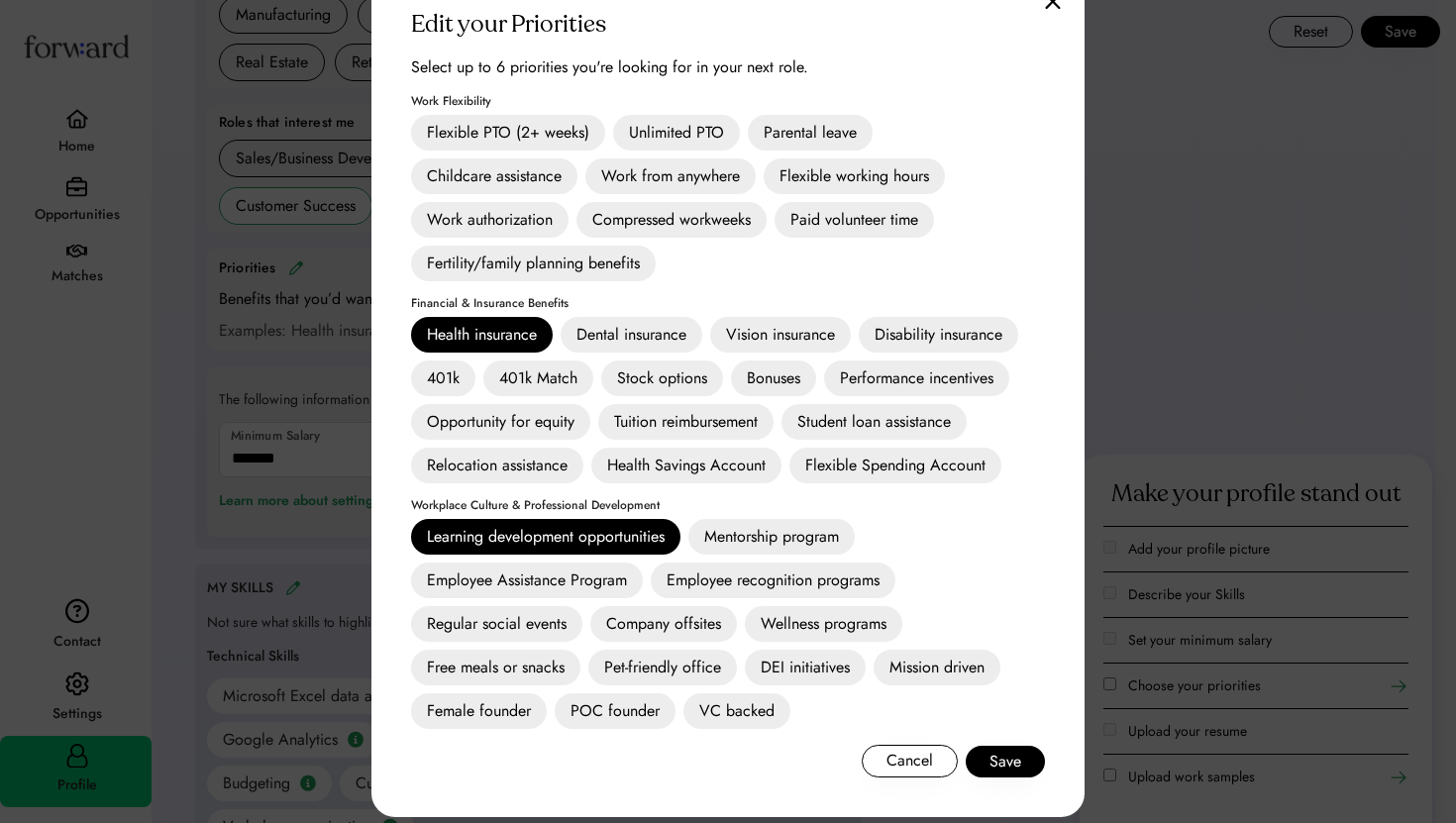 click on "Mission driven" at bounding box center (937, 668) 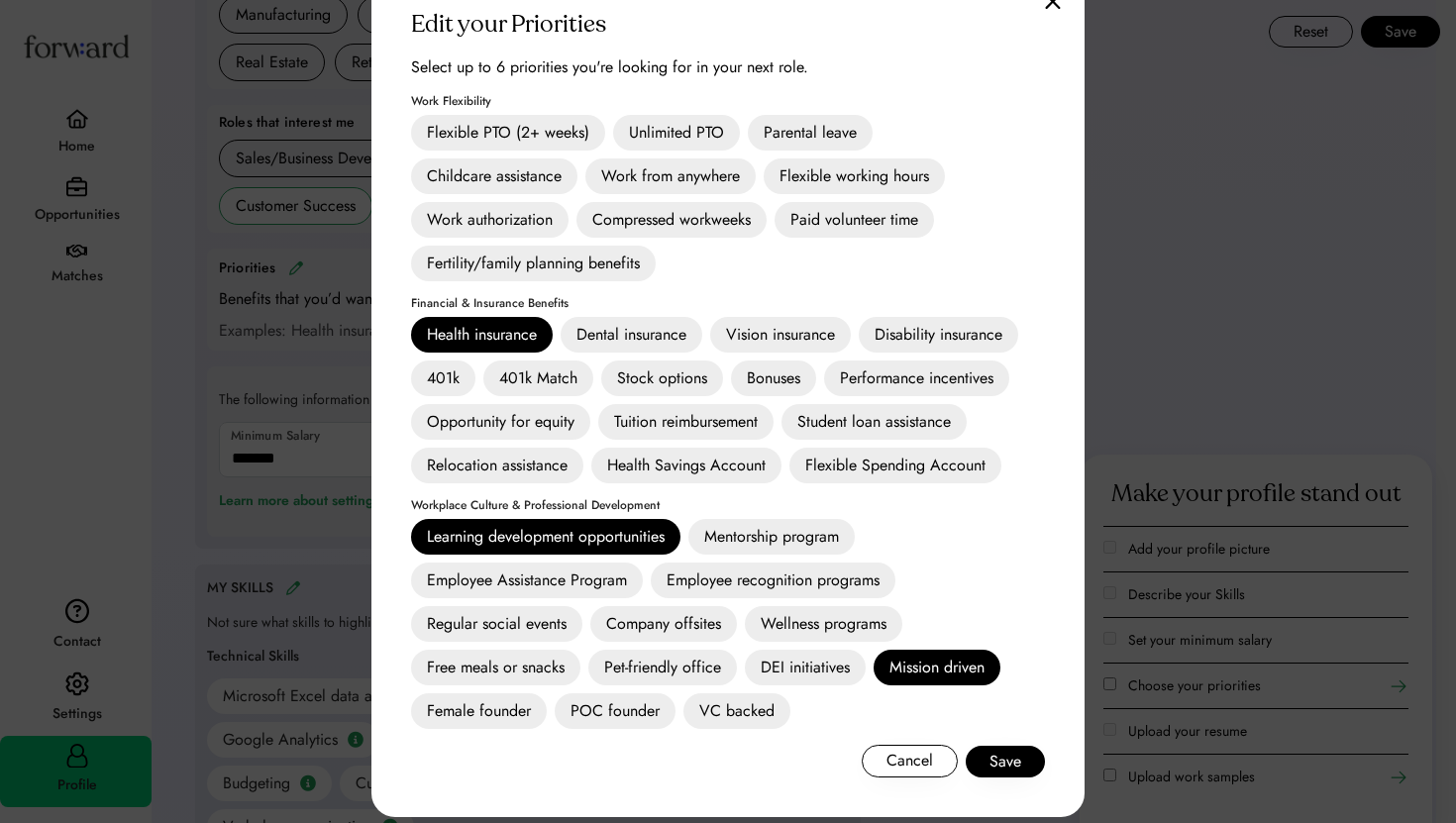 scroll, scrollTop: 1045, scrollLeft: 0, axis: vertical 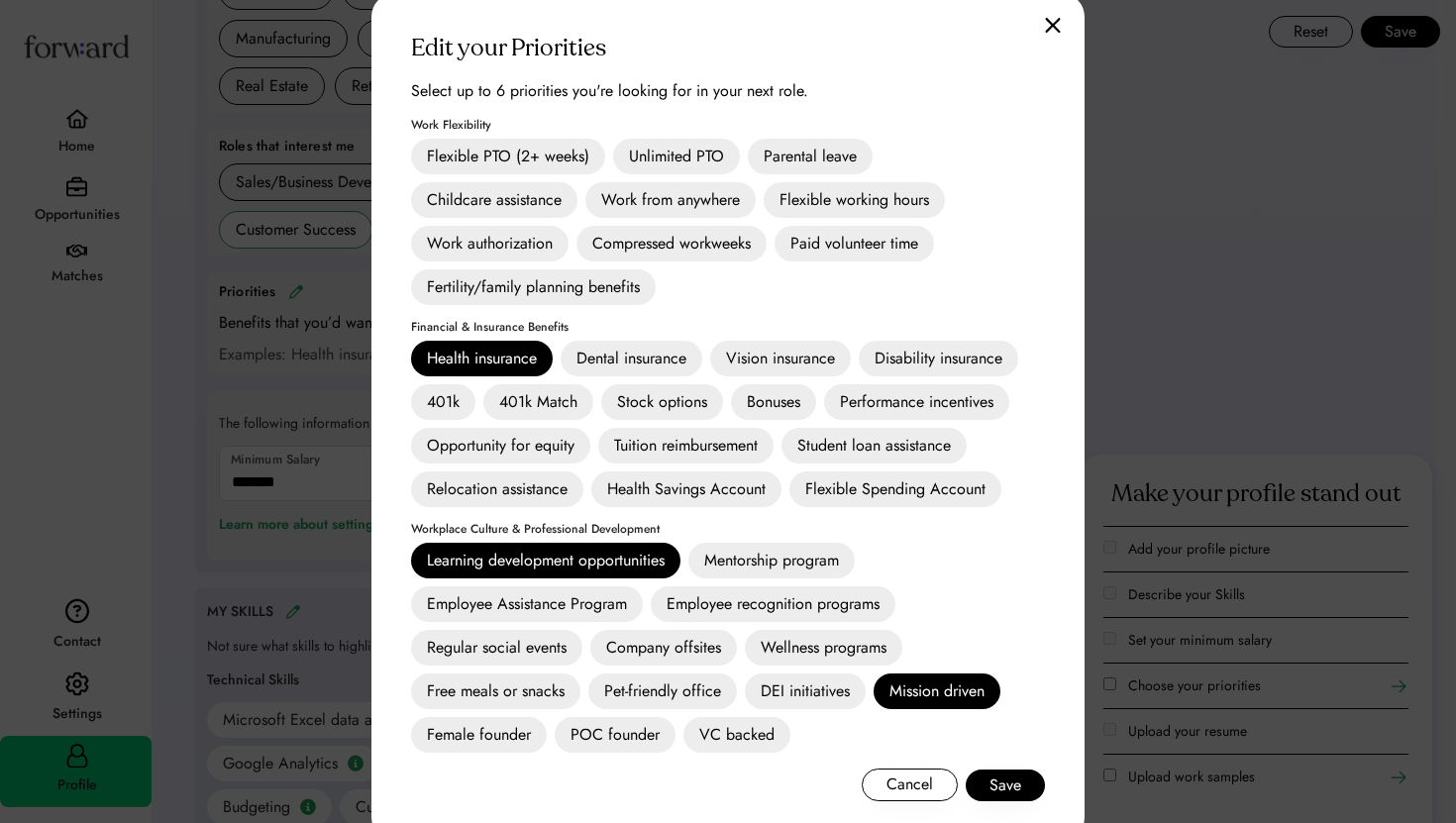 click on "Employee recognition programs" at bounding box center (773, 604) 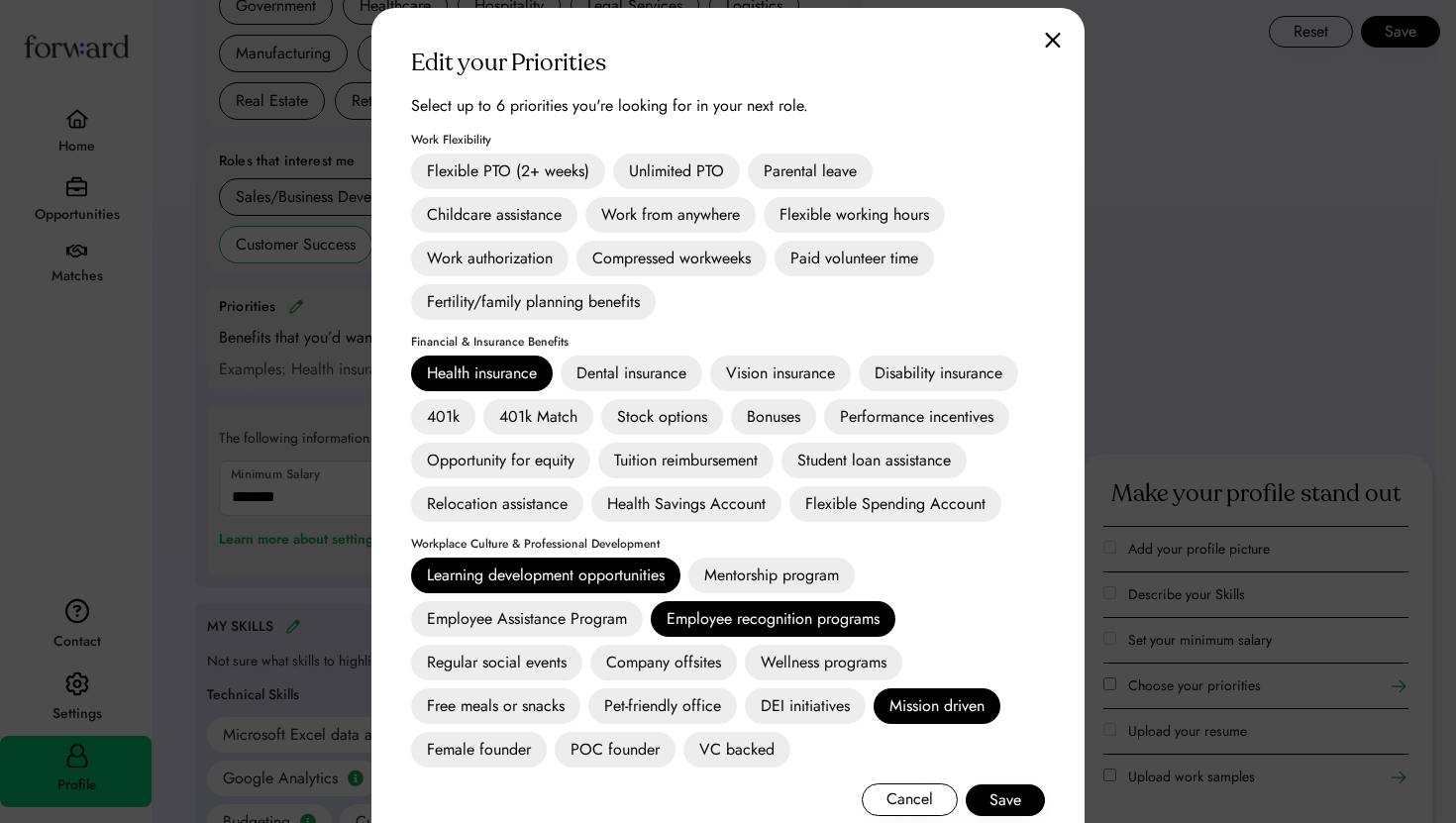 scroll, scrollTop: 1022, scrollLeft: 0, axis: vertical 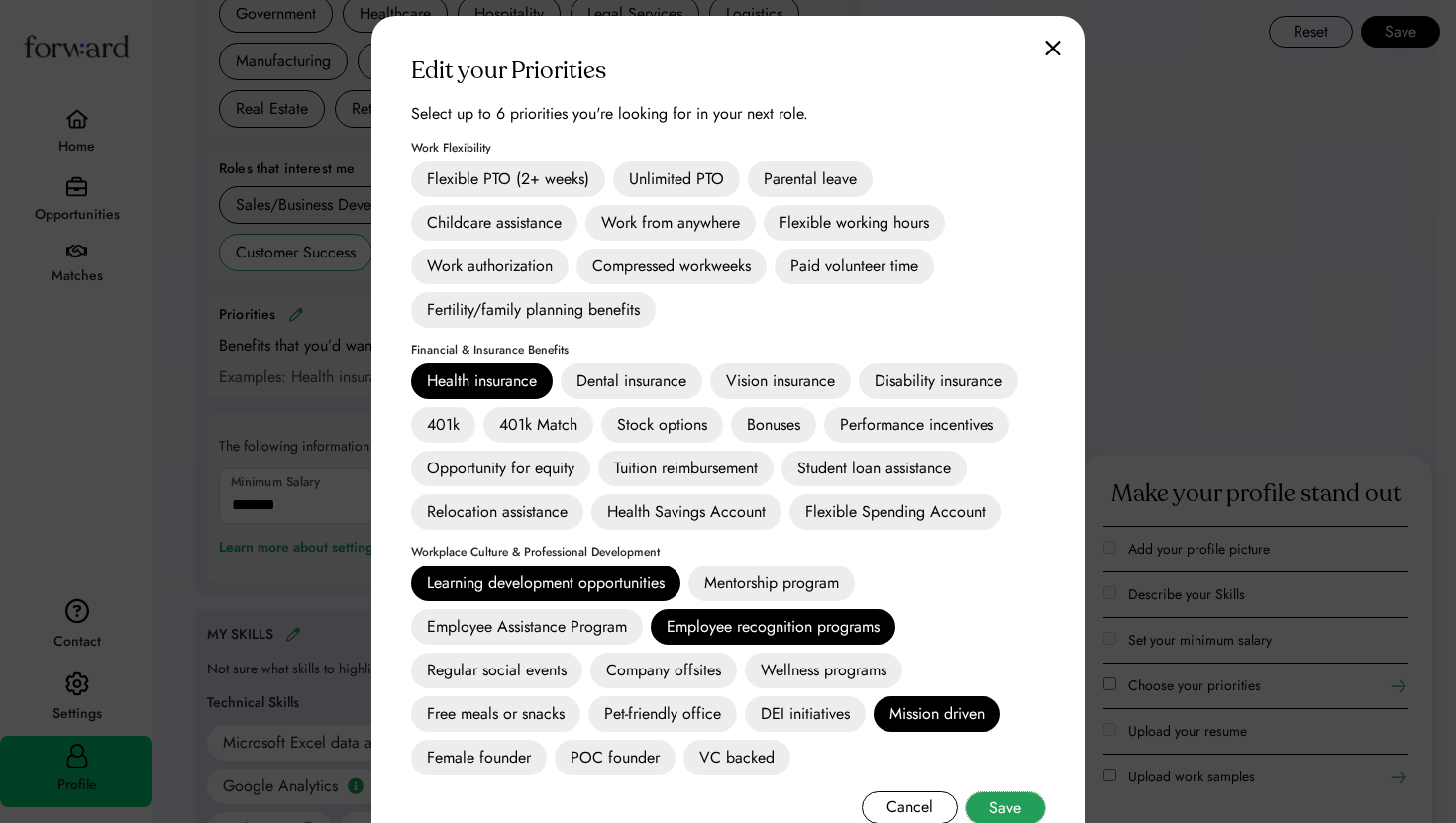 click on "Save" at bounding box center (1005, 808) 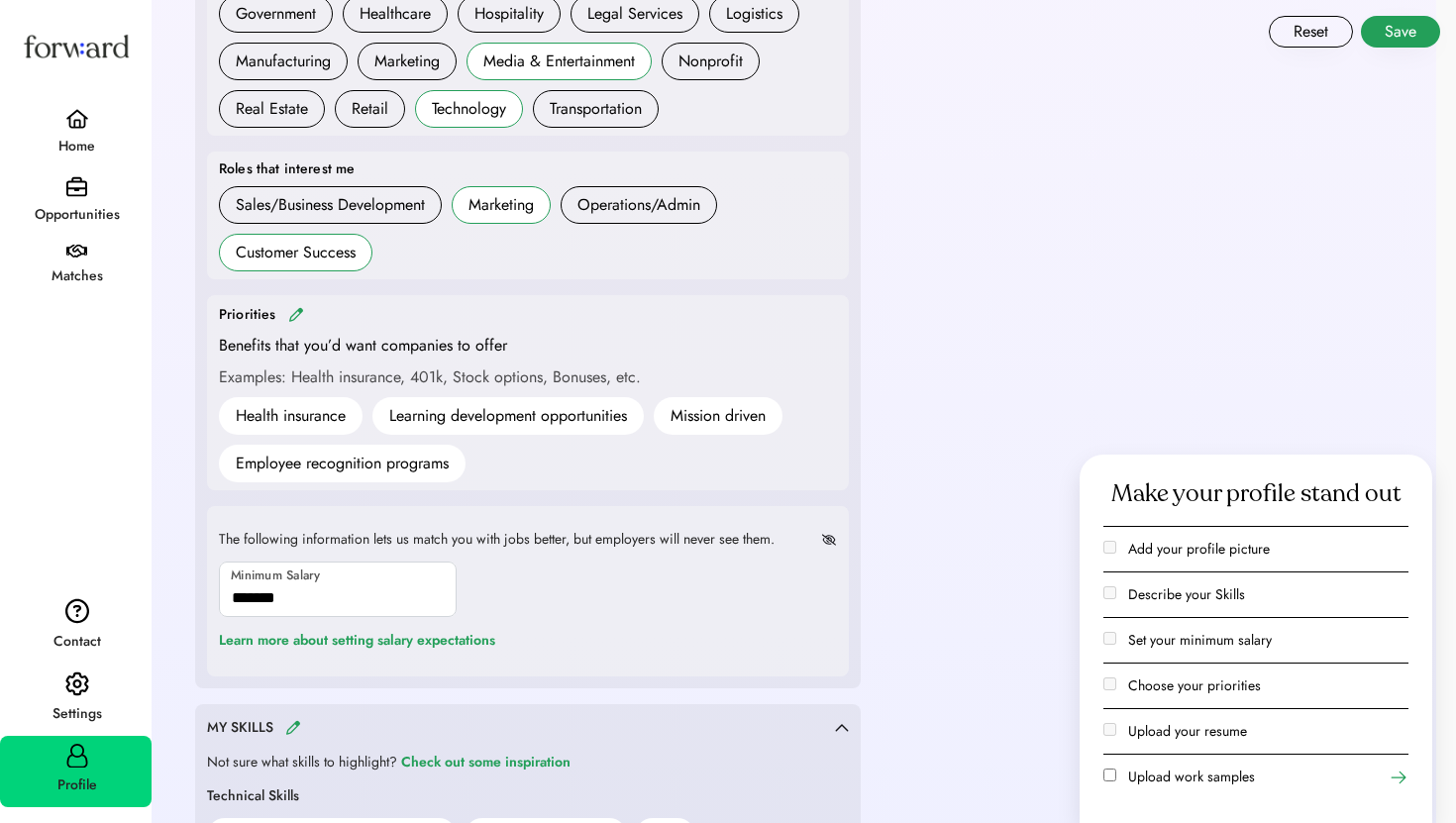click on "Save" at bounding box center (1401, 32) 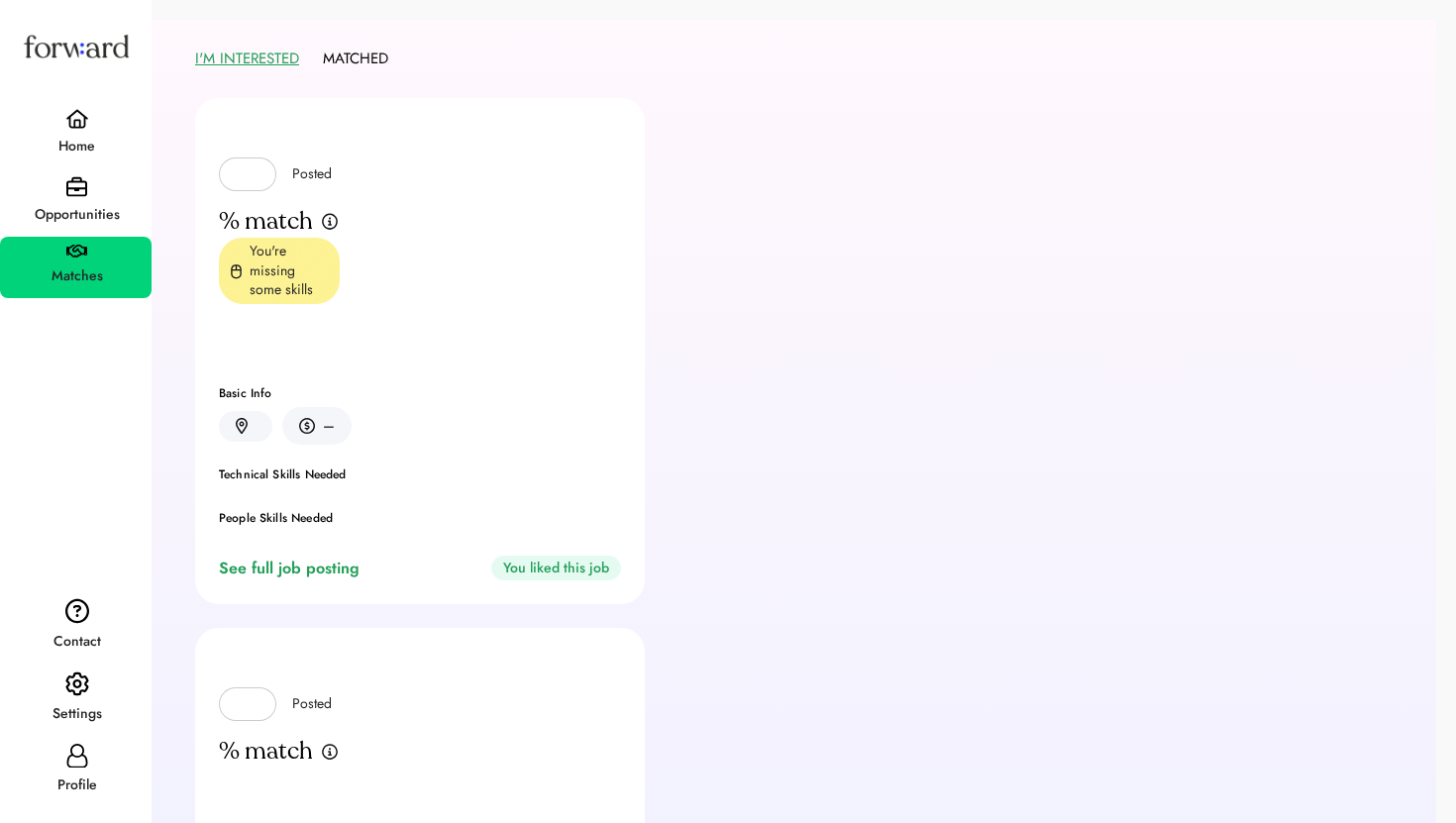 scroll, scrollTop: 0, scrollLeft: 0, axis: both 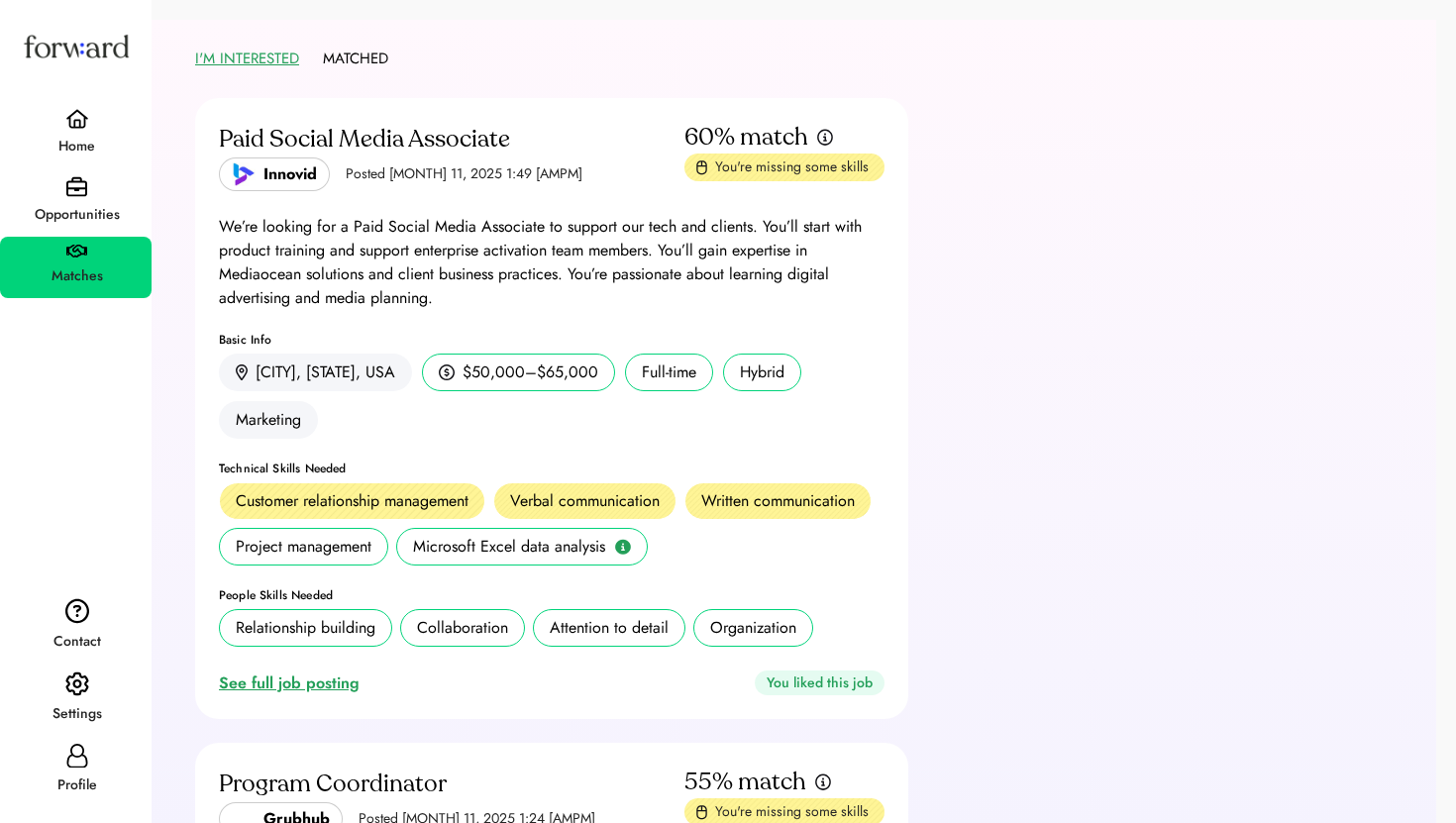 click on "See full job posting" at bounding box center [293, 683] 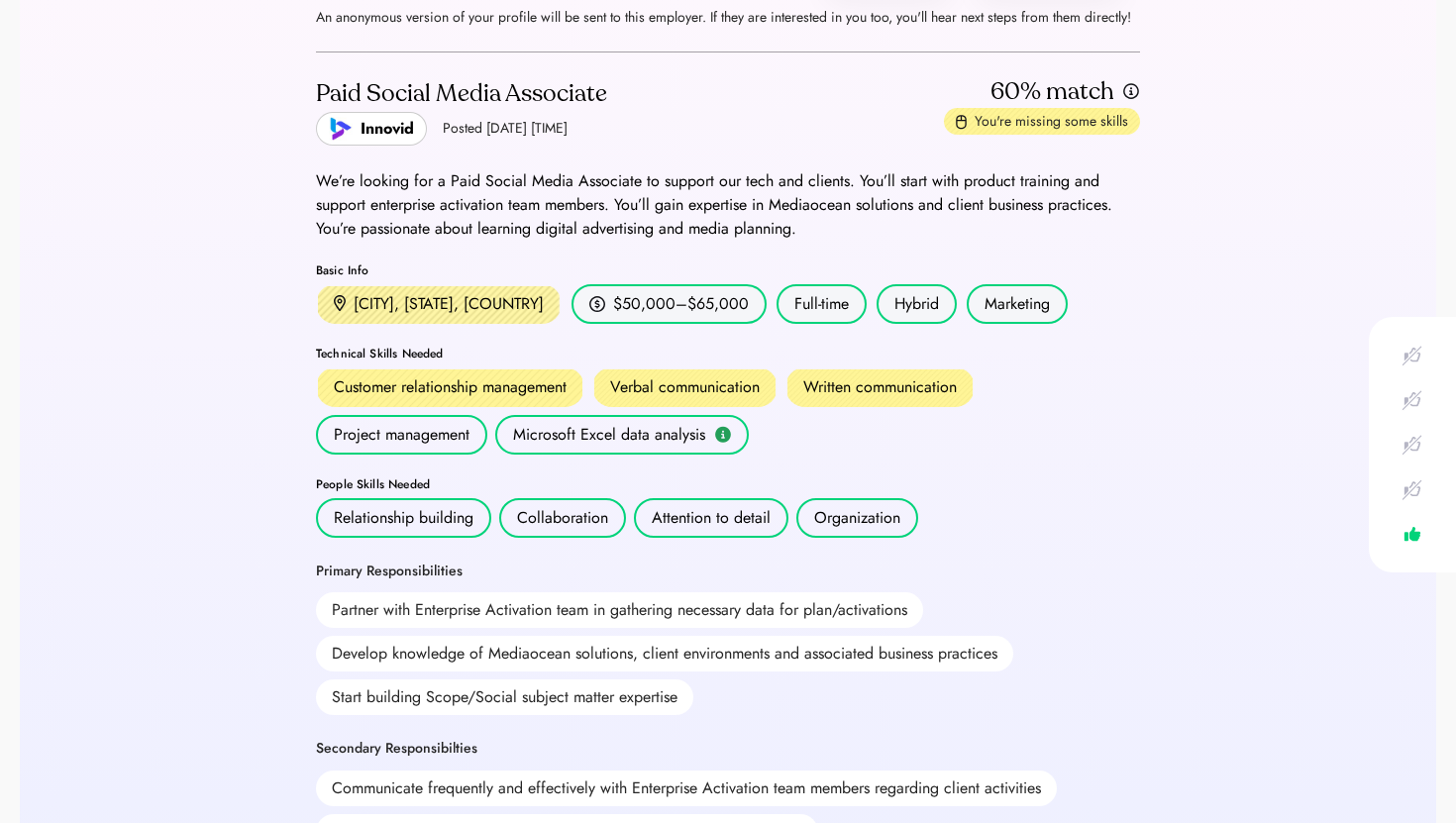 scroll, scrollTop: 131, scrollLeft: 0, axis: vertical 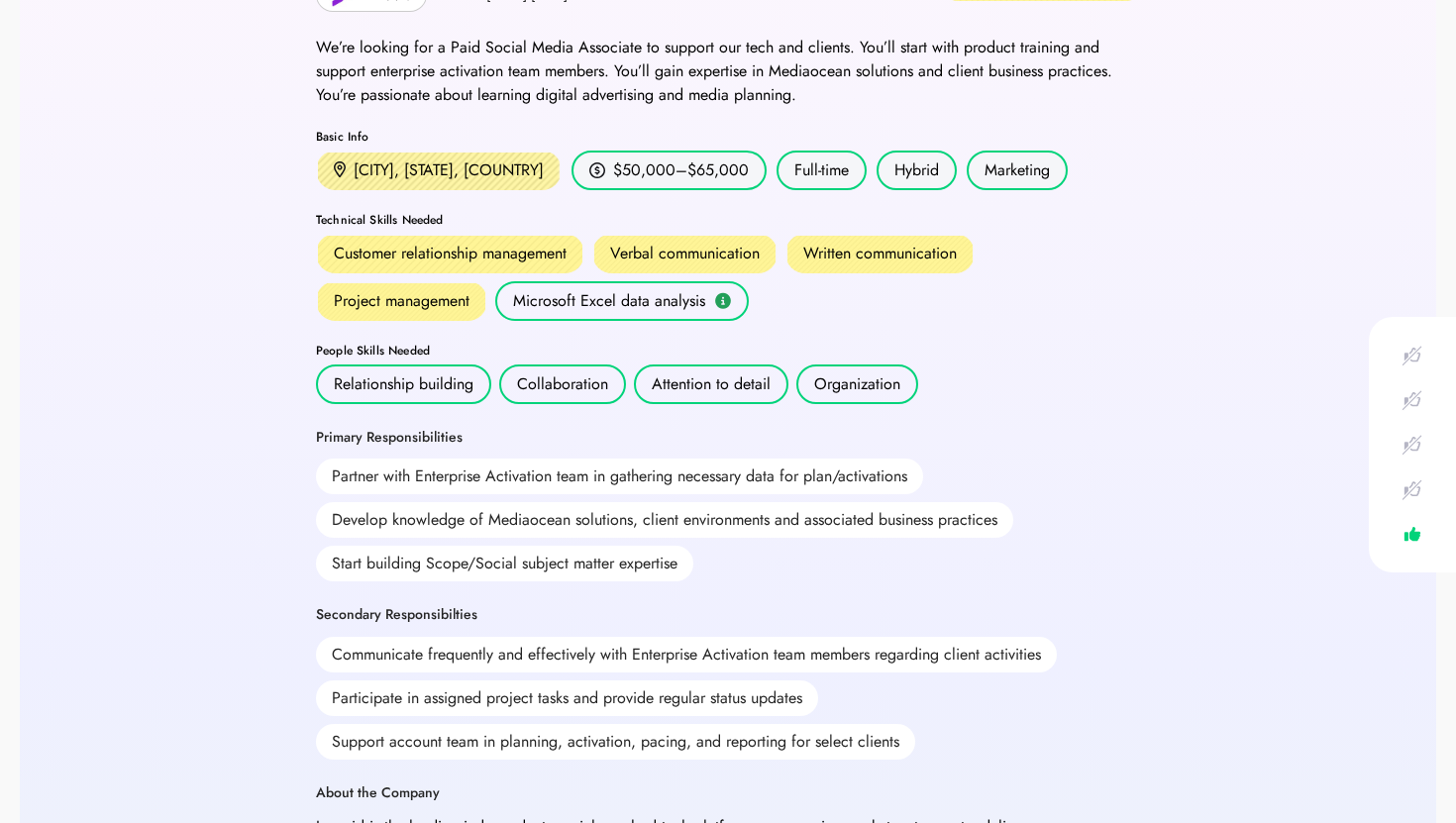 click on "Microsoft Excel data analysis" at bounding box center [609, 301] 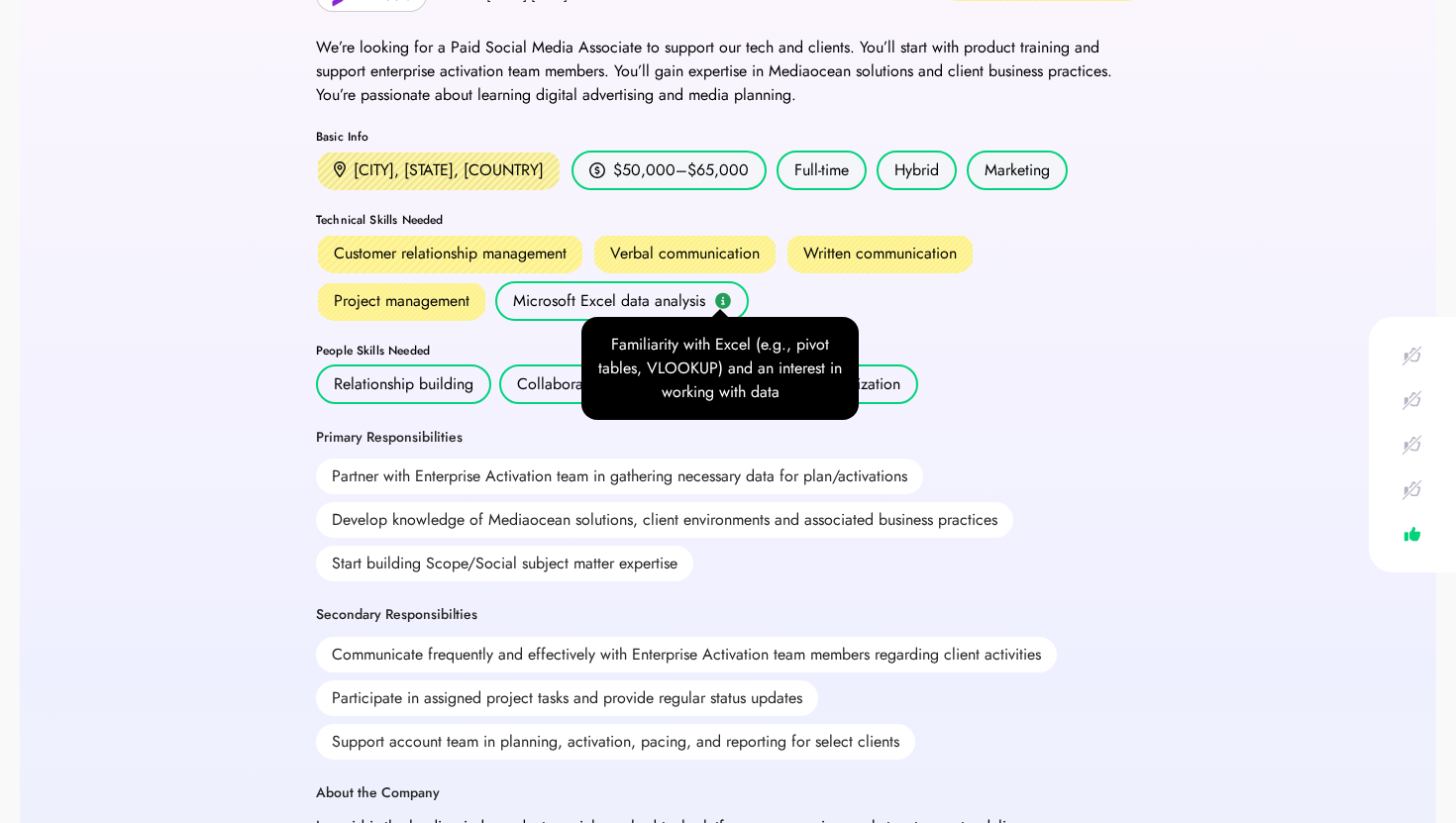 click at bounding box center [723, 300] 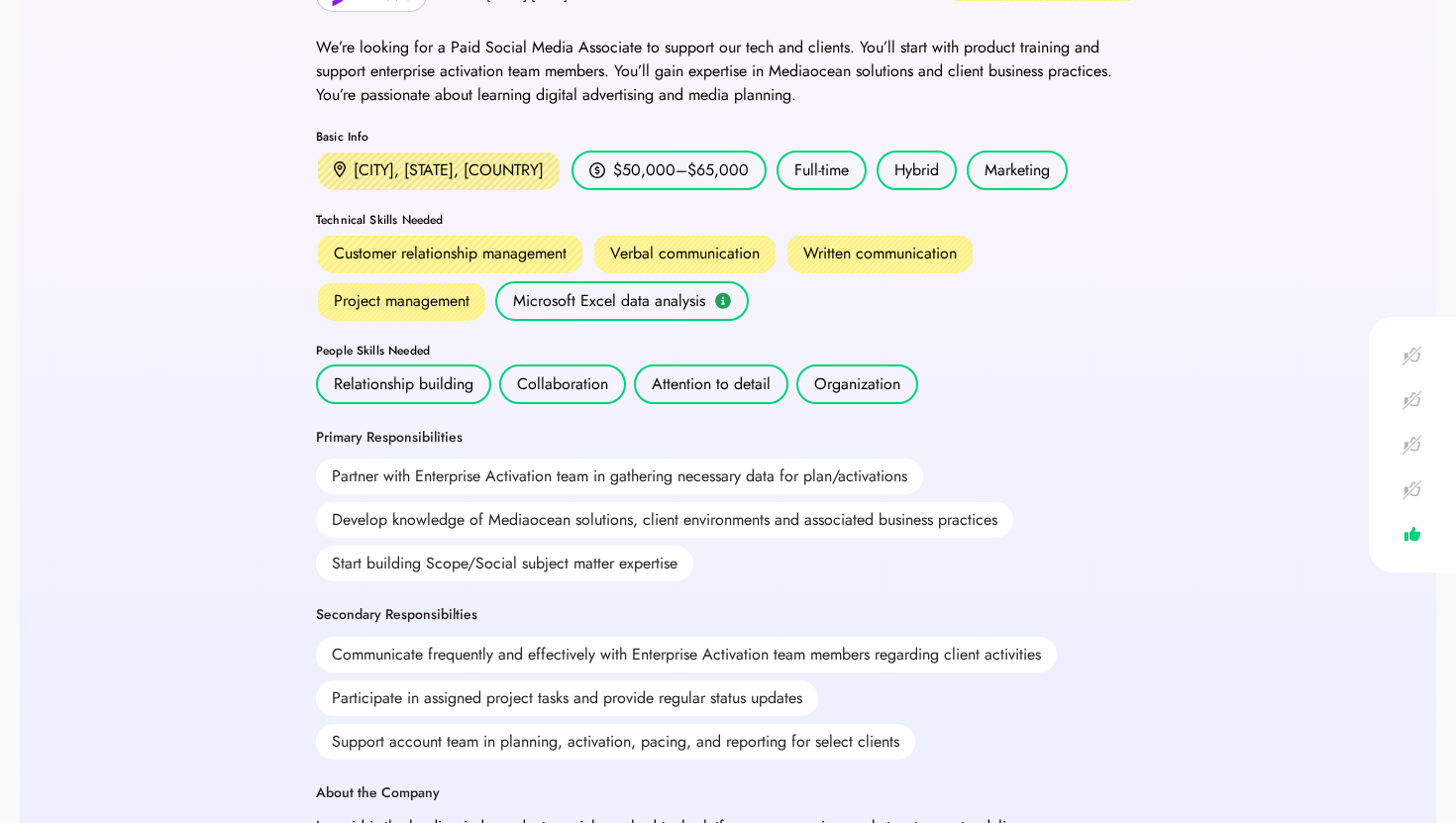 click on "Customer relationship management" at bounding box center [450, 254] 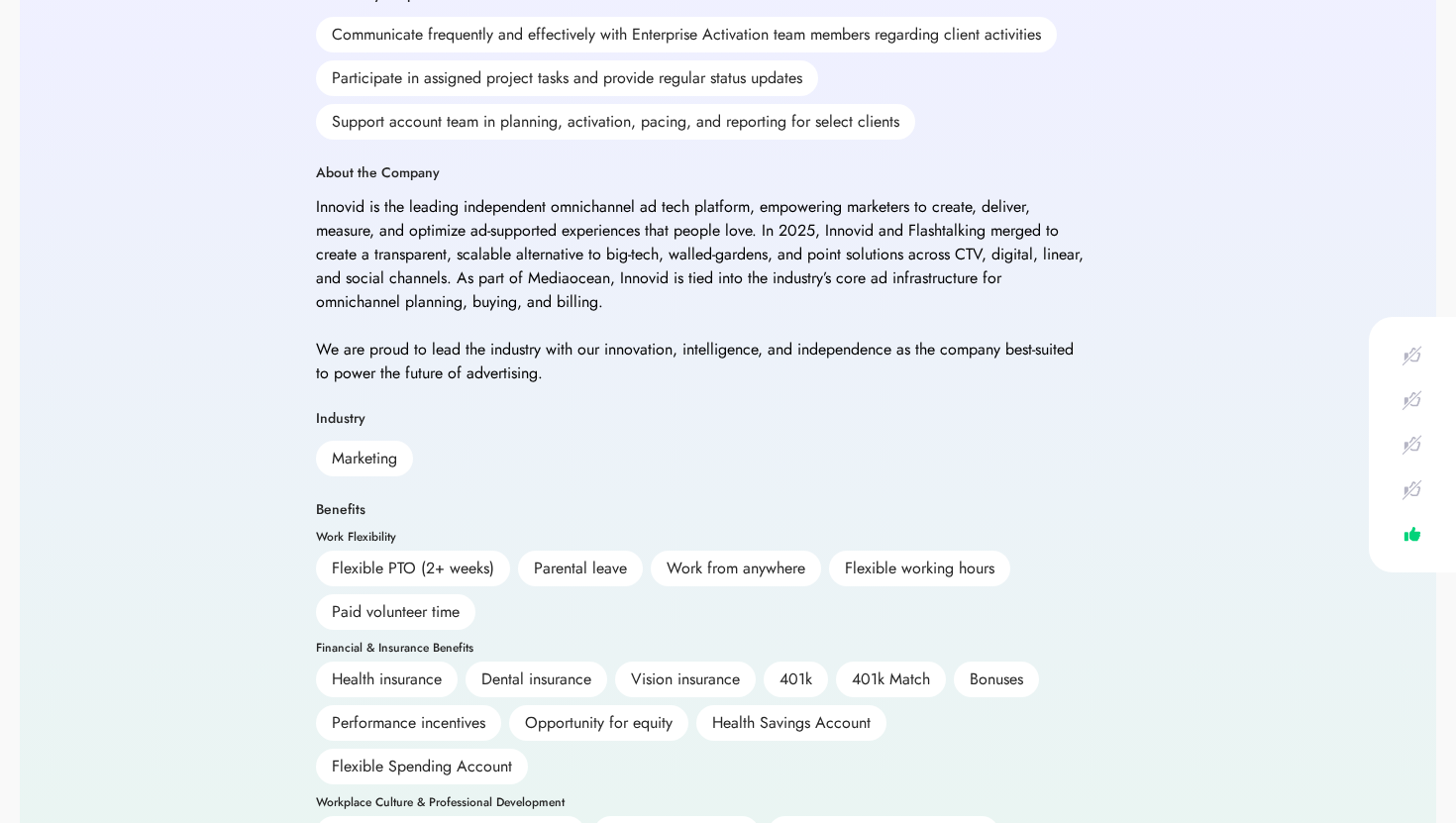 scroll, scrollTop: 1028, scrollLeft: 0, axis: vertical 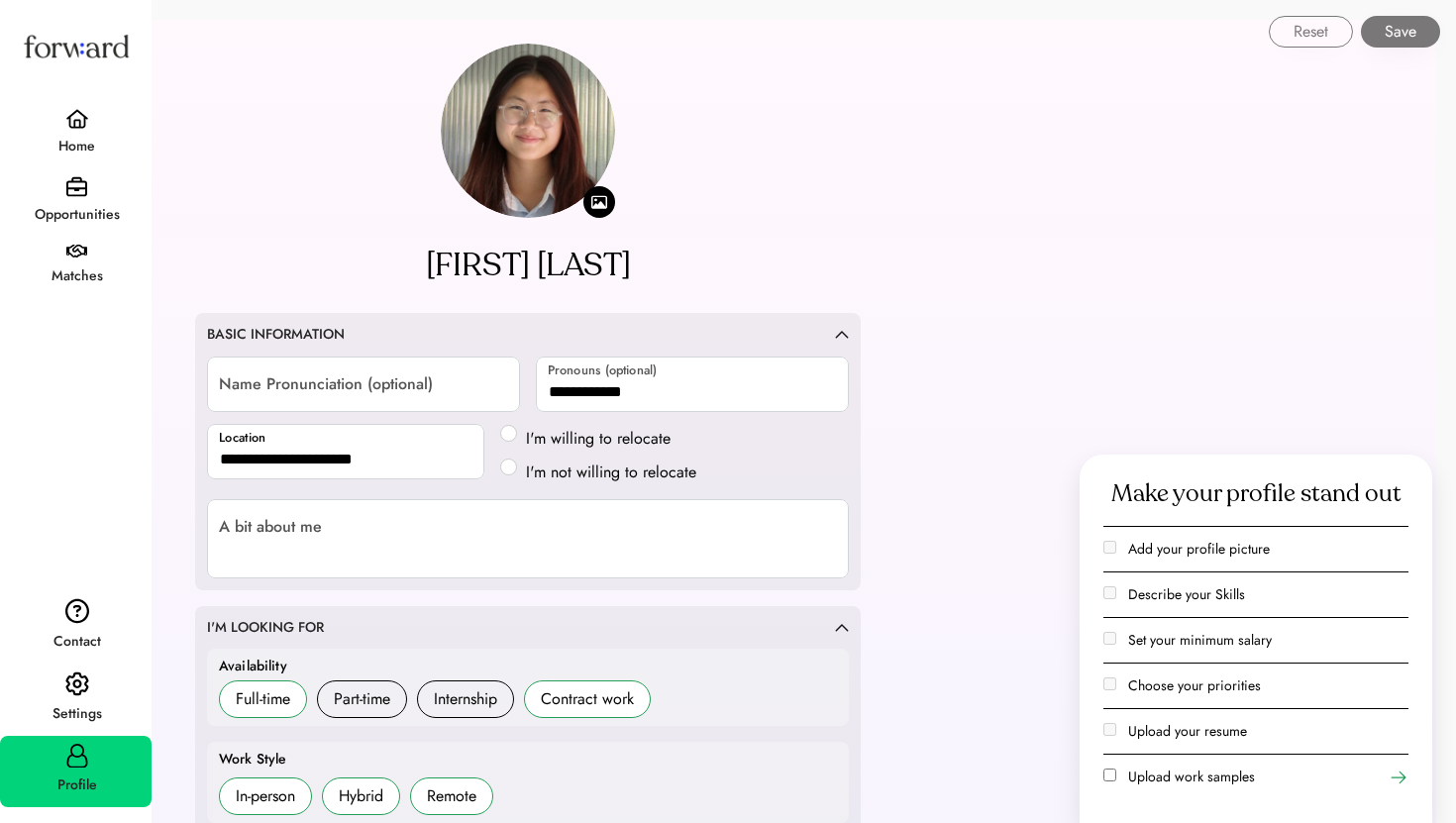 select on "*******" 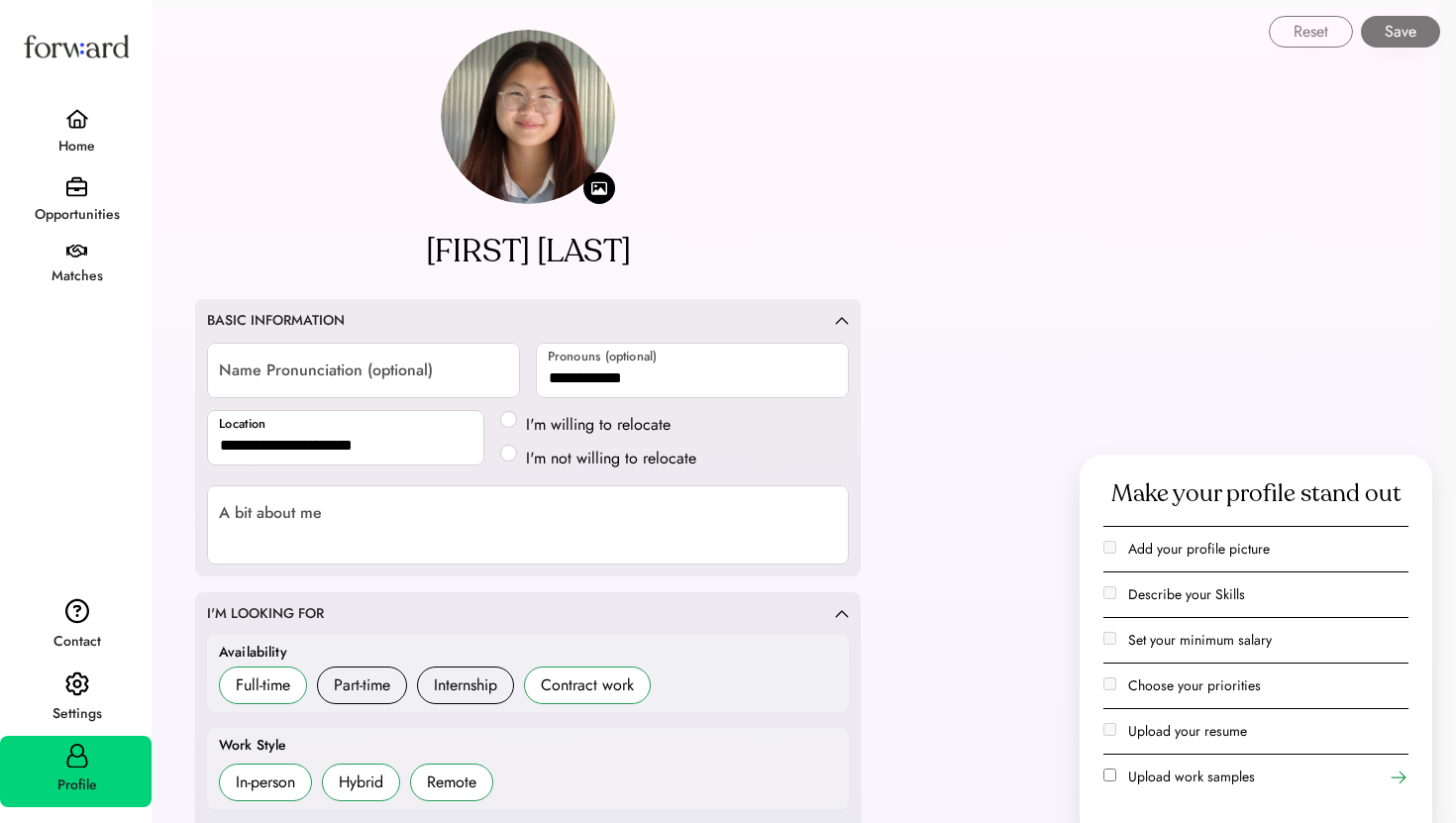 scroll, scrollTop: 16, scrollLeft: 0, axis: vertical 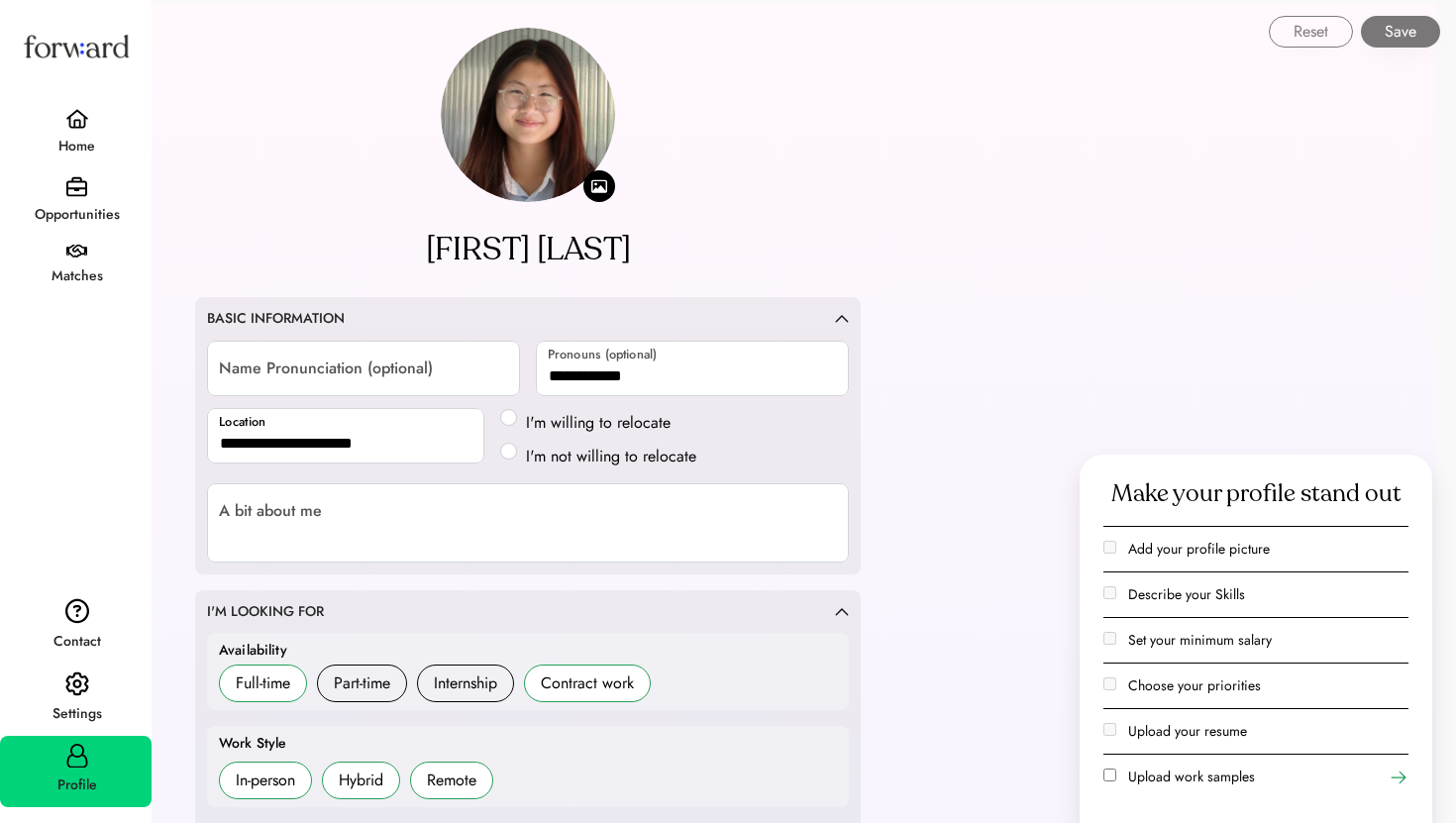 click on "Opportunities" at bounding box center [76, 215] 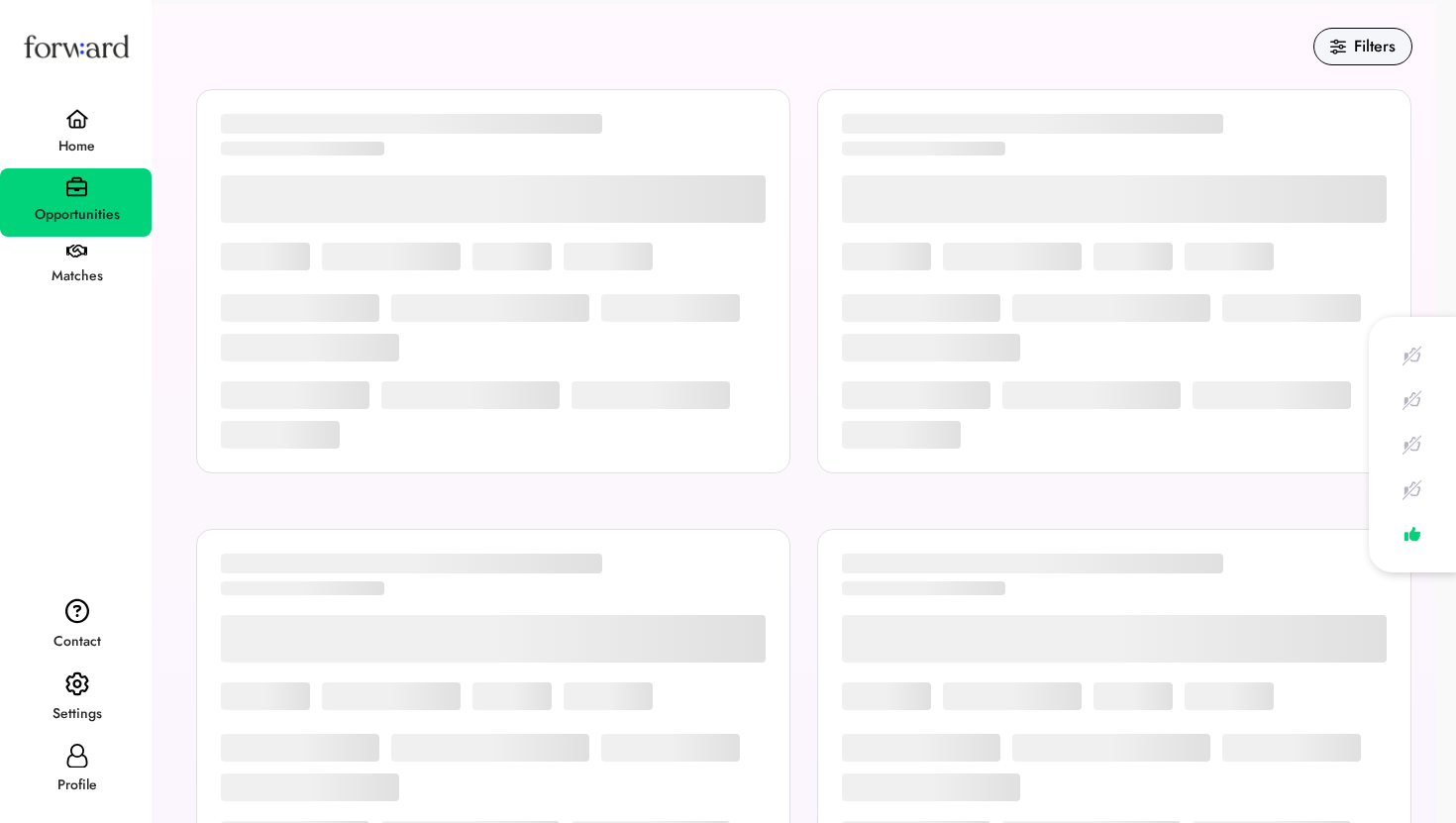 scroll, scrollTop: 20, scrollLeft: 0, axis: vertical 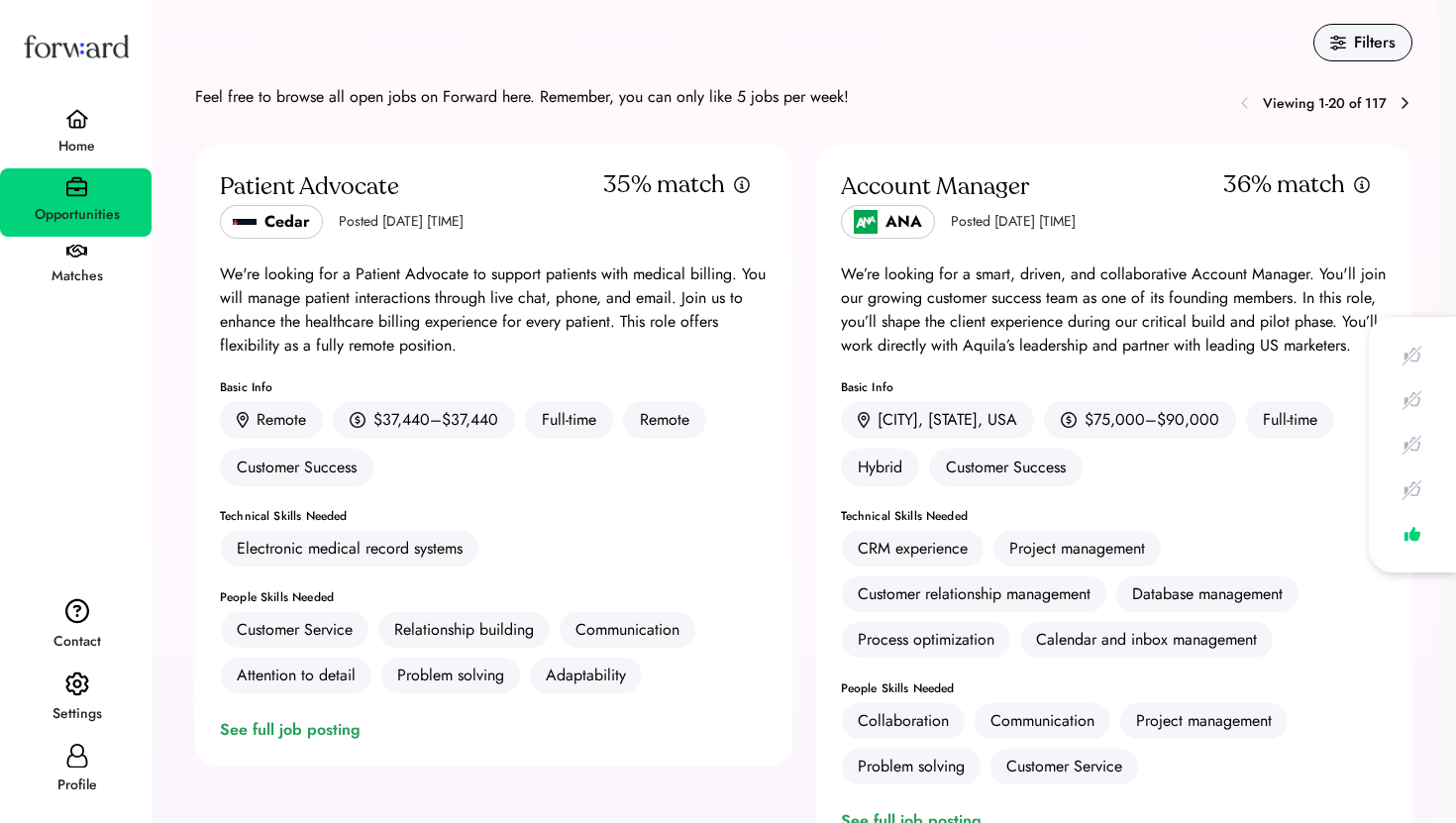click on "Matches" at bounding box center (76, 276) 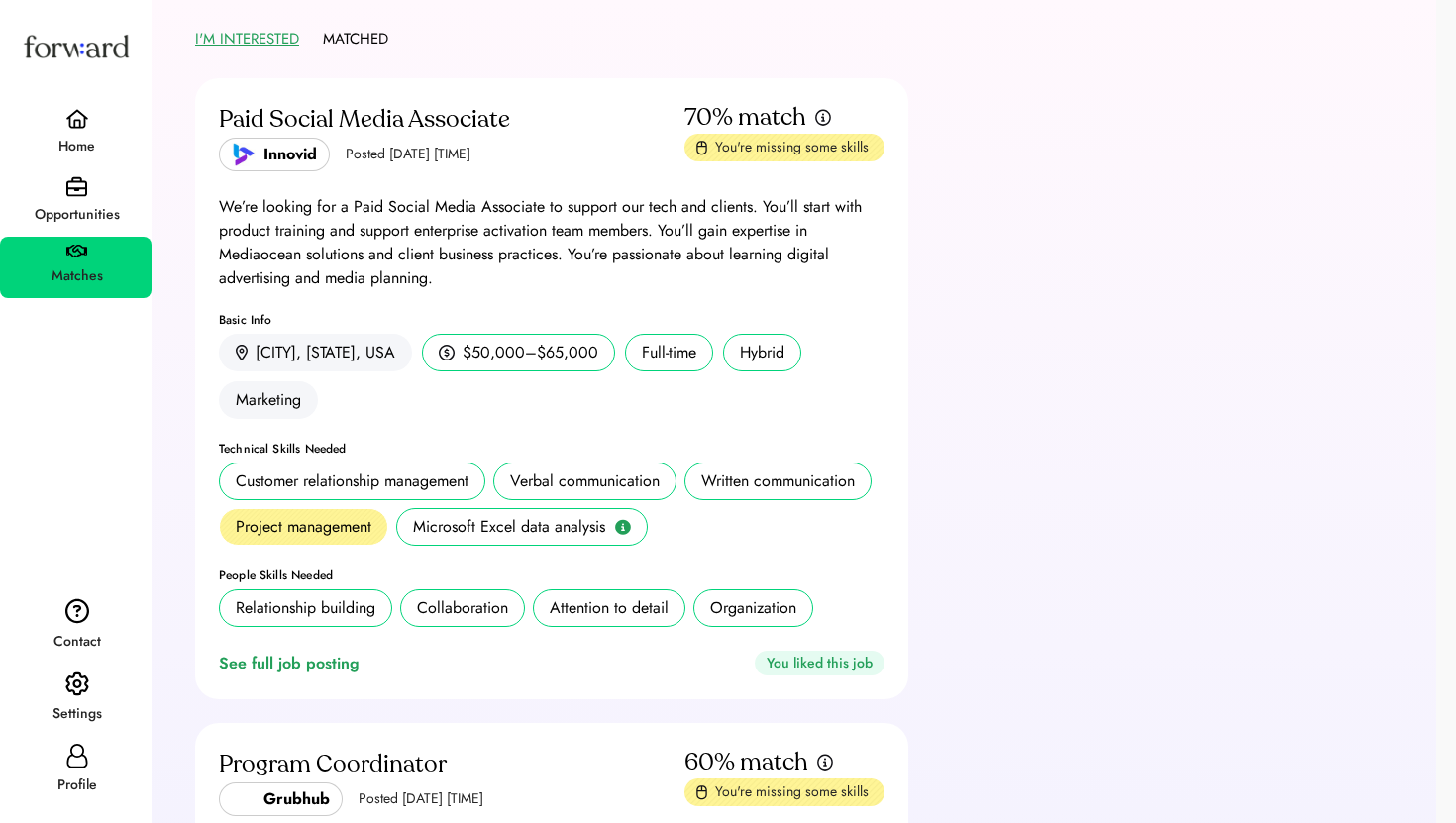 scroll, scrollTop: 65, scrollLeft: 0, axis: vertical 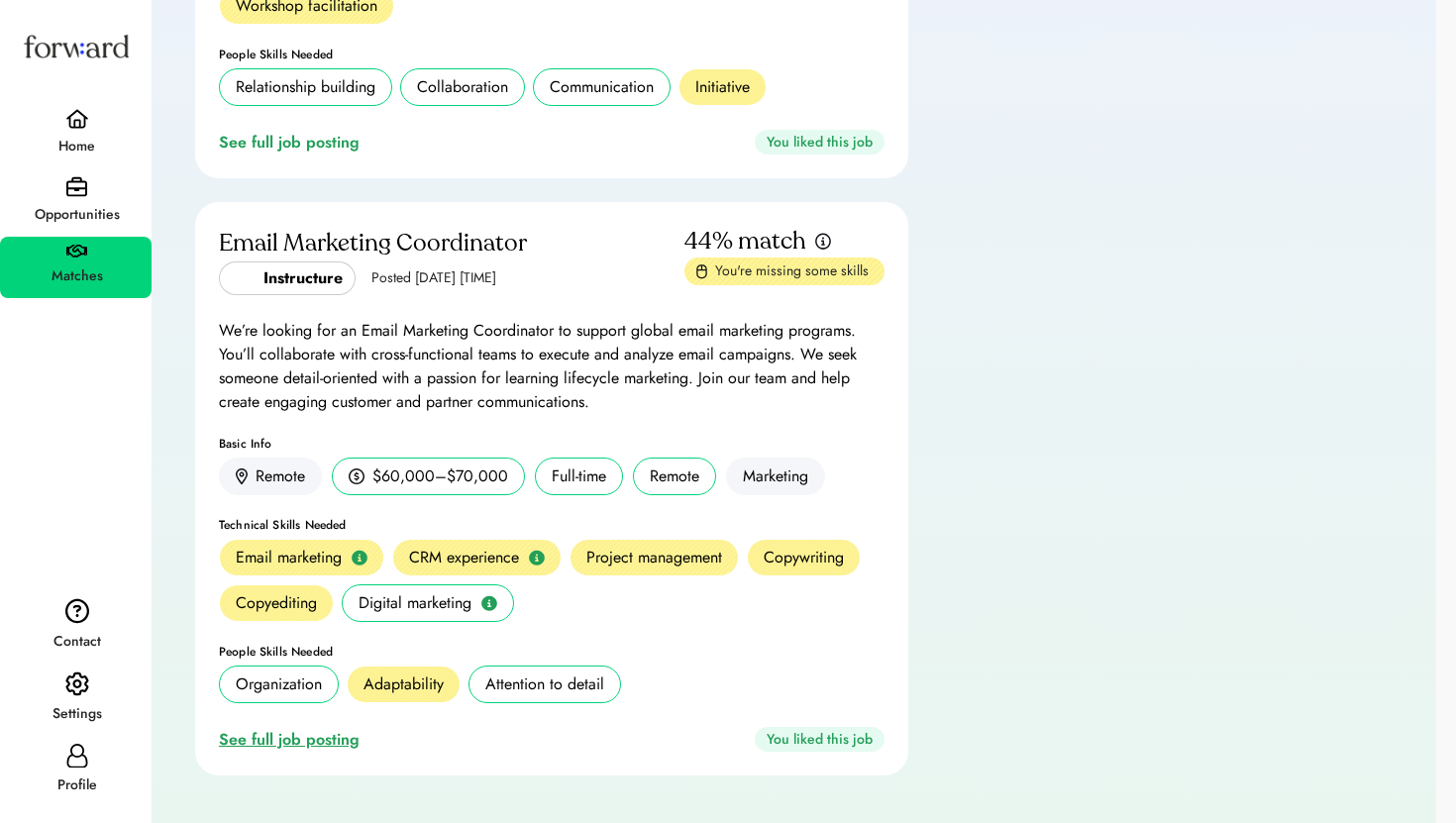 click on "See full job posting" at bounding box center [293, 740] 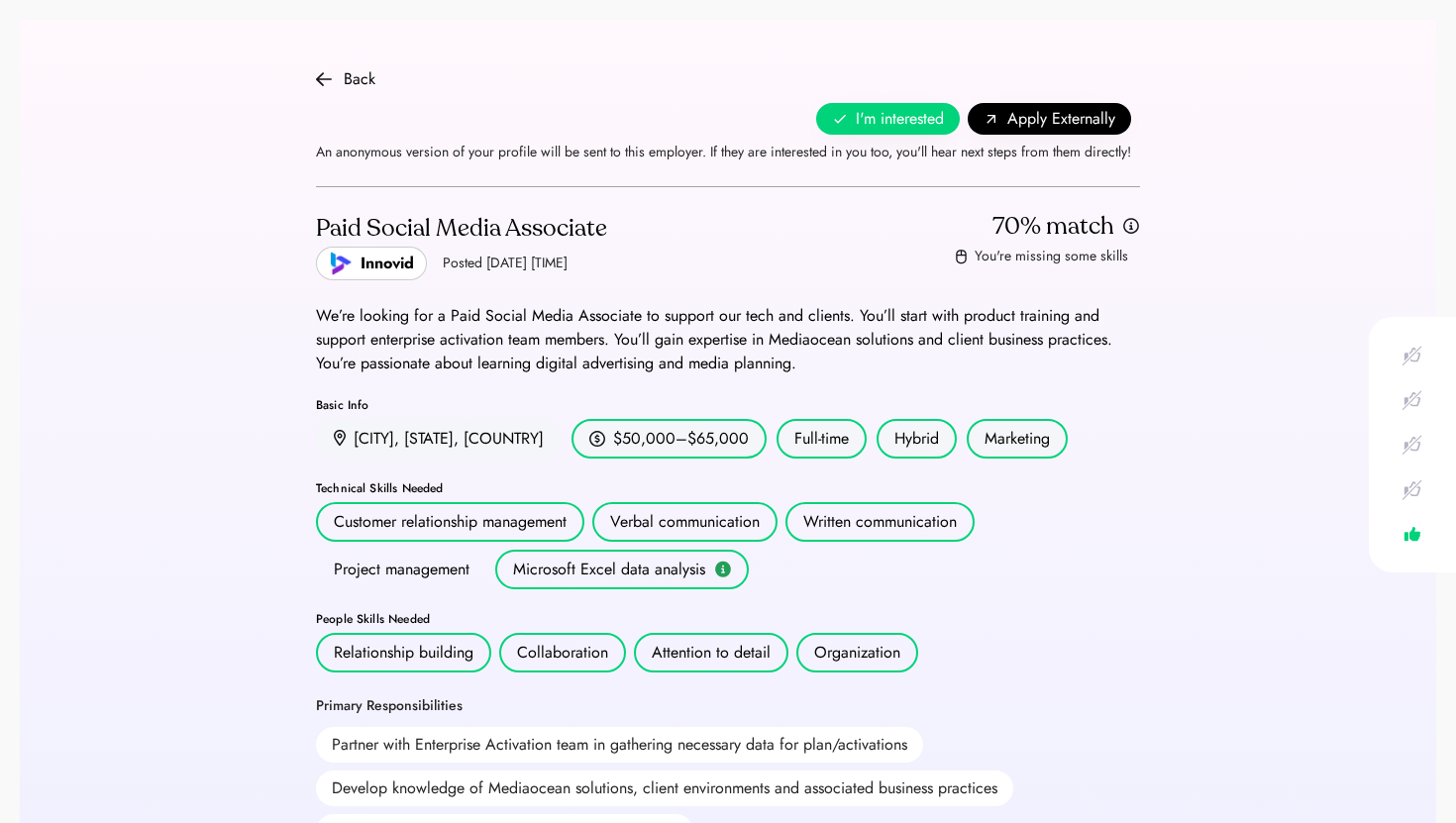 scroll, scrollTop: 0, scrollLeft: 0, axis: both 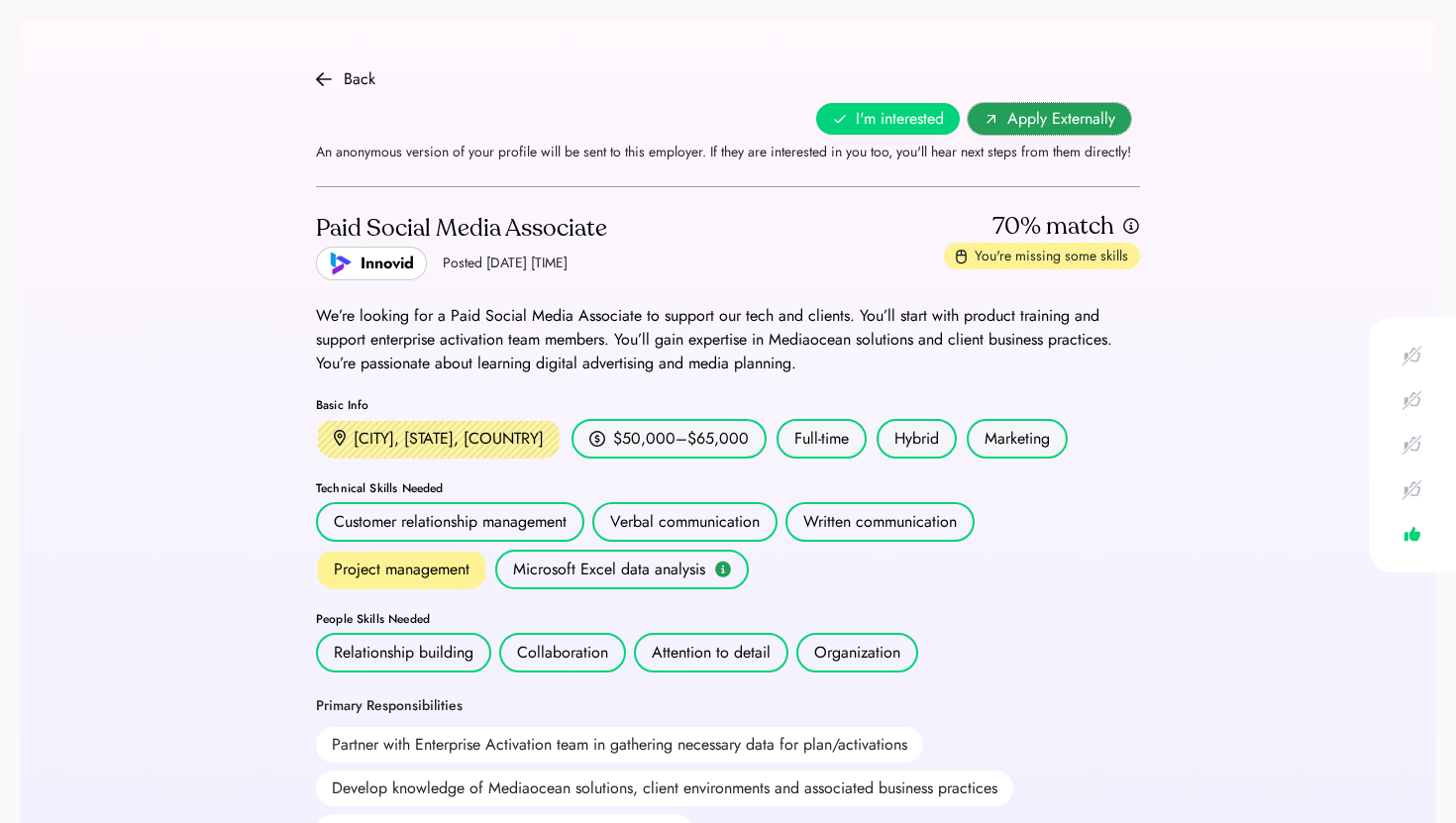 click on "Apply Externally" at bounding box center (1049, 119) 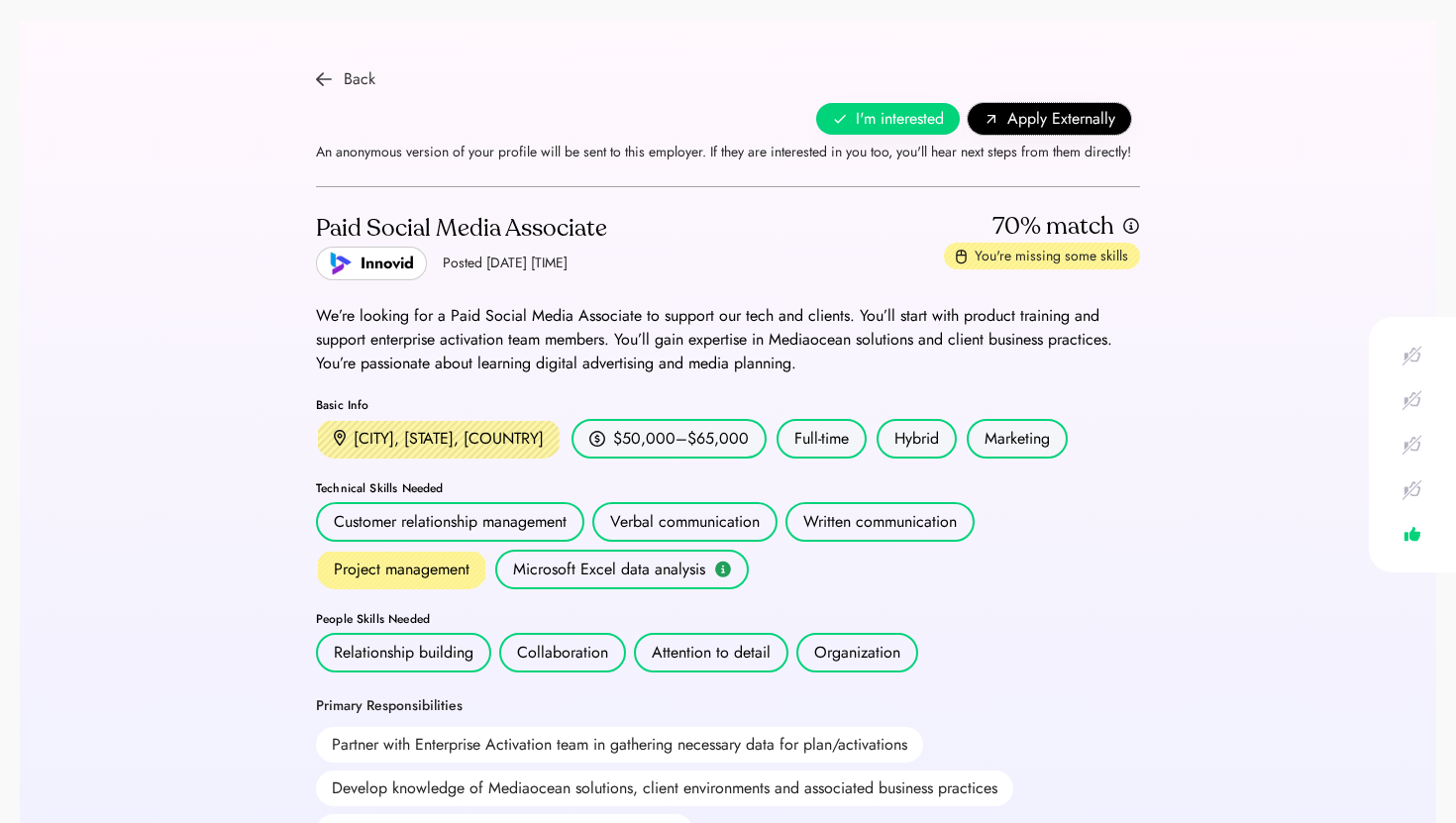 click on "Back" at bounding box center (346, 79) 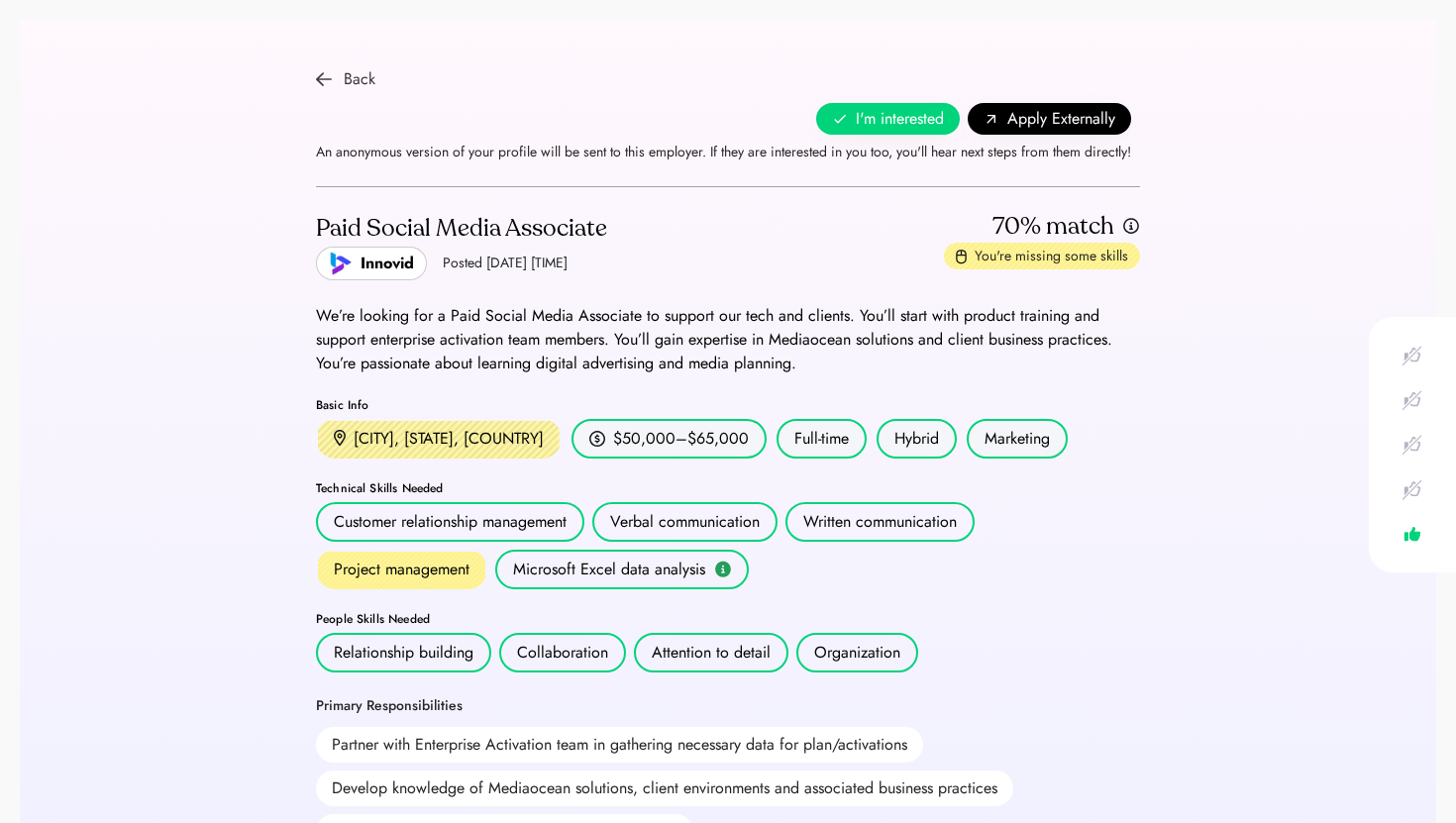click on "Back" at bounding box center [360, 79] 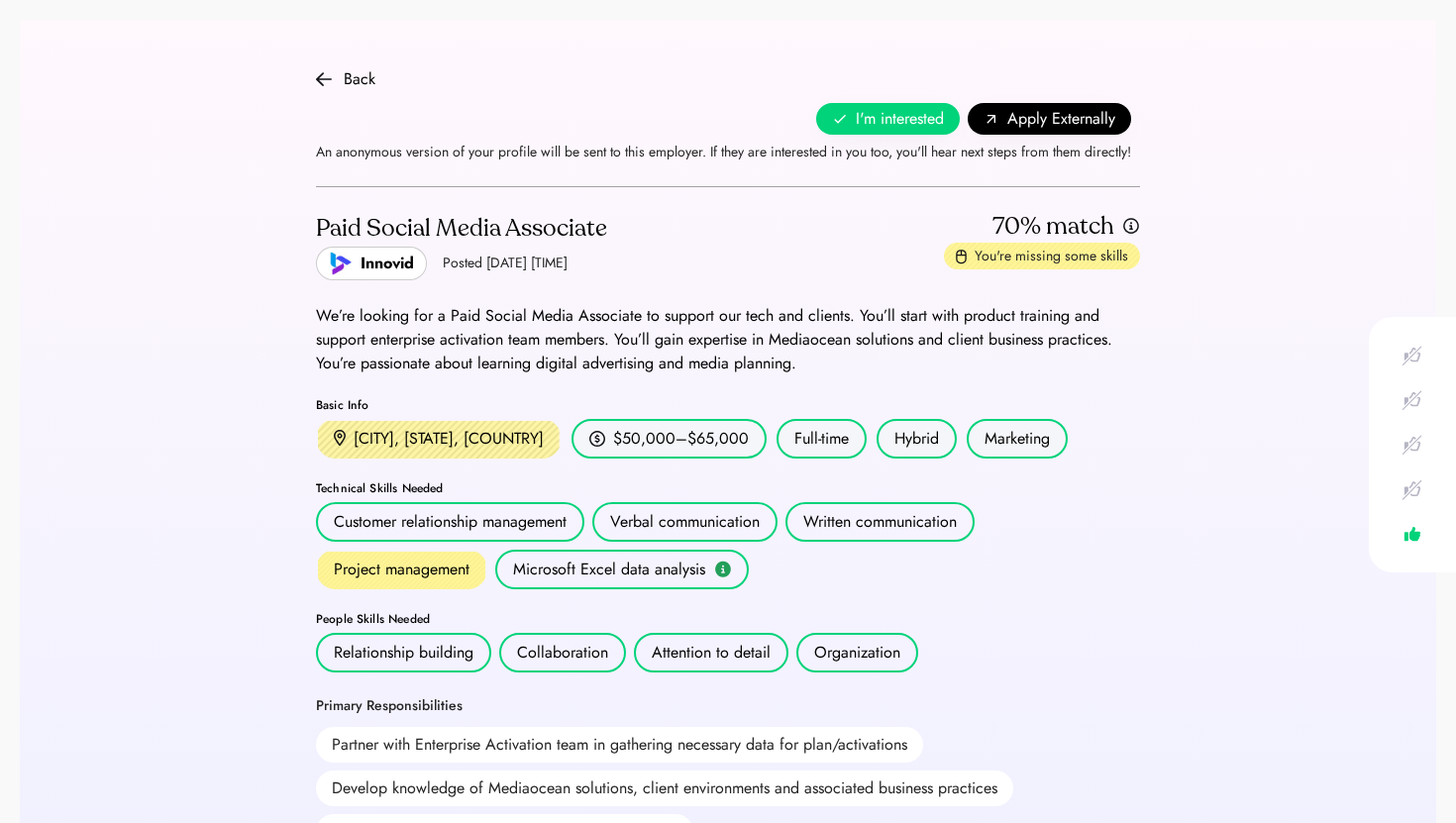 click on "Back No thanks I'm interested I'm interested Apply Externally An anonymous version of your profile will be sent to this employer. If they are interested in you too, you'll hear next steps from them directly! Paid Social Media Associate Innovid Posted Jul 11, 2025 1:49 pm 70% match You're missing some skills Hiring Contact Innovid HR innovid@forwardjobs.io We’re looking for a Paid Social Media Associate to support our tech and clients. You’ll start with product training and support enterprise activation team members. You’ll gain expertise in Mediaocean solutions and client business practices. You’re passionate about learning digital advertising and media planning. Basic Info New York, NY, USA $50,000–$65,000 Full-time Hybrid Marketing Technical Skills Needed Customer relationship management Verbal communication Written communication Project management Microsoft Excel data analysis People Skills Needed Relationship building Collaboration Attention to detail Organization Primary Responsibilities 401k" at bounding box center (728, 941) 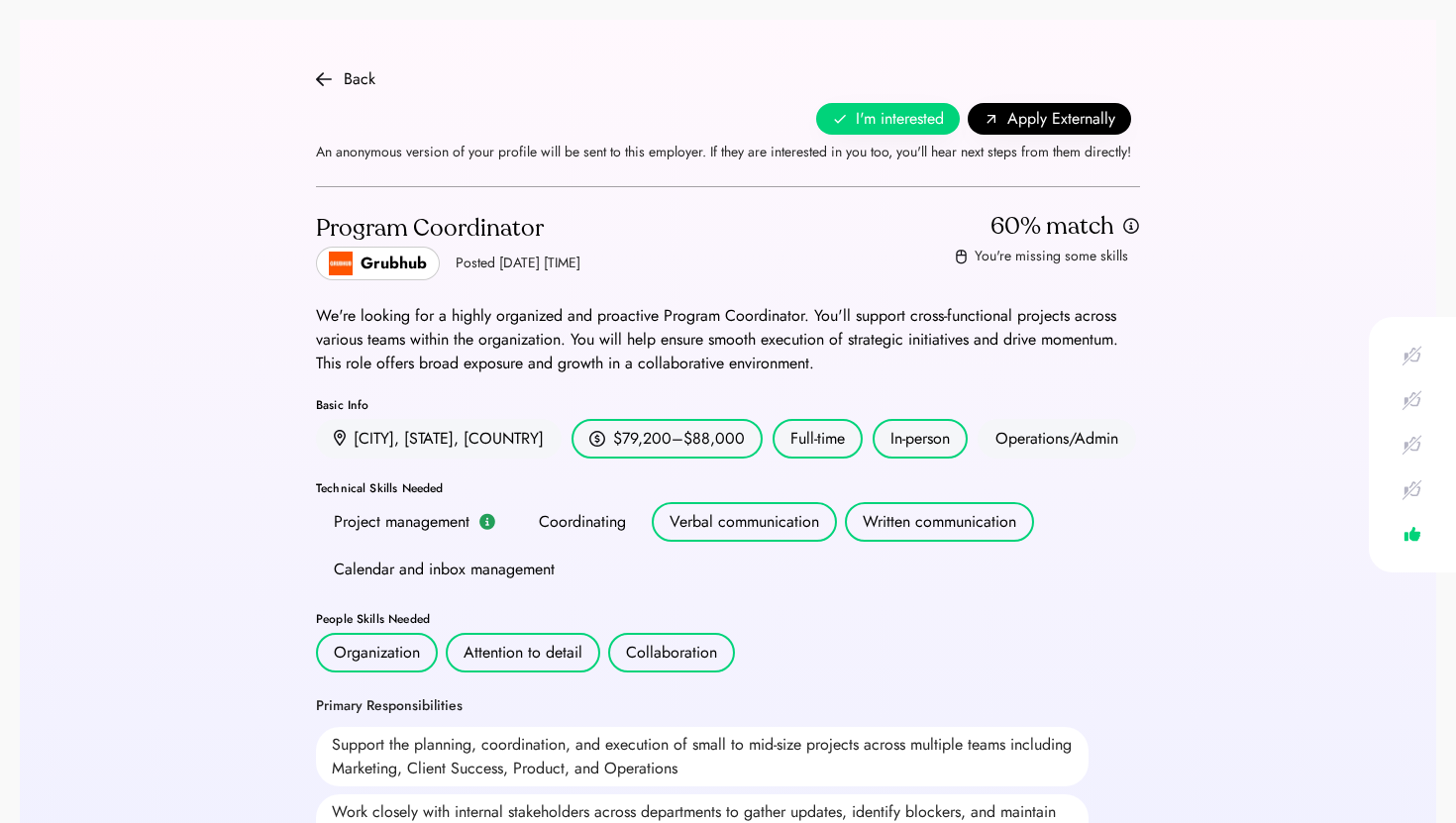 scroll, scrollTop: 0, scrollLeft: 0, axis: both 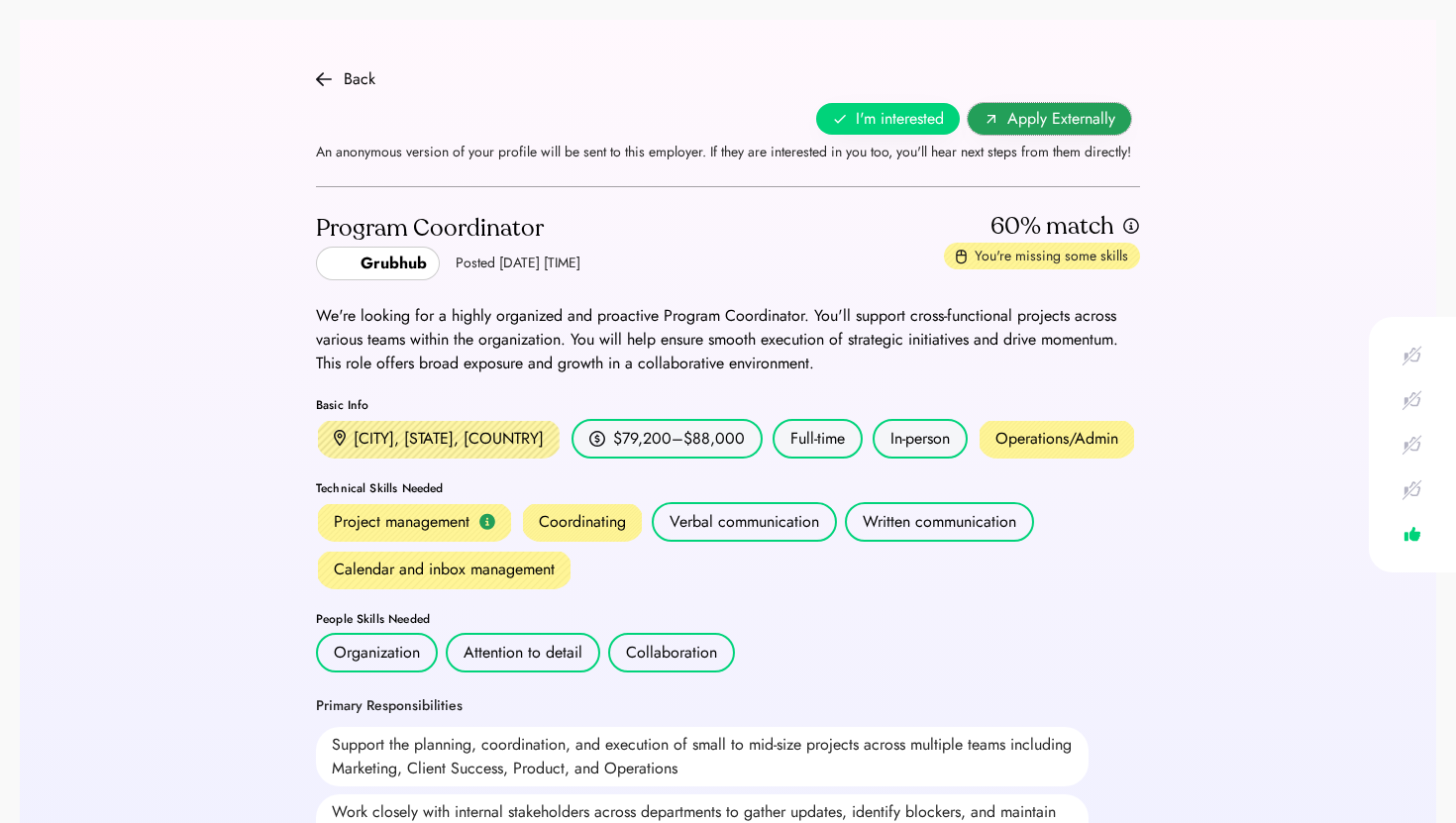 click on "Apply Externally" at bounding box center (1061, 119) 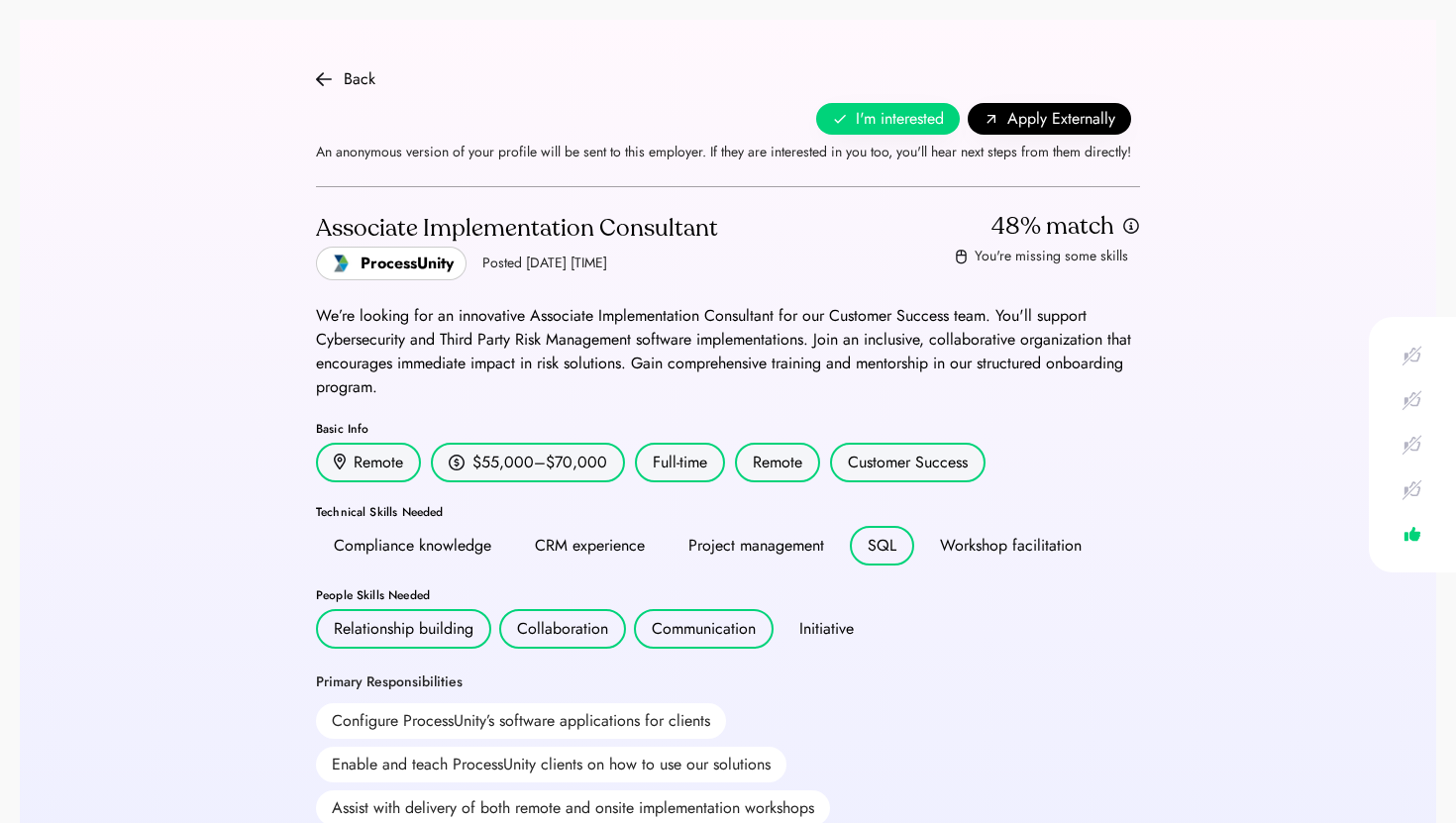 scroll, scrollTop: 0, scrollLeft: 0, axis: both 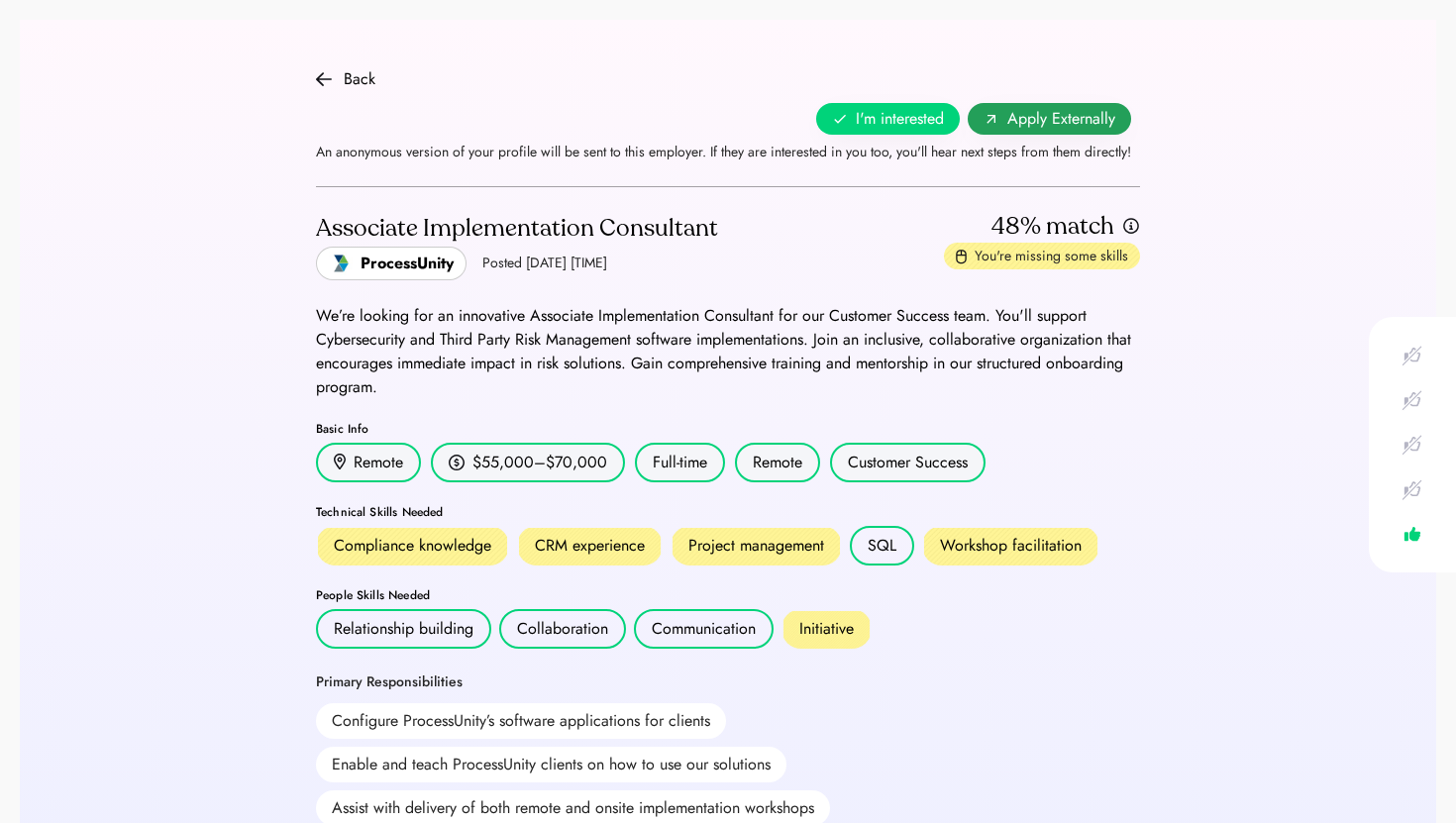 click on "Apply Externally" at bounding box center [1061, 119] 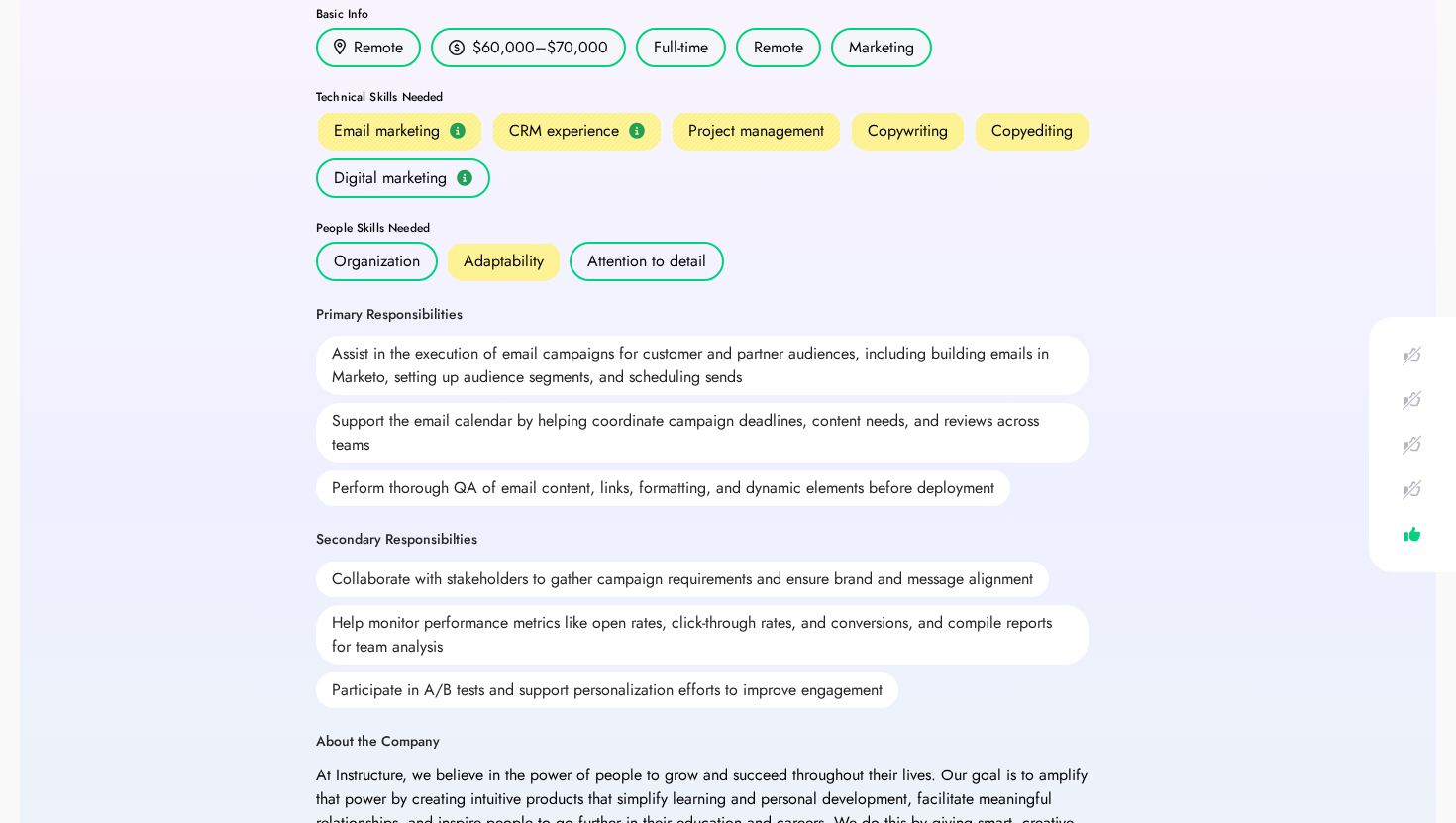 scroll, scrollTop: 0, scrollLeft: 0, axis: both 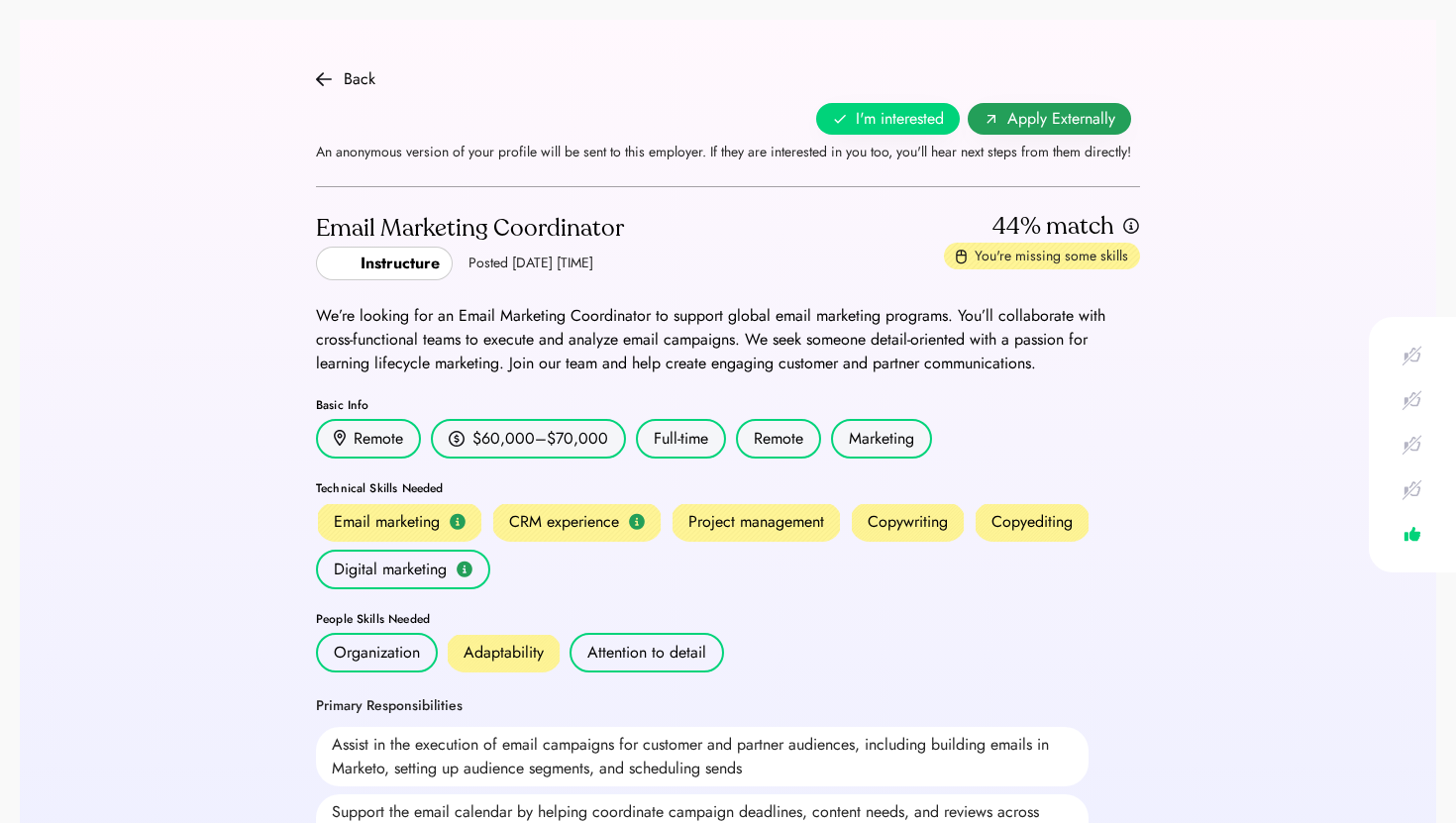 click on "Apply Externally" at bounding box center (1061, 119) 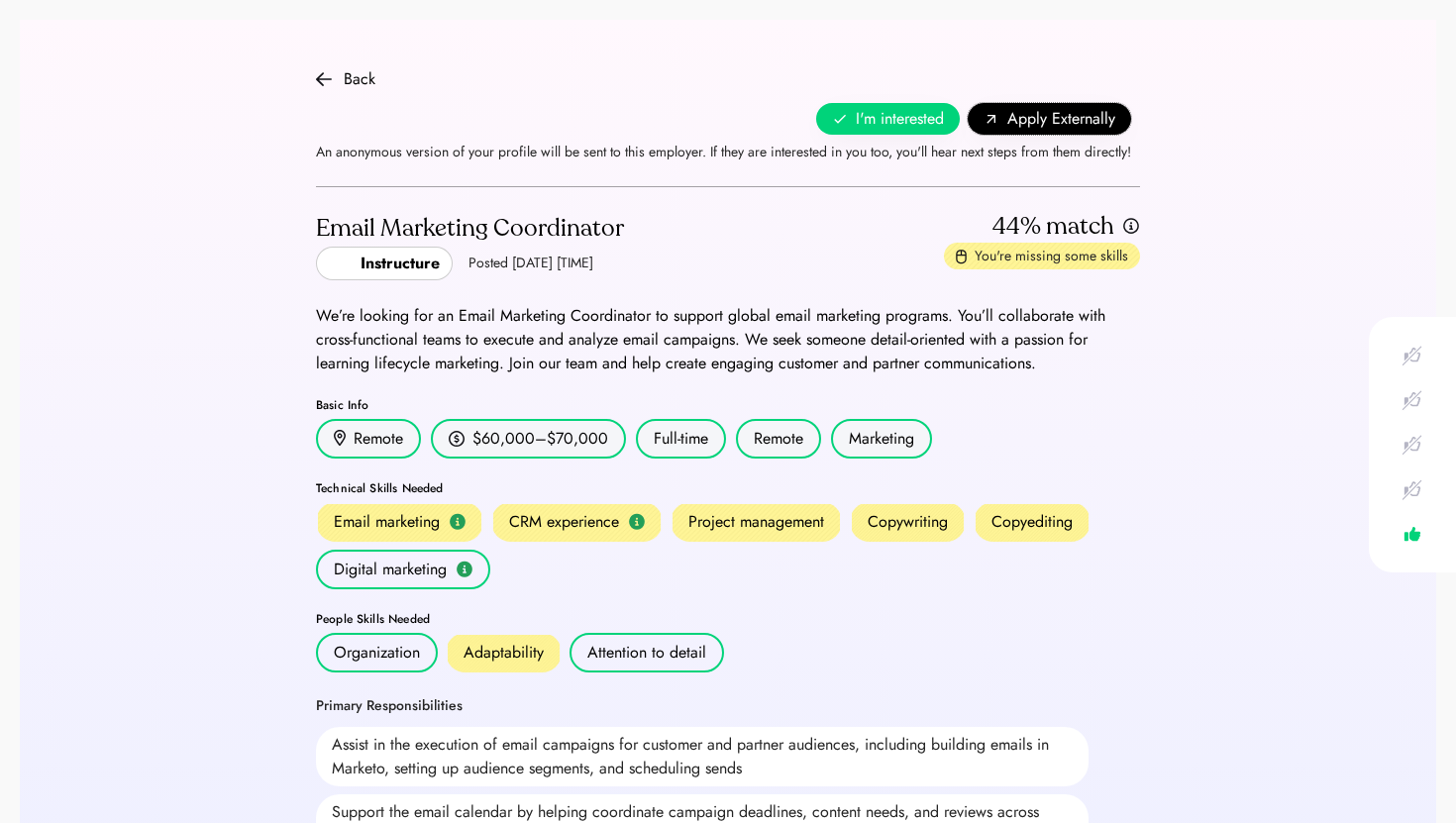scroll, scrollTop: 1, scrollLeft: 0, axis: vertical 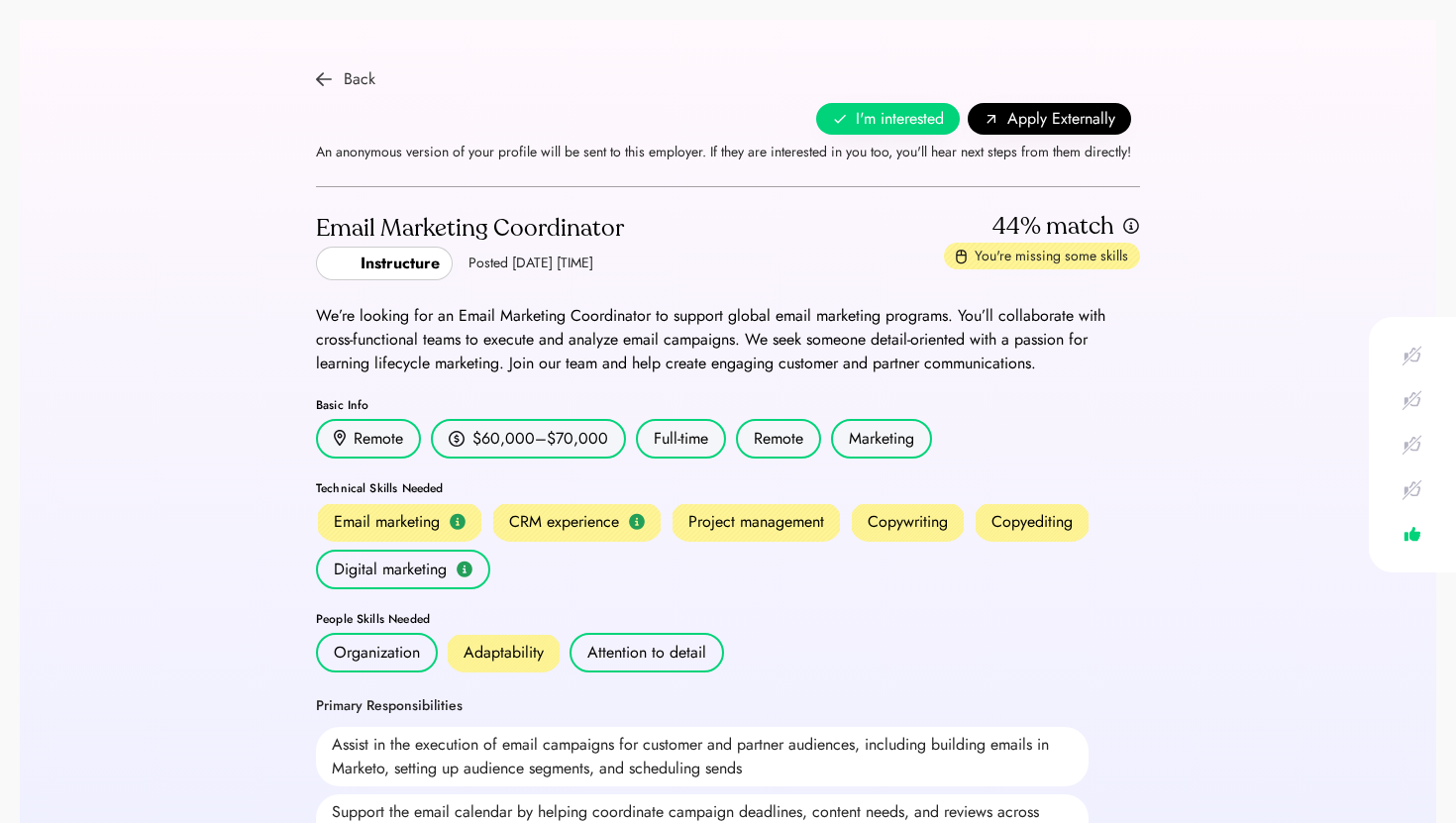 click on "Back" at bounding box center (360, 79) 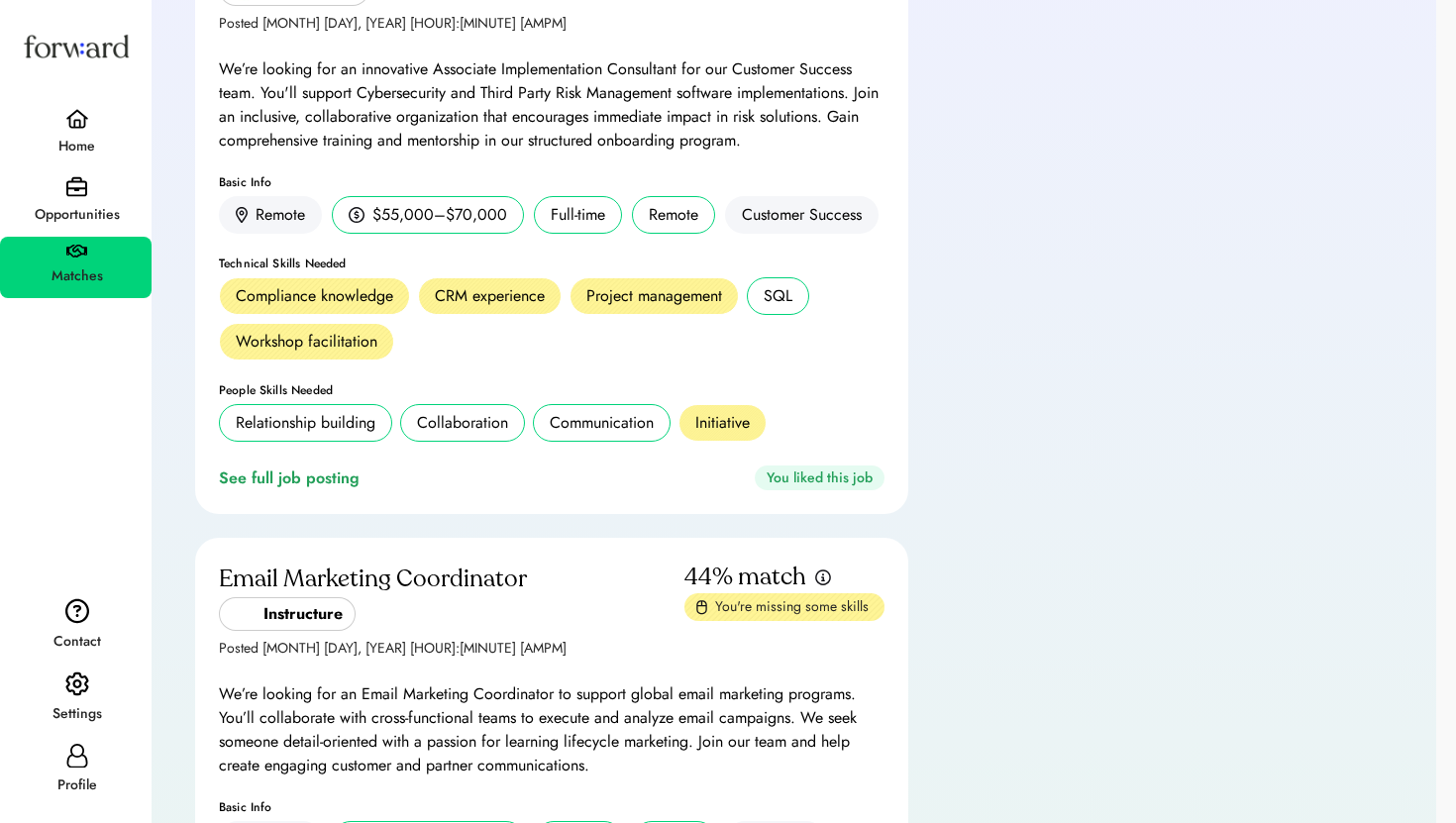 scroll, scrollTop: 1435, scrollLeft: 0, axis: vertical 